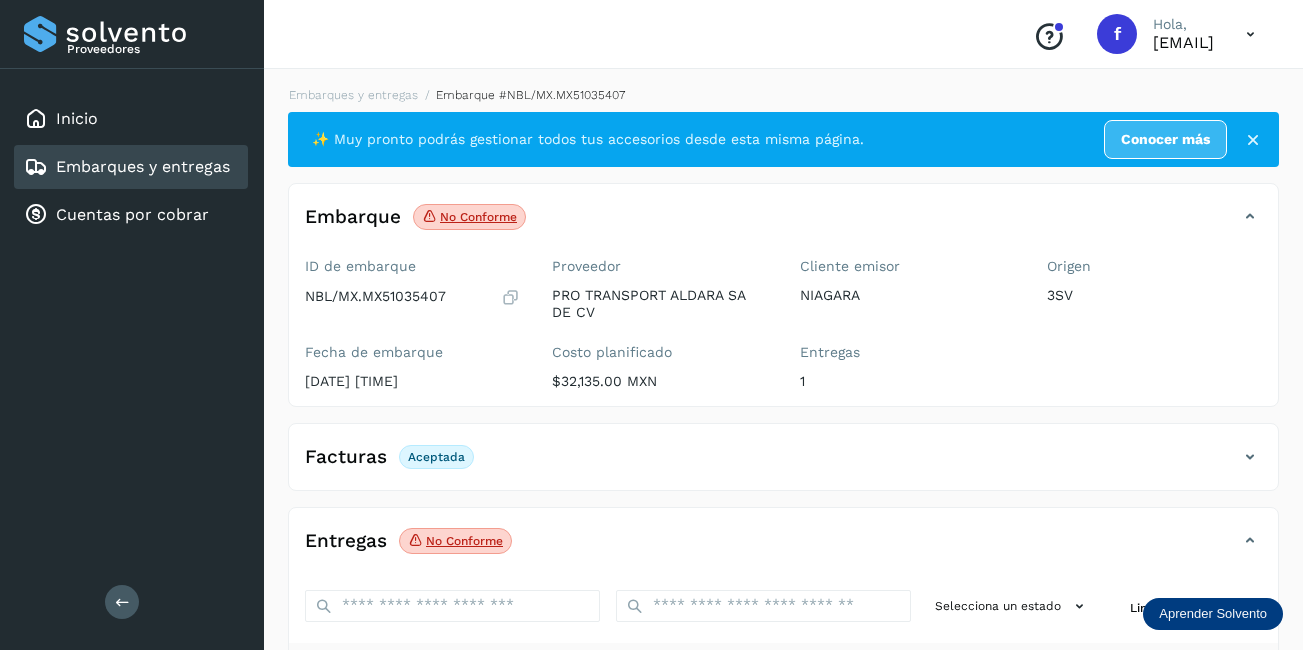 scroll, scrollTop: 311, scrollLeft: 0, axis: vertical 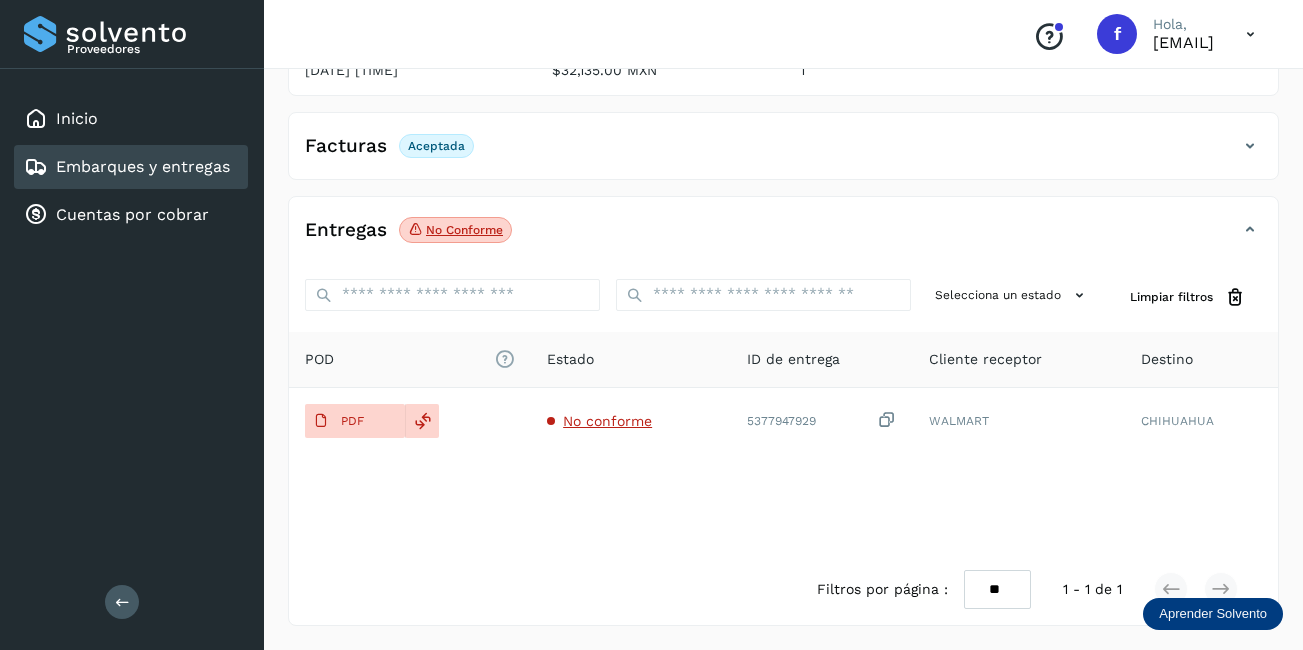 click on "Embarques y entregas" 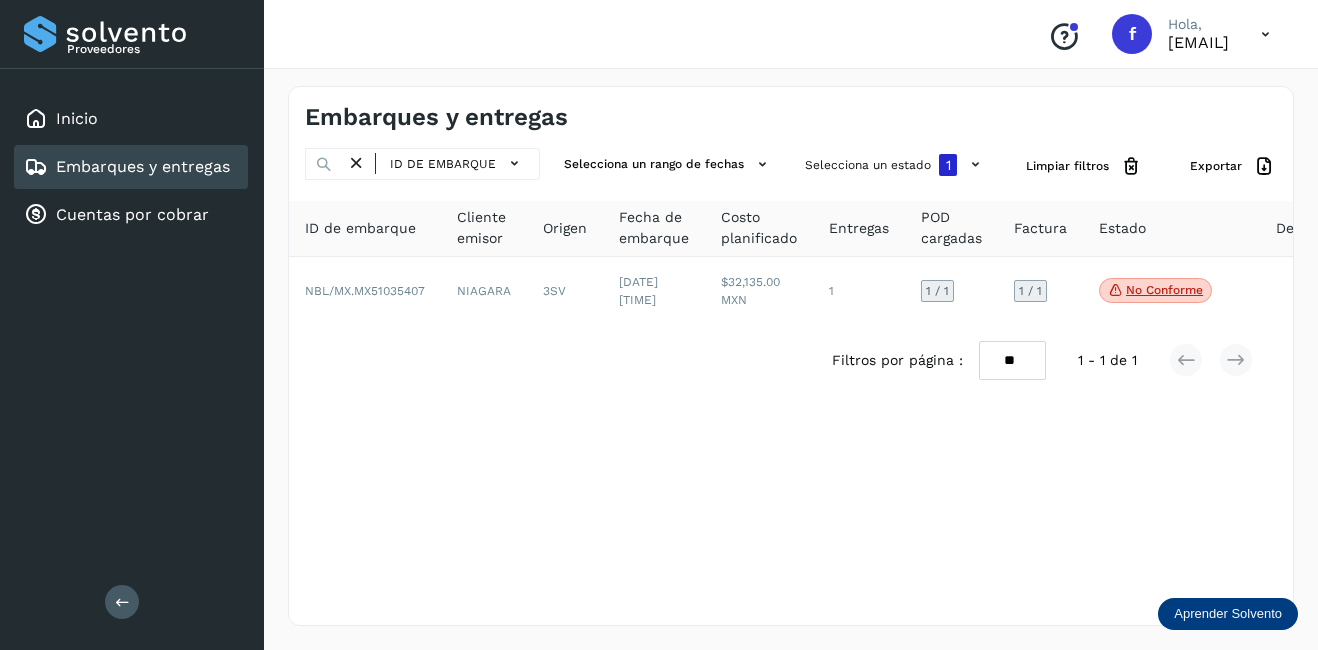 click at bounding box center (356, 163) 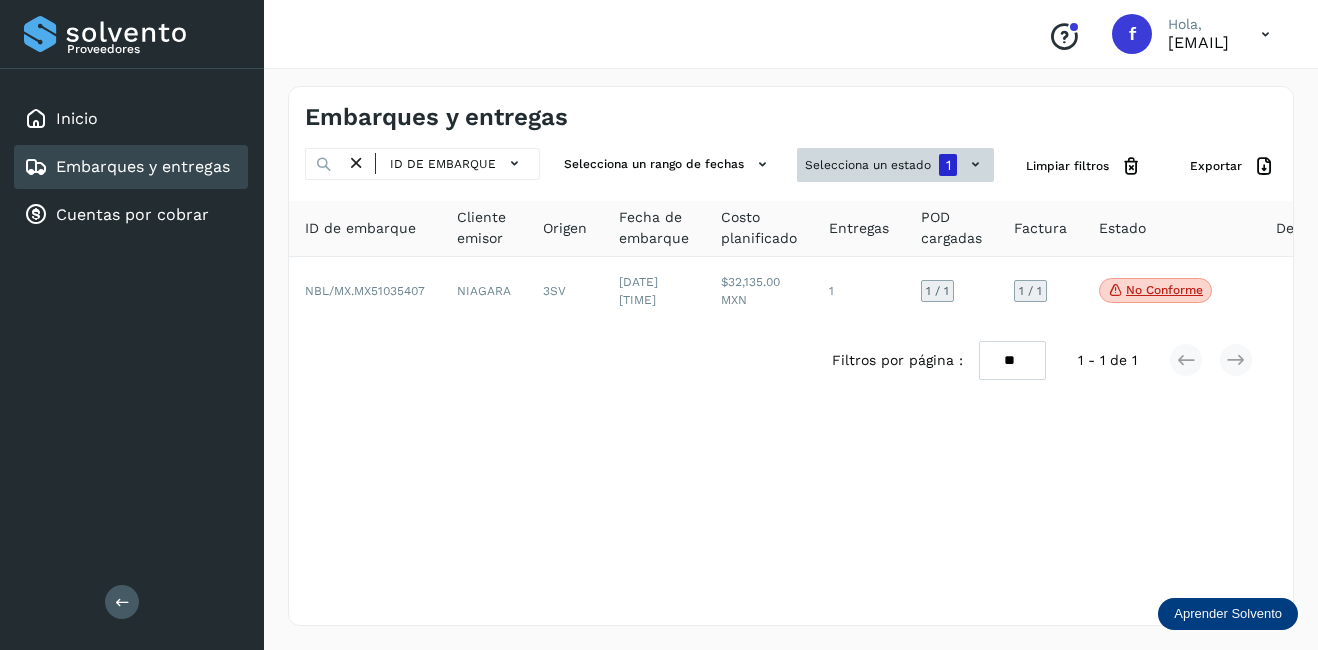 click on "Selecciona un estado 1" at bounding box center (895, 165) 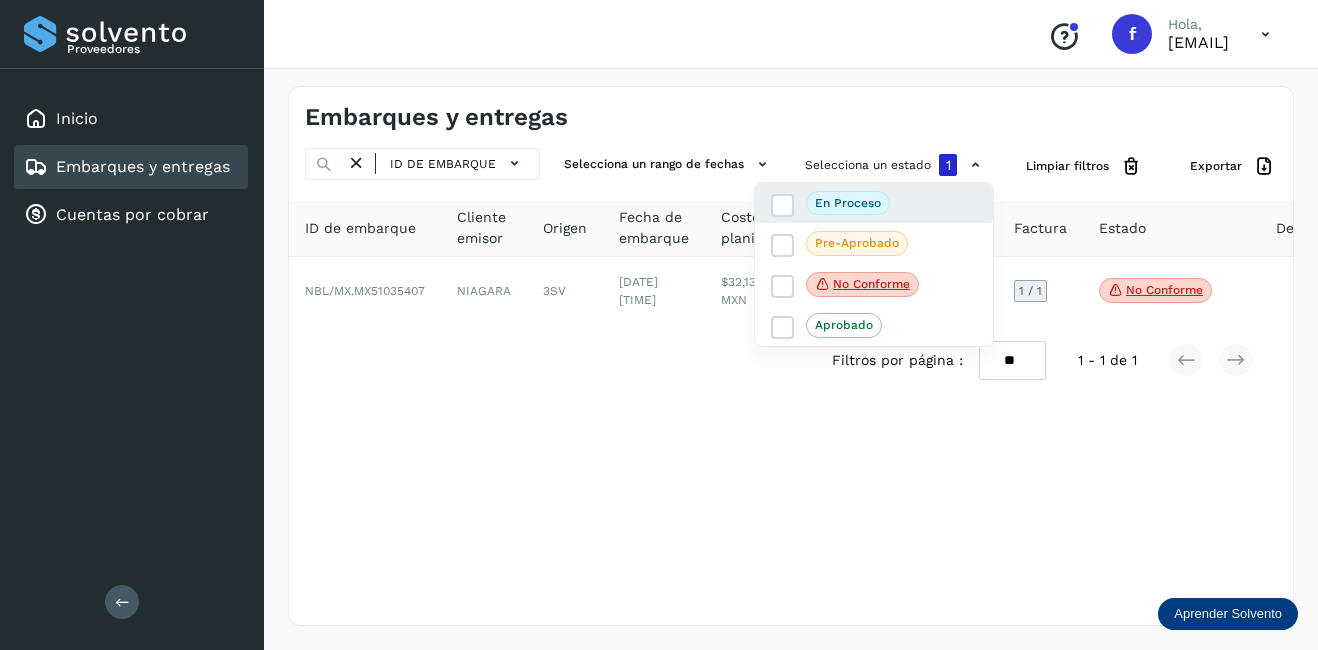 click on "En proceso" 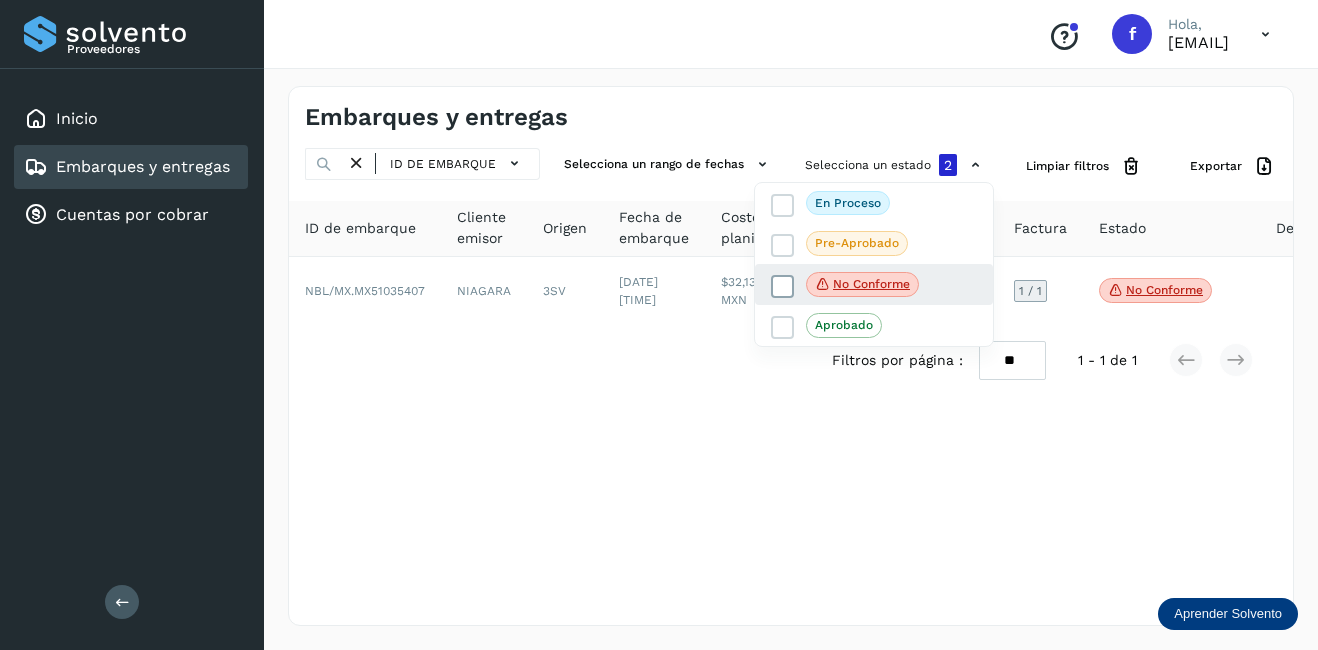 click at bounding box center [783, 286] 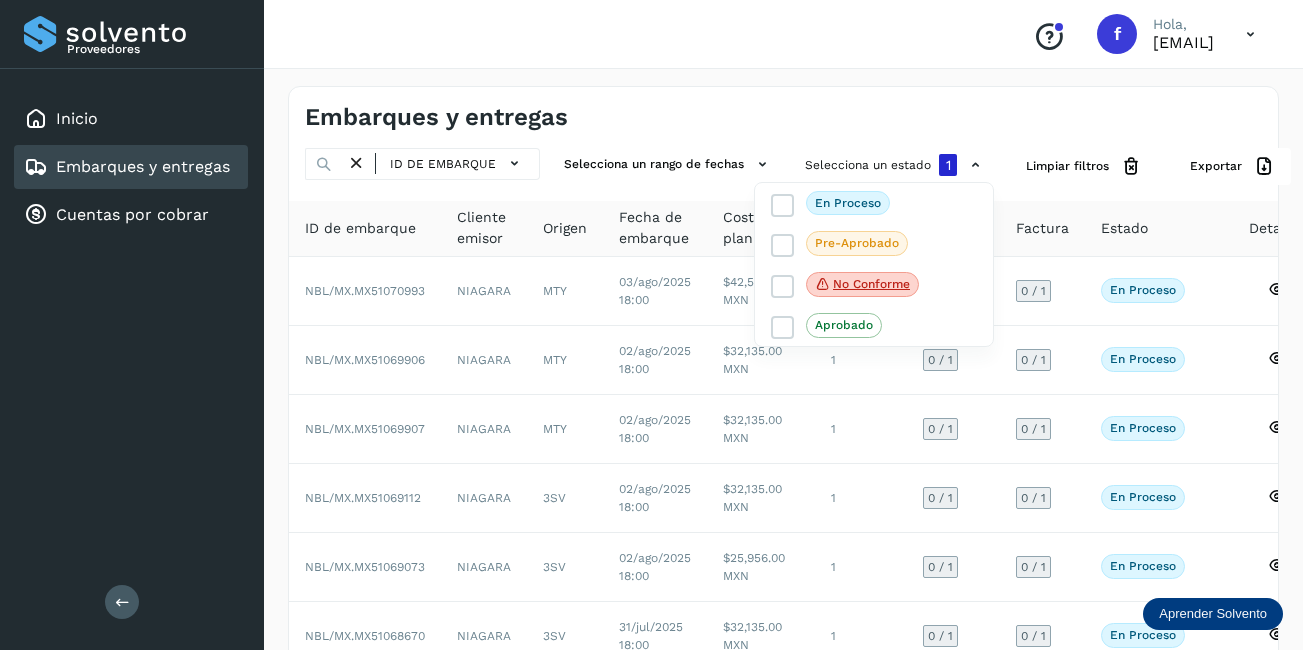 click at bounding box center [651, 325] 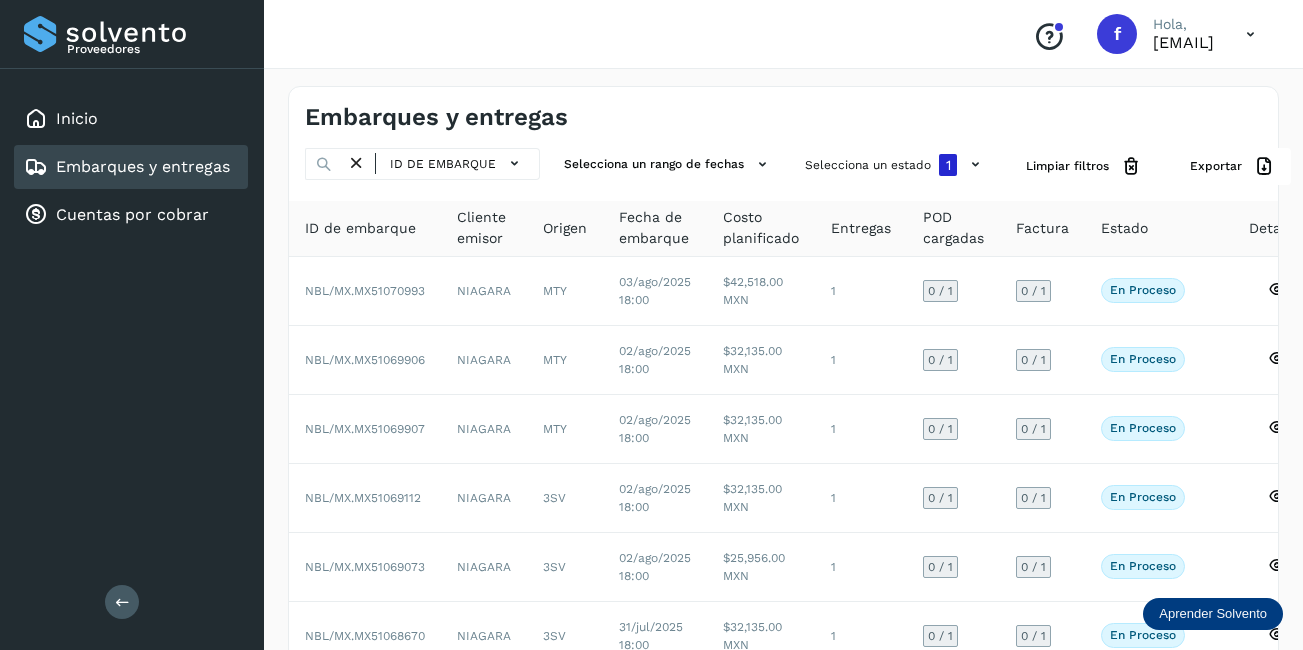 click at bounding box center [651, 325] 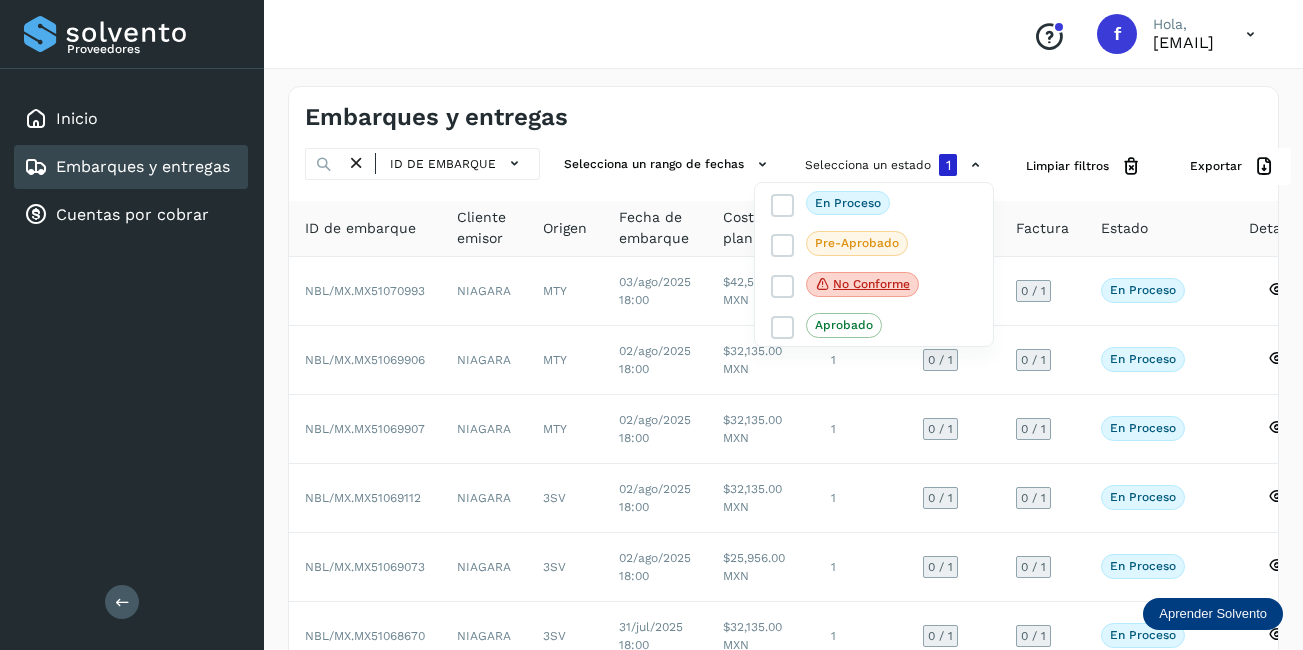 click at bounding box center [651, 325] 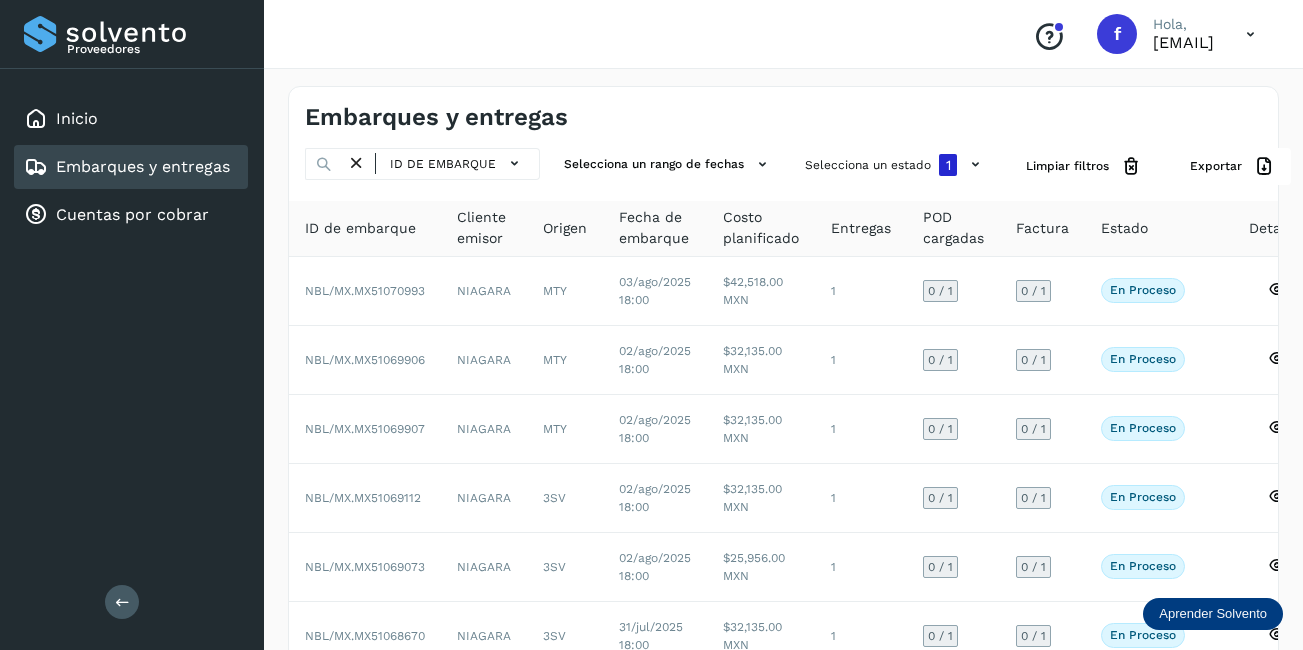 click at bounding box center [651, 325] 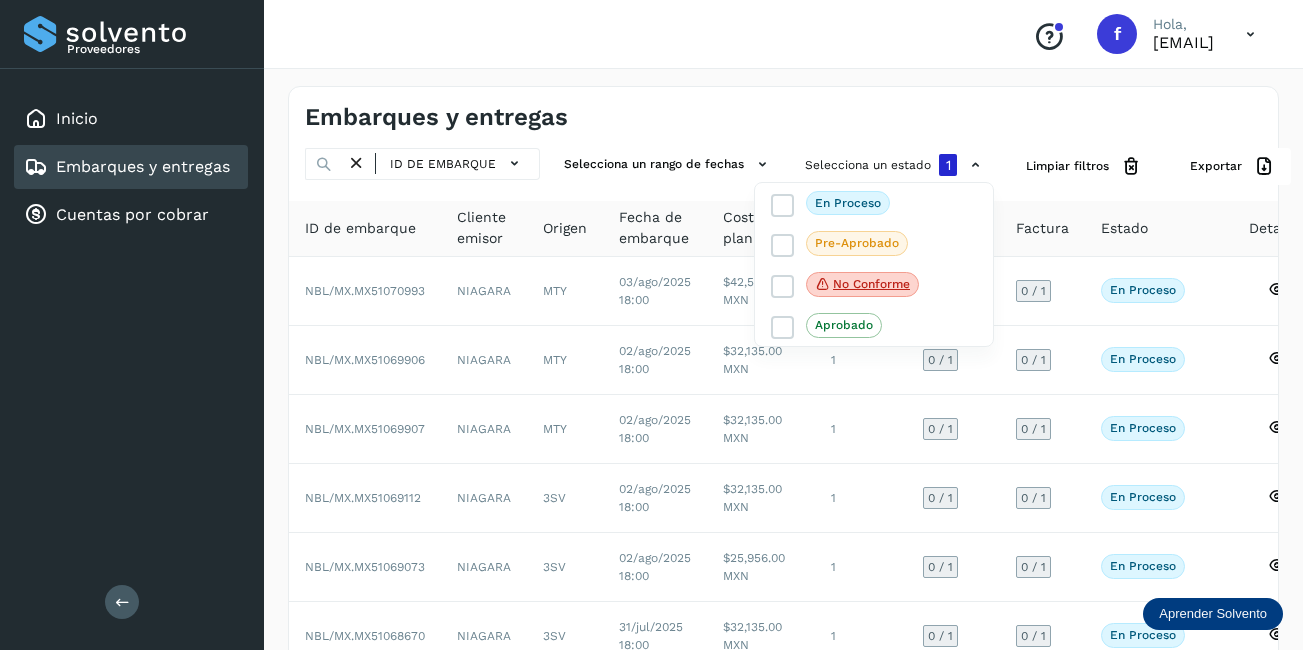 click at bounding box center [651, 325] 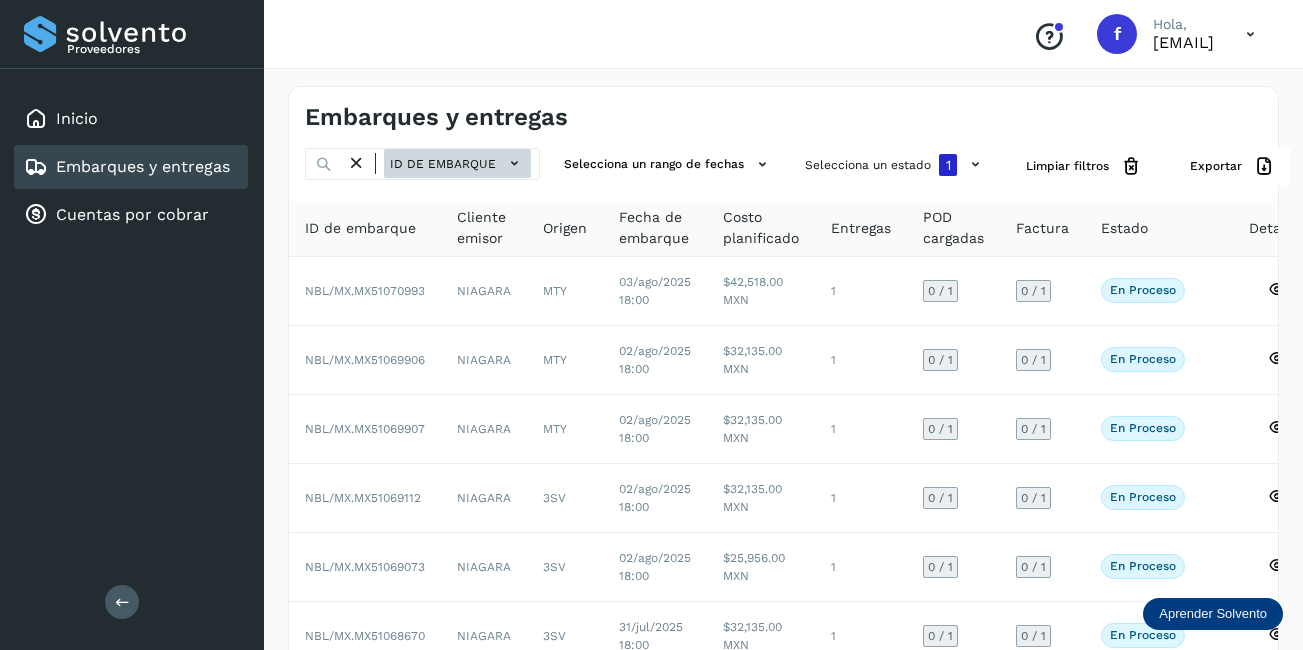 click on "ID de embarque" 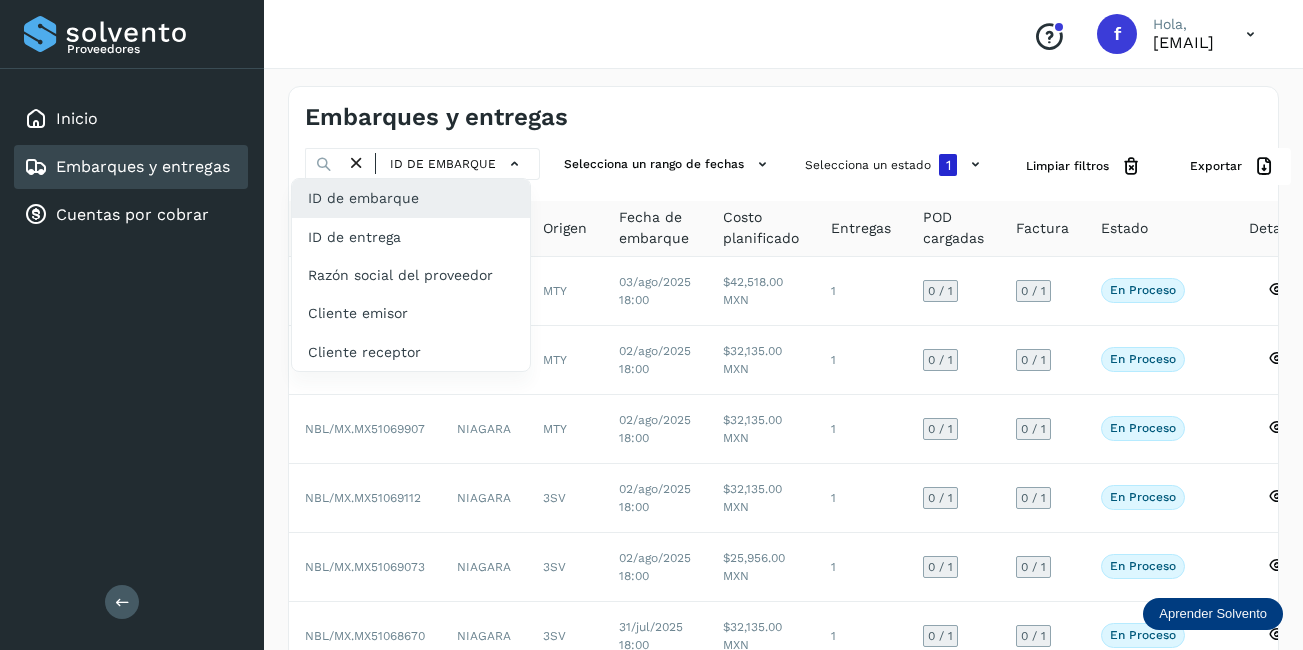 click at bounding box center (651, 325) 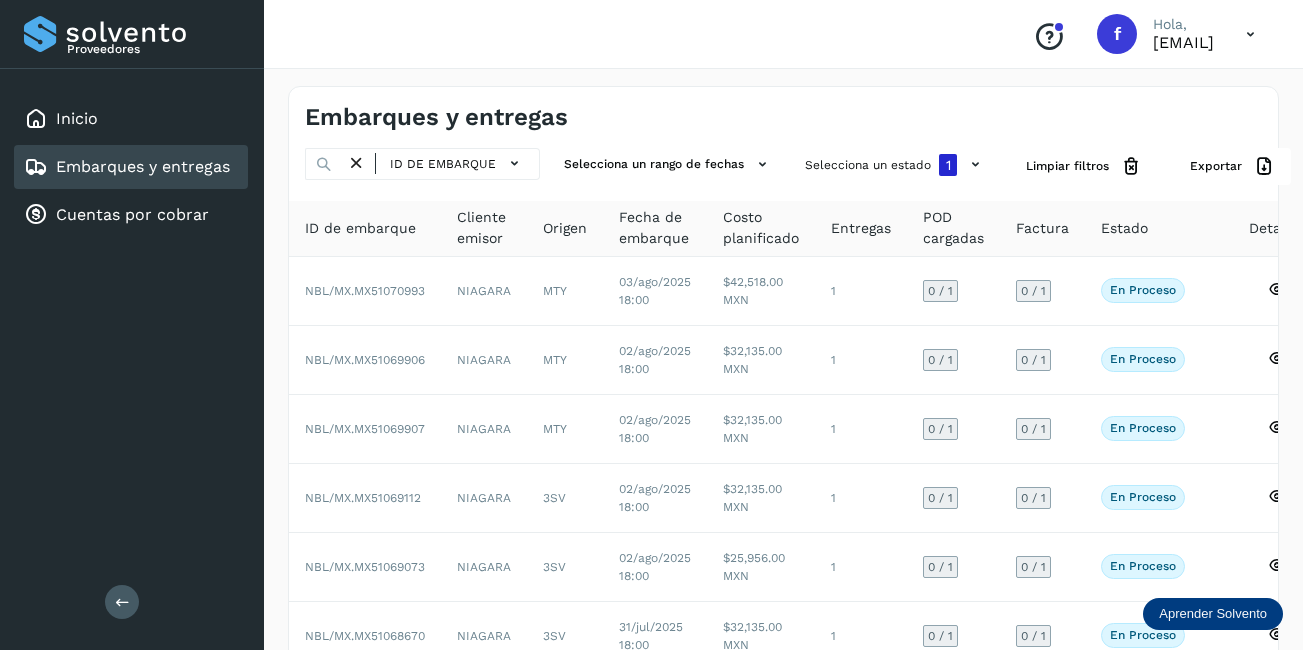 click on "Embarques y entregas" at bounding box center [143, 166] 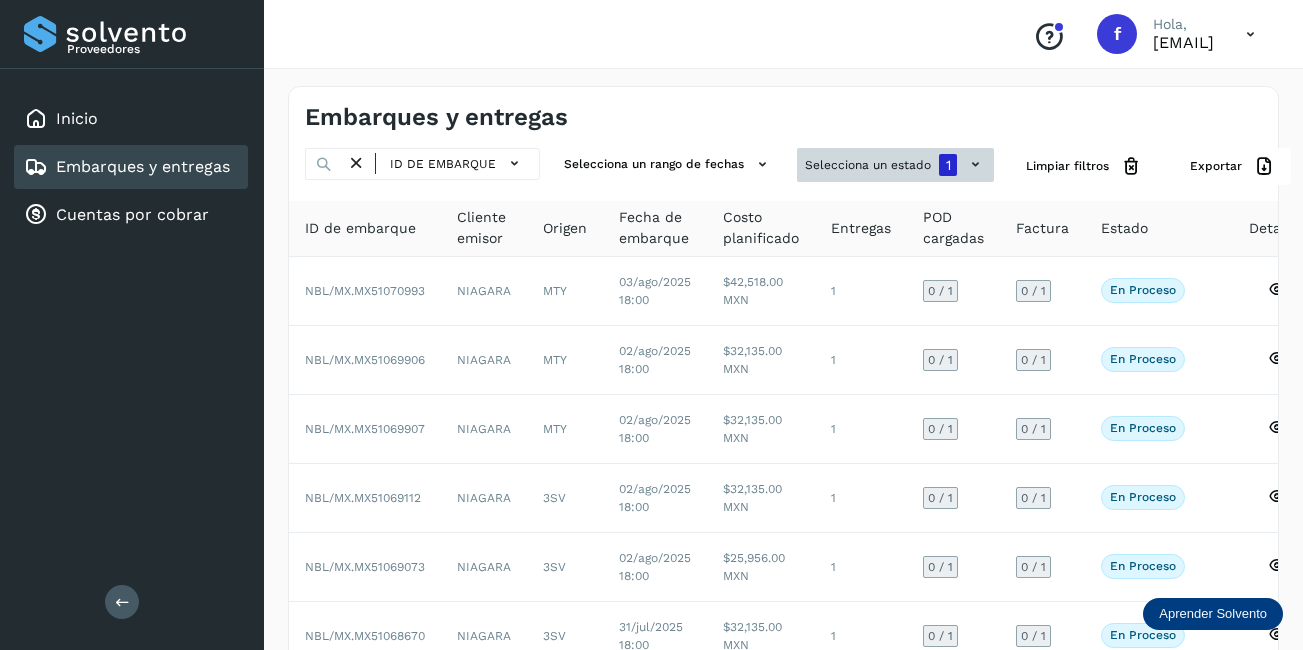 click on "Selecciona un estado 1" at bounding box center [895, 165] 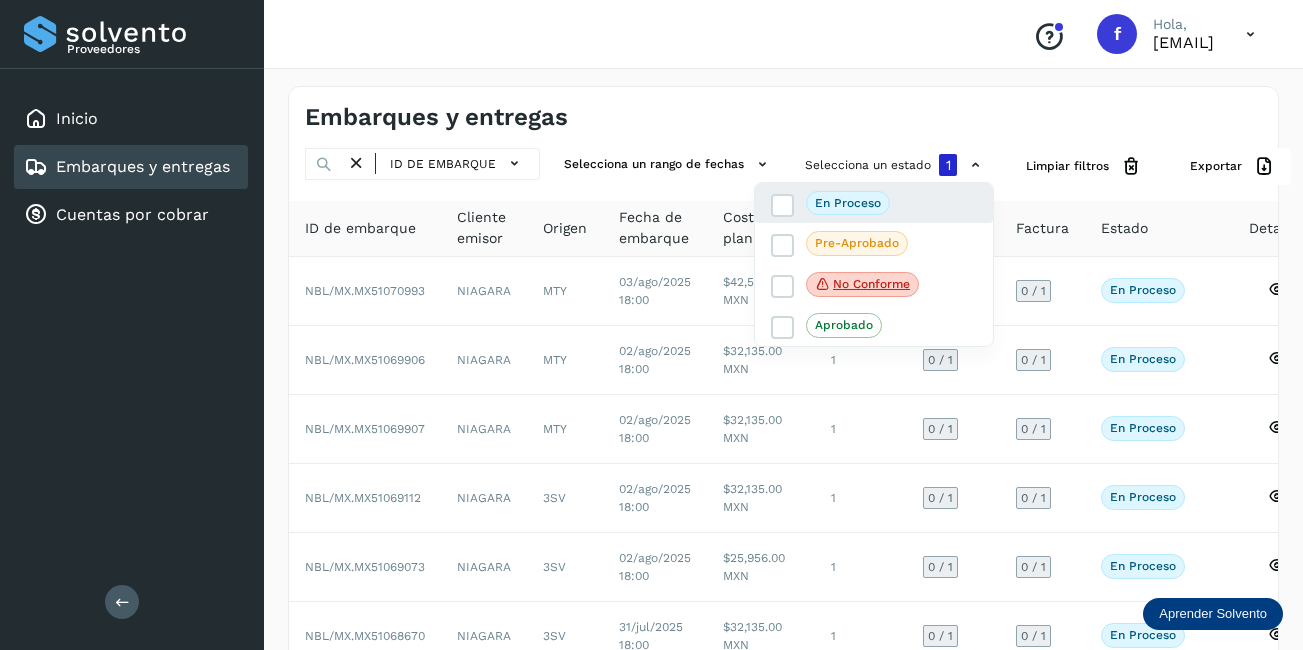 click on "En proceso" 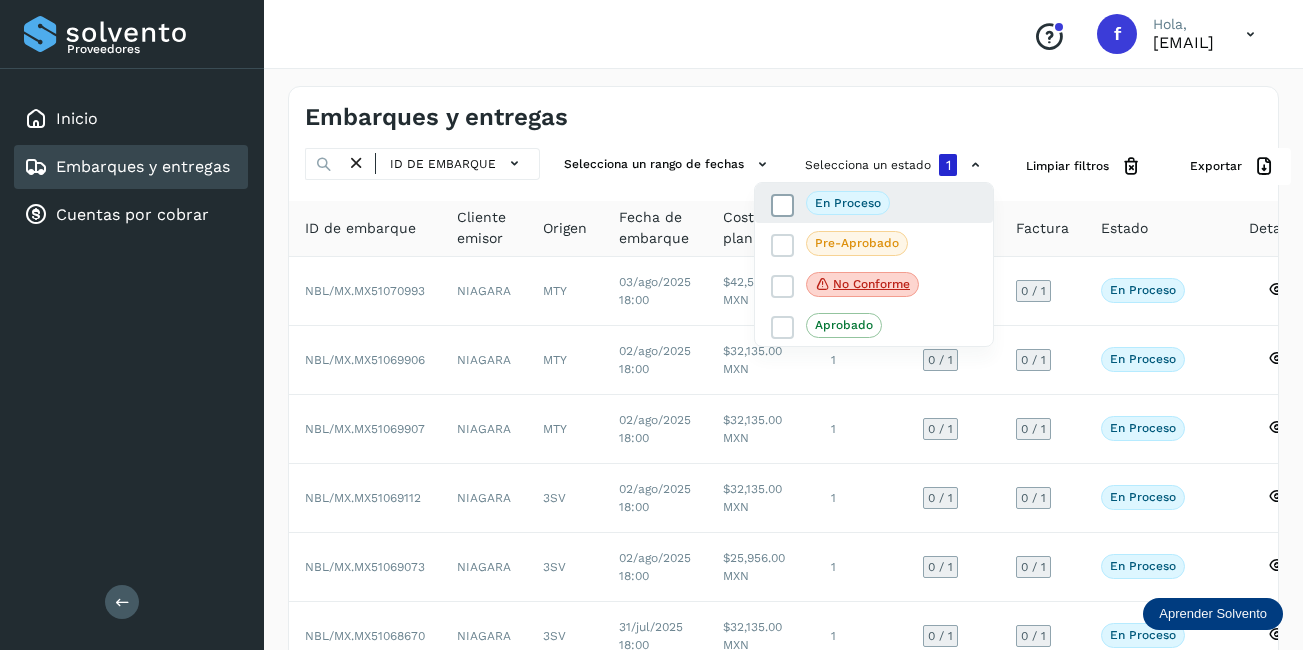 click at bounding box center (783, 205) 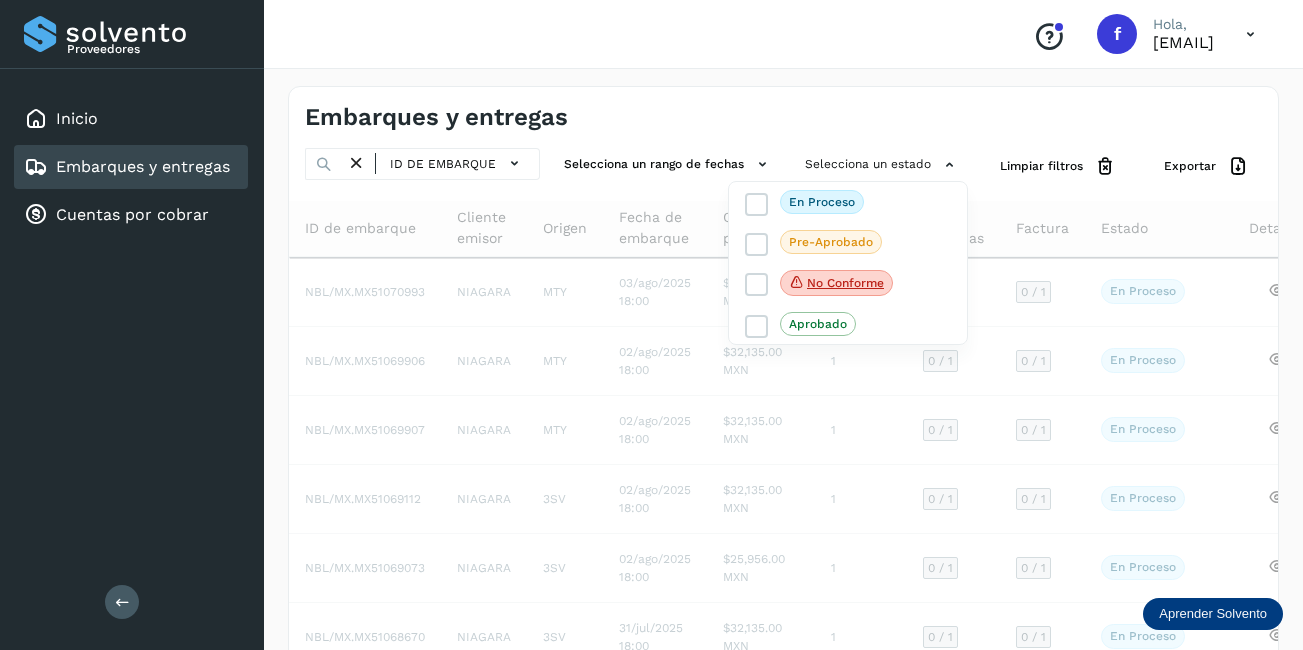 click at bounding box center [651, 325] 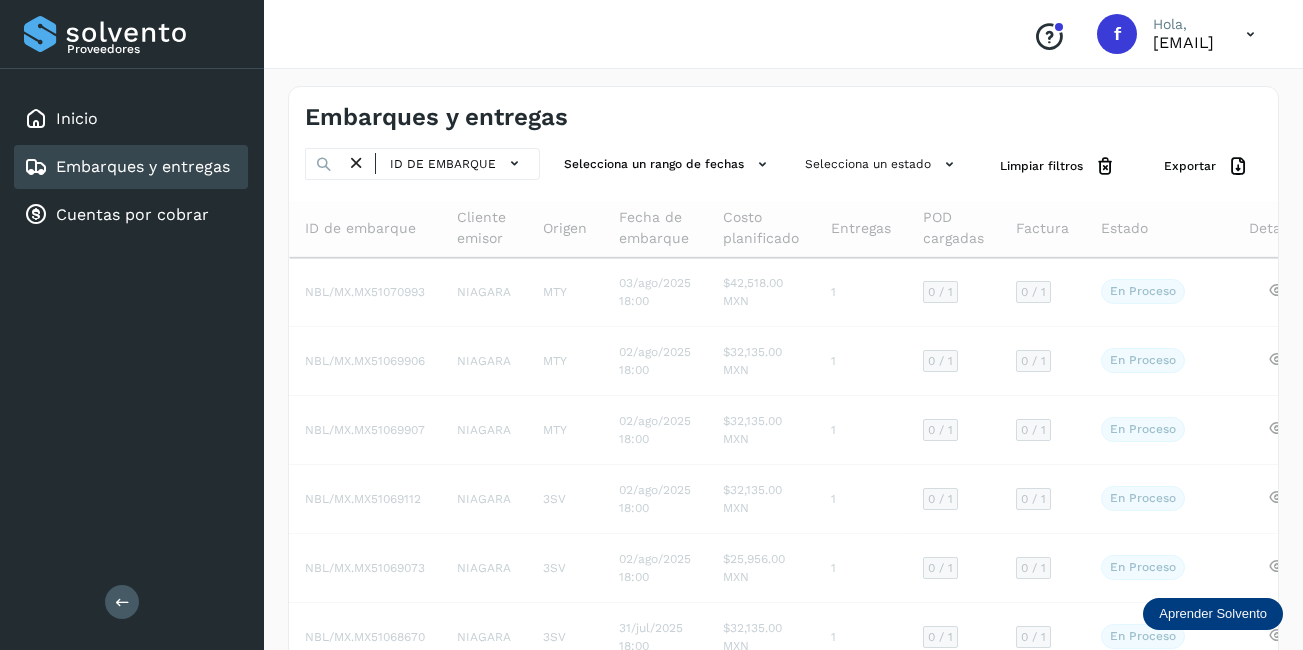 click at bounding box center (356, 163) 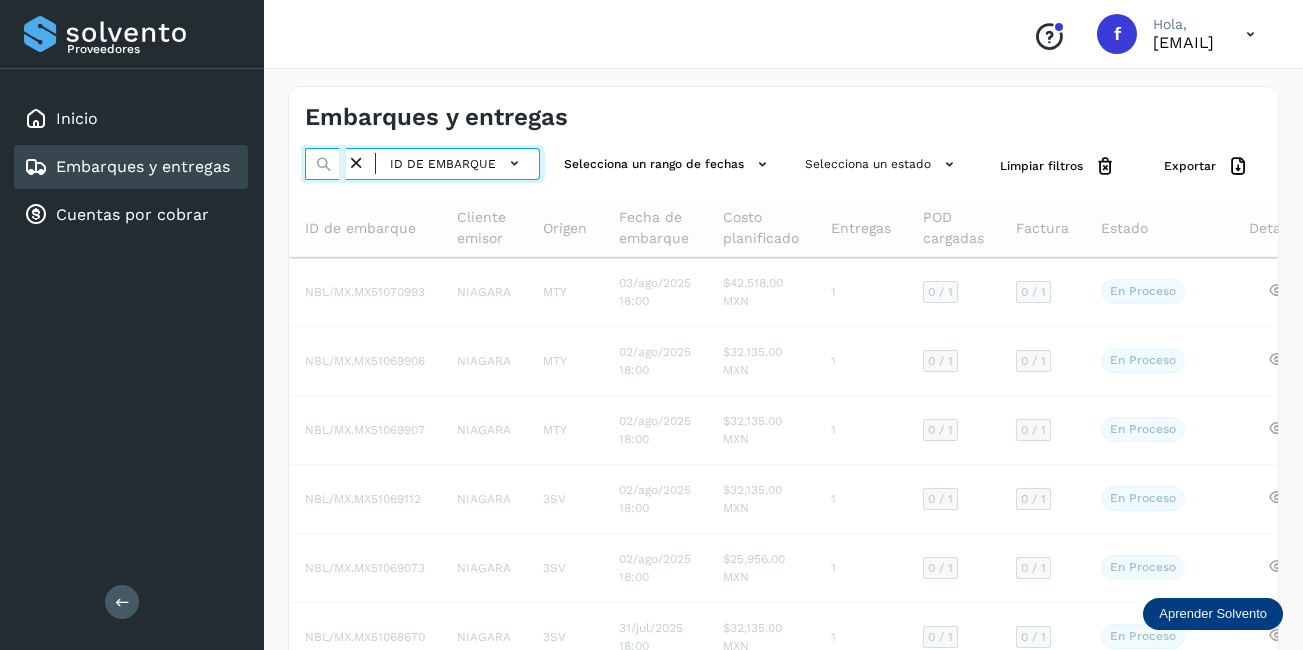 click at bounding box center [325, 164] 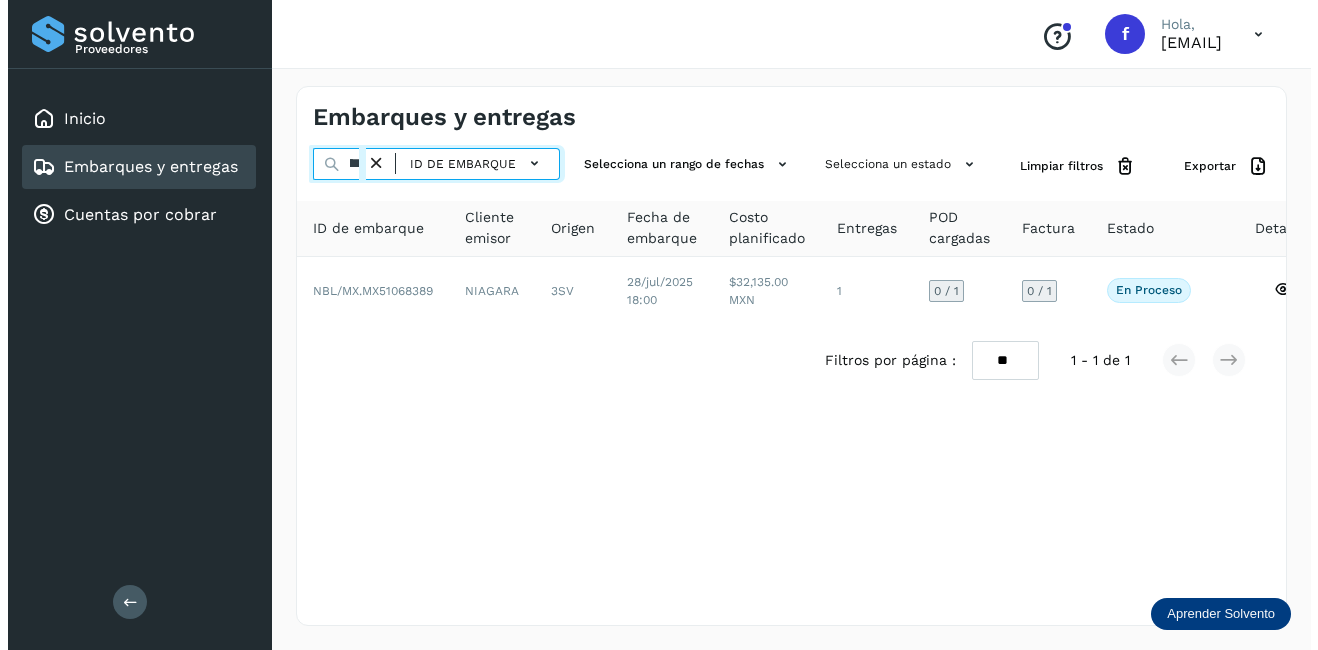 scroll, scrollTop: 0, scrollLeft: 54, axis: horizontal 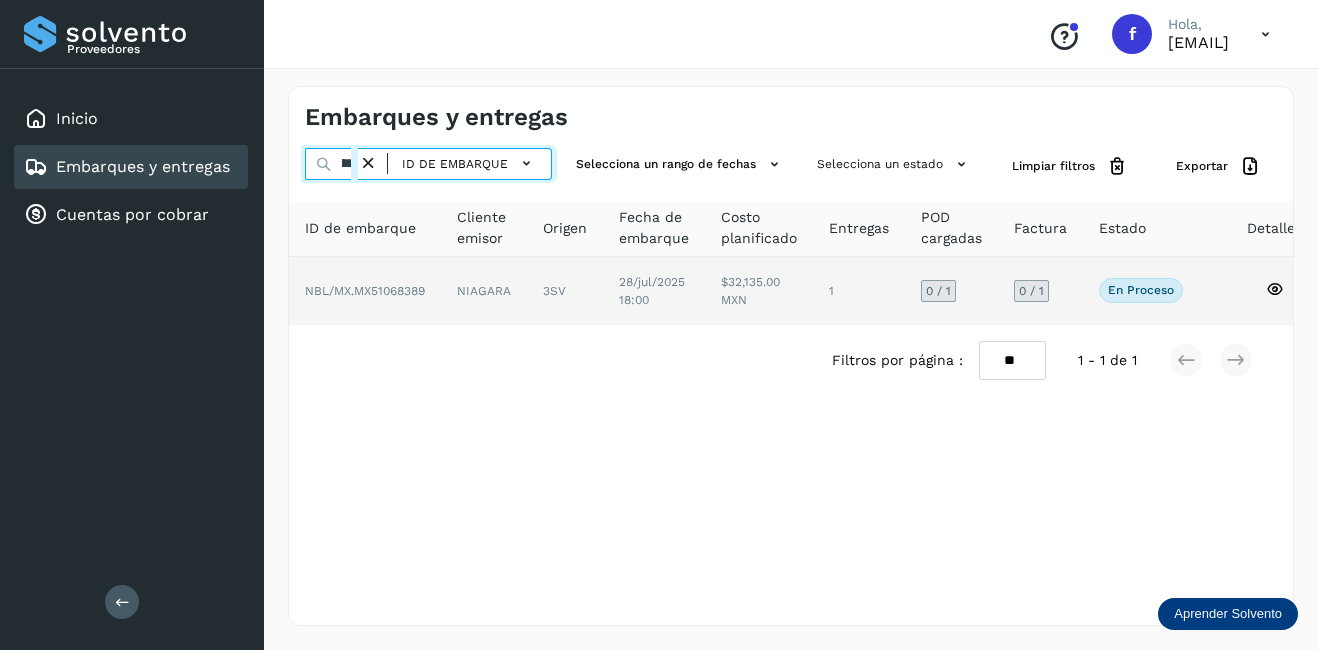 type on "********" 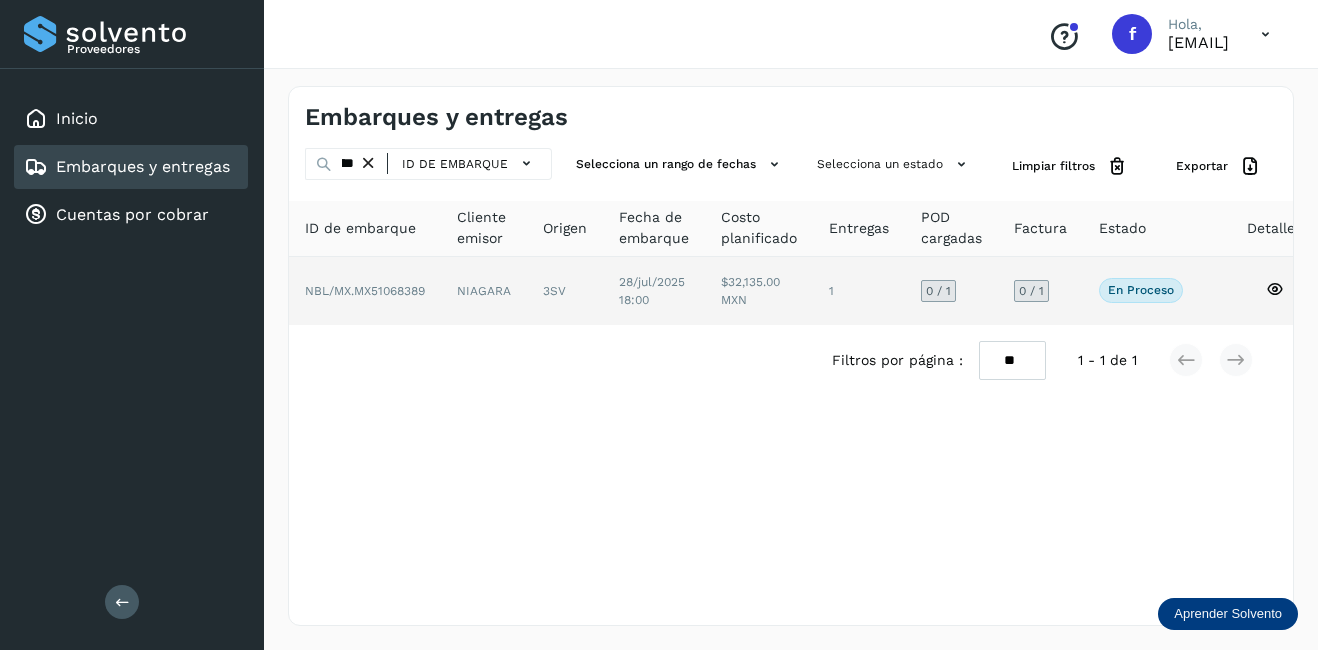 click on "3SV" 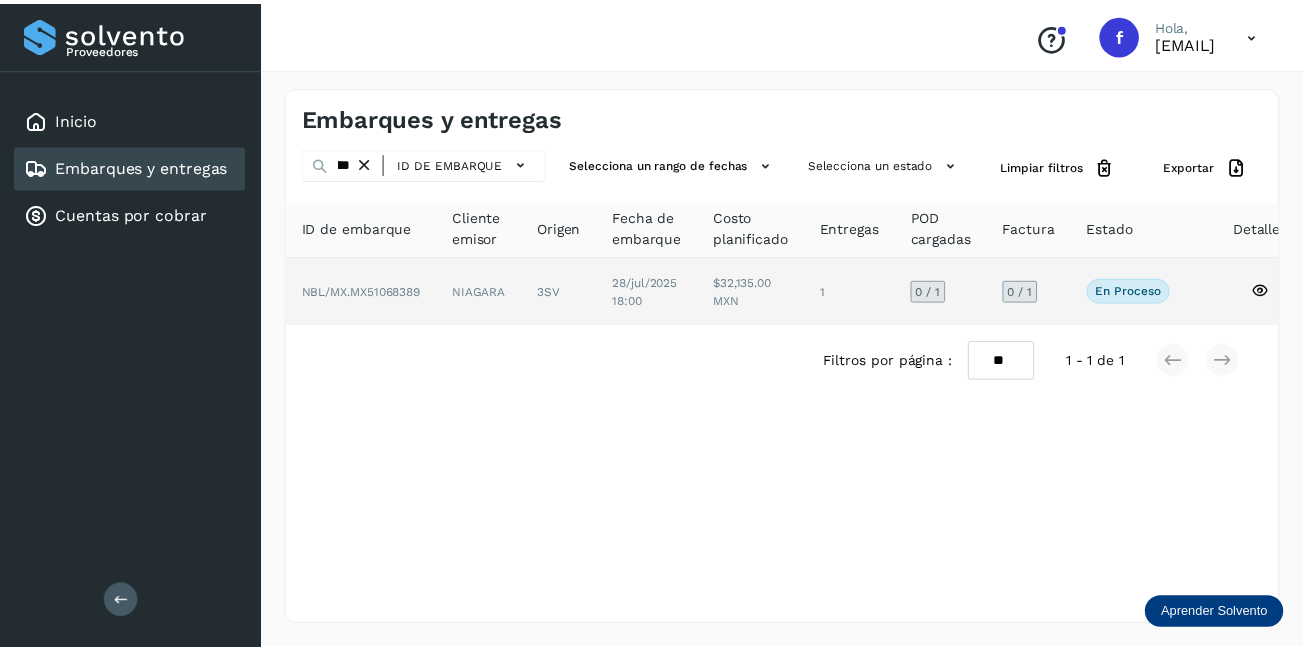 scroll, scrollTop: 0, scrollLeft: 0, axis: both 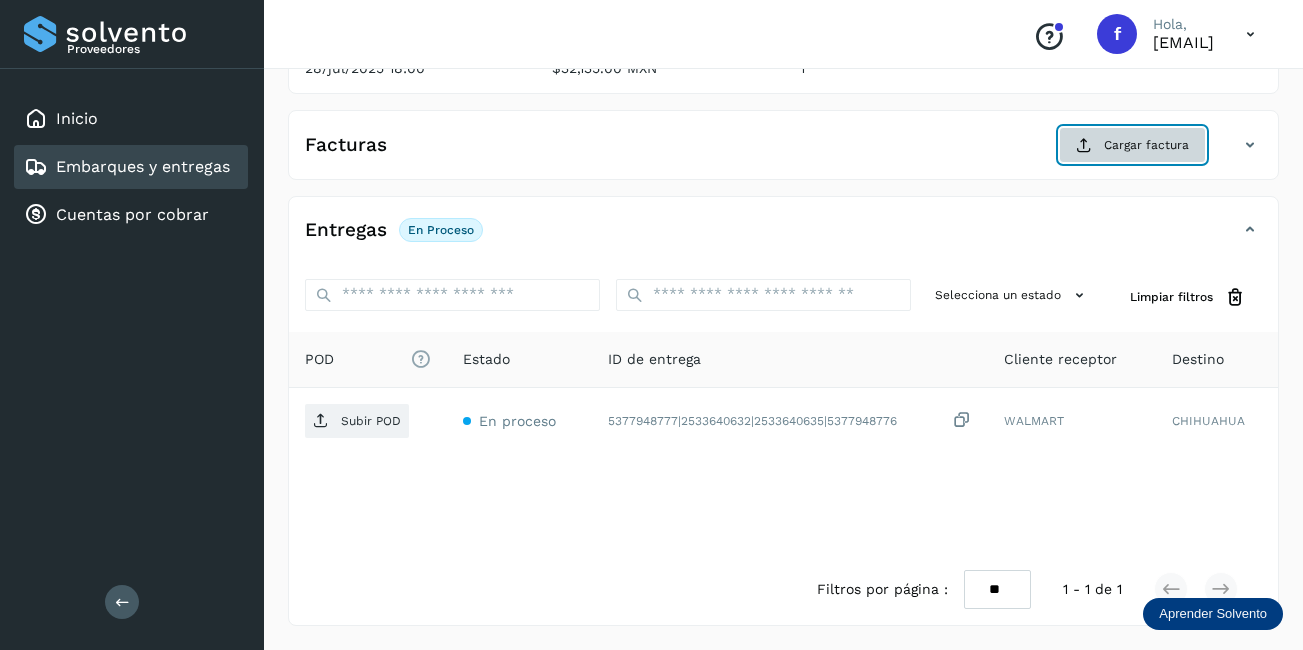 click on "Cargar factura" at bounding box center (1132, 145) 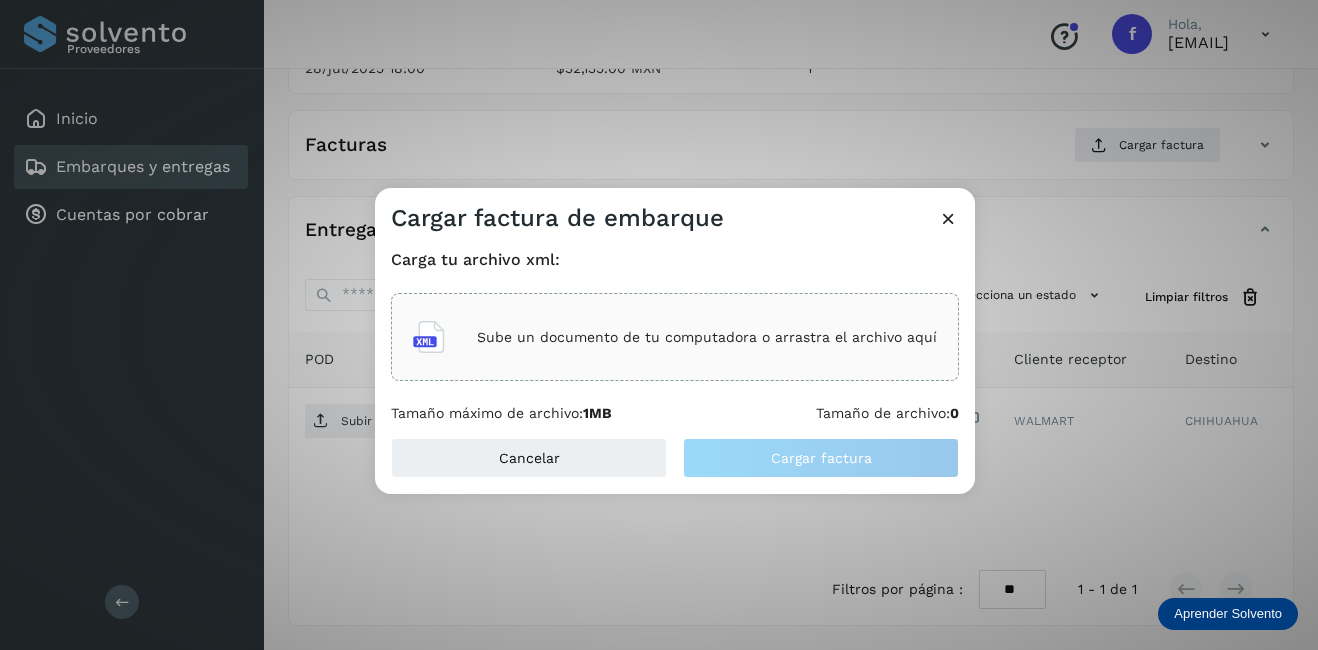 click on "Sube un documento de tu computadora o arrastra el archivo aquí" at bounding box center [707, 337] 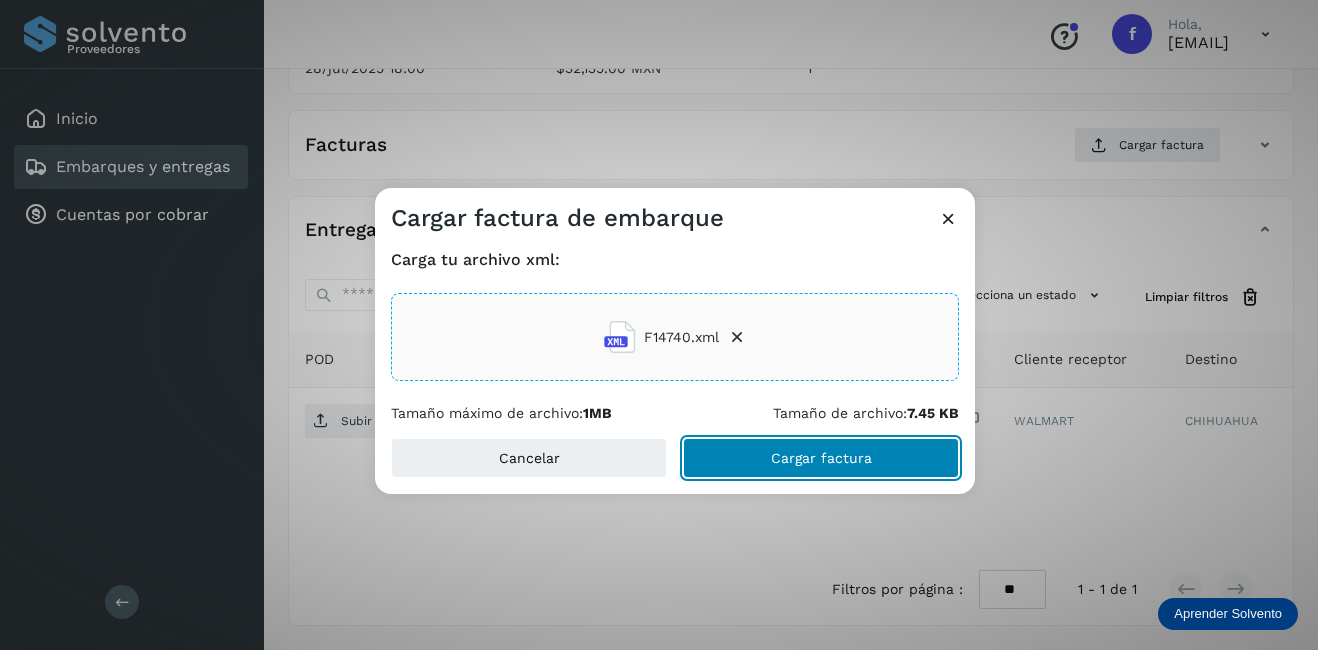 click on "Cargar factura" 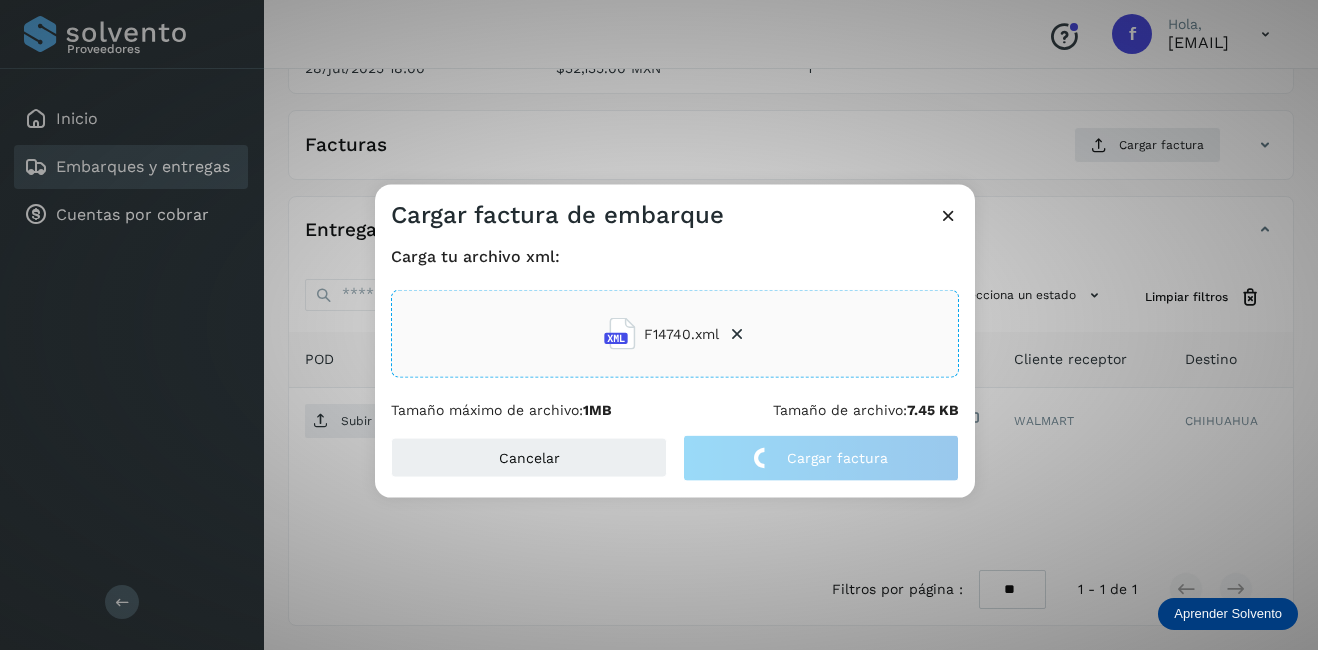 click on "Cargar factura de embarque Carga tu archivo xml: F14740.xml Tamaño máximo de archivo:  1MB Tamaño de archivo:  7.45 KB Cancelar Cargar factura" 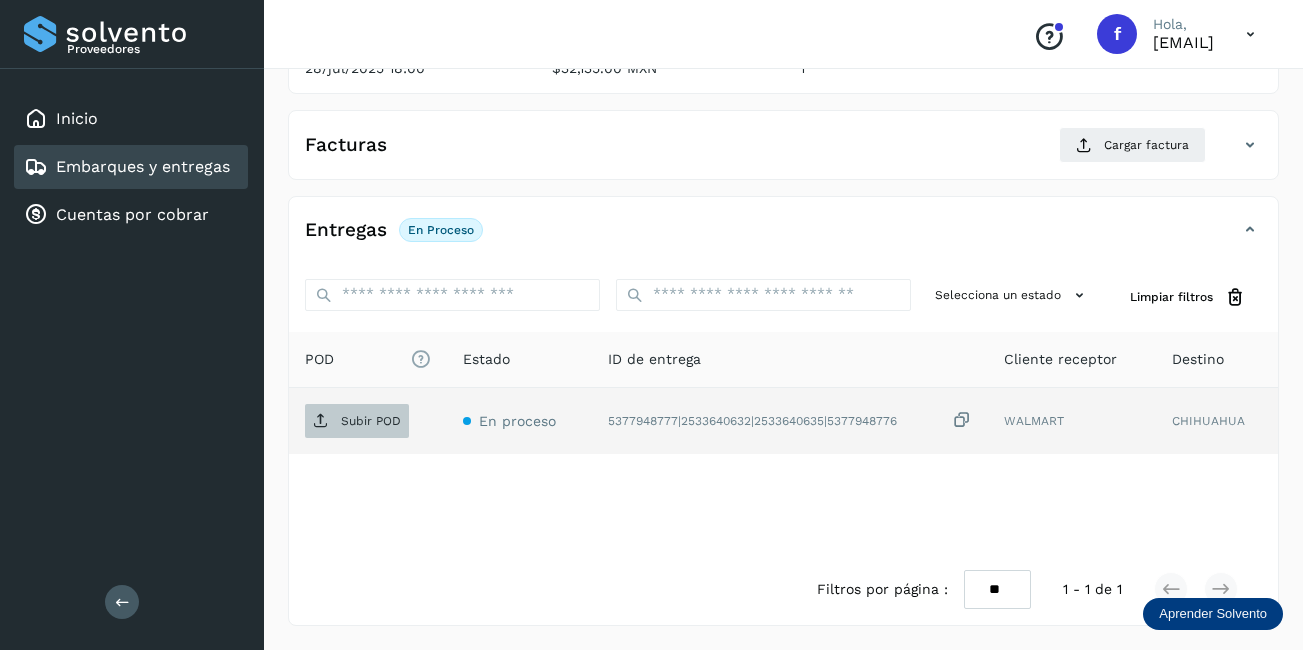 click on "Subir POD" at bounding box center (357, 421) 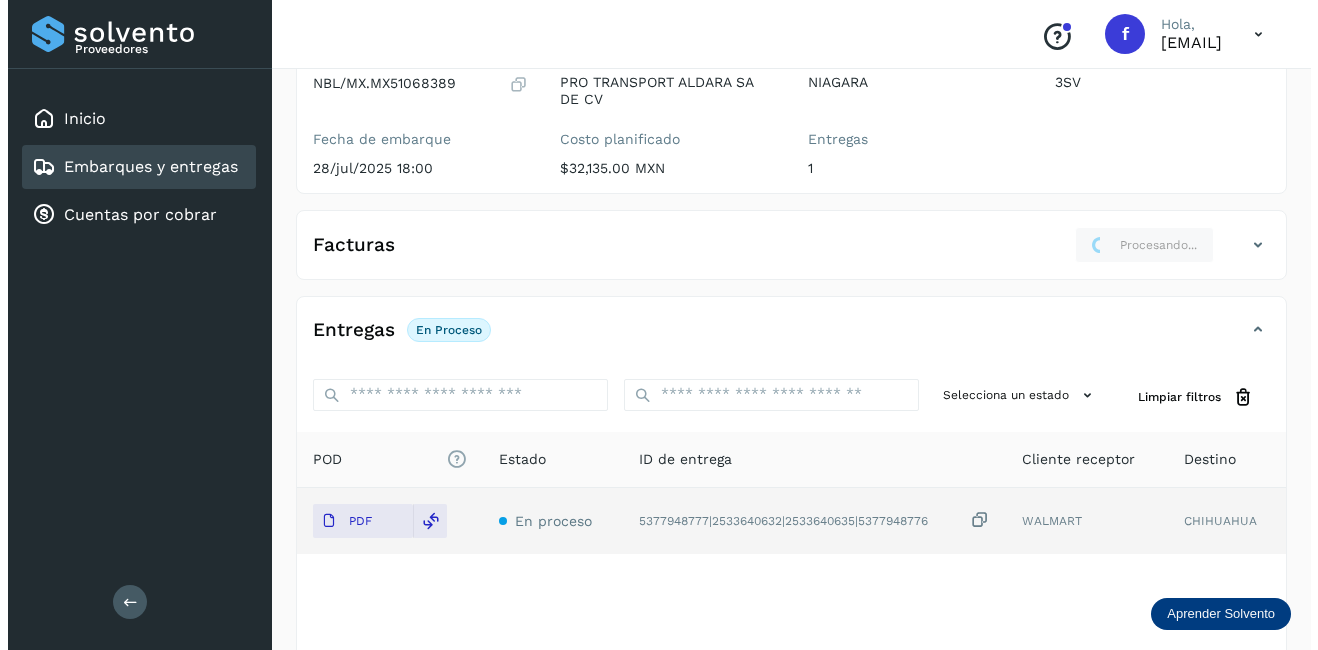 scroll, scrollTop: 0, scrollLeft: 0, axis: both 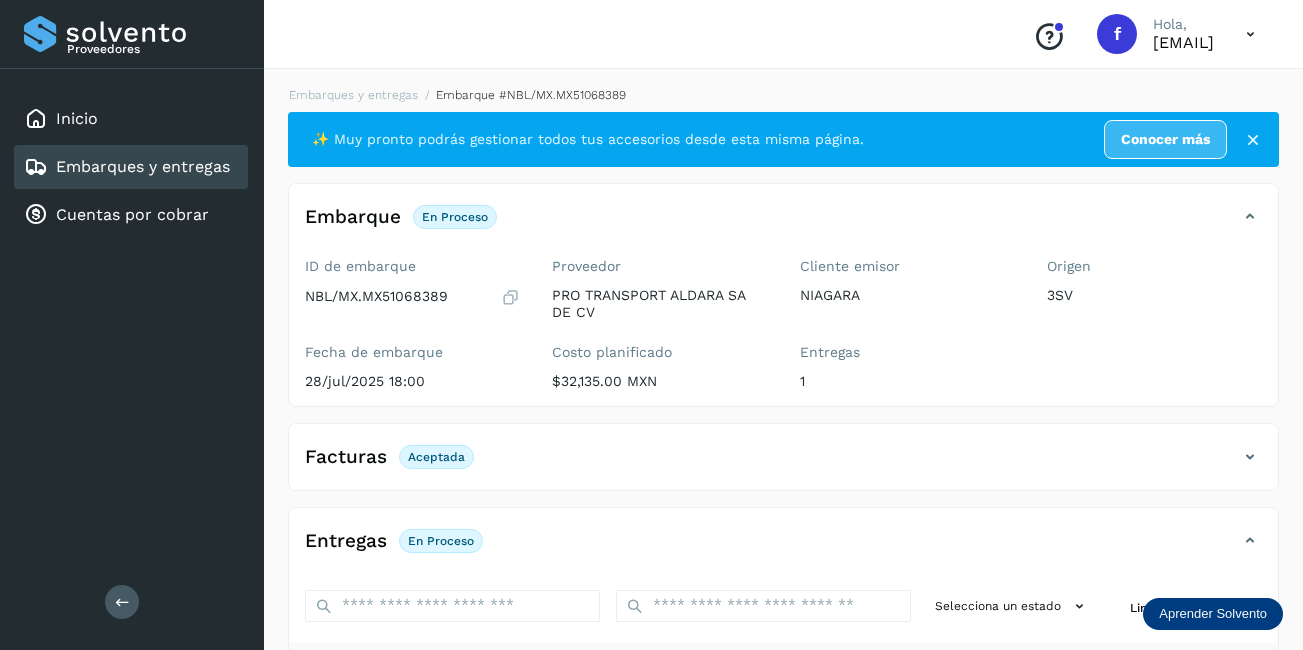 drag, startPoint x: 158, startPoint y: 158, endPoint x: 282, endPoint y: 313, distance: 198.49686 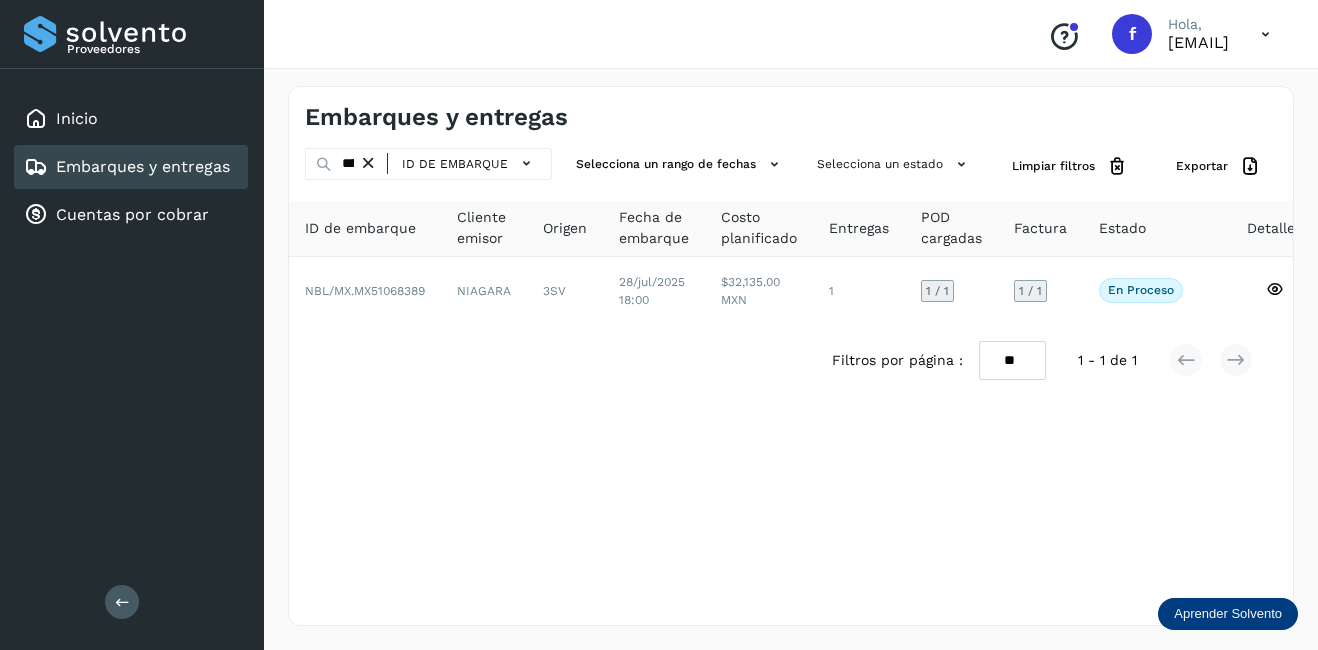 click at bounding box center [368, 163] 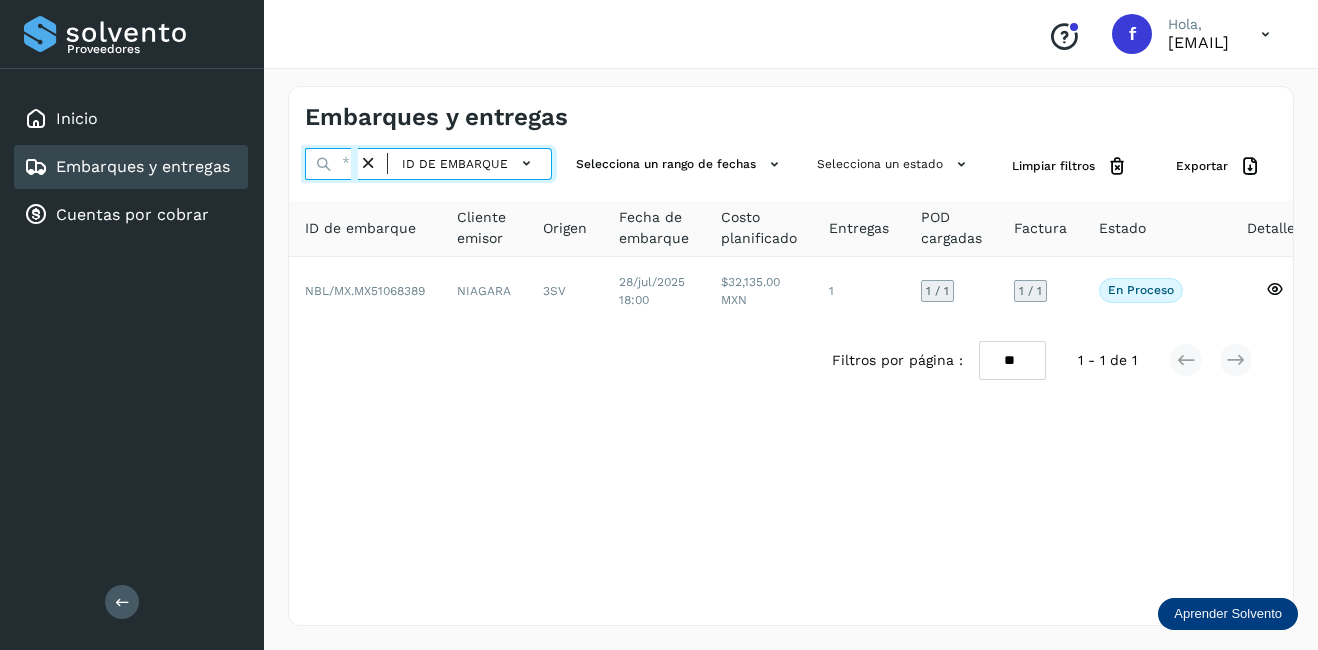 click at bounding box center (331, 164) 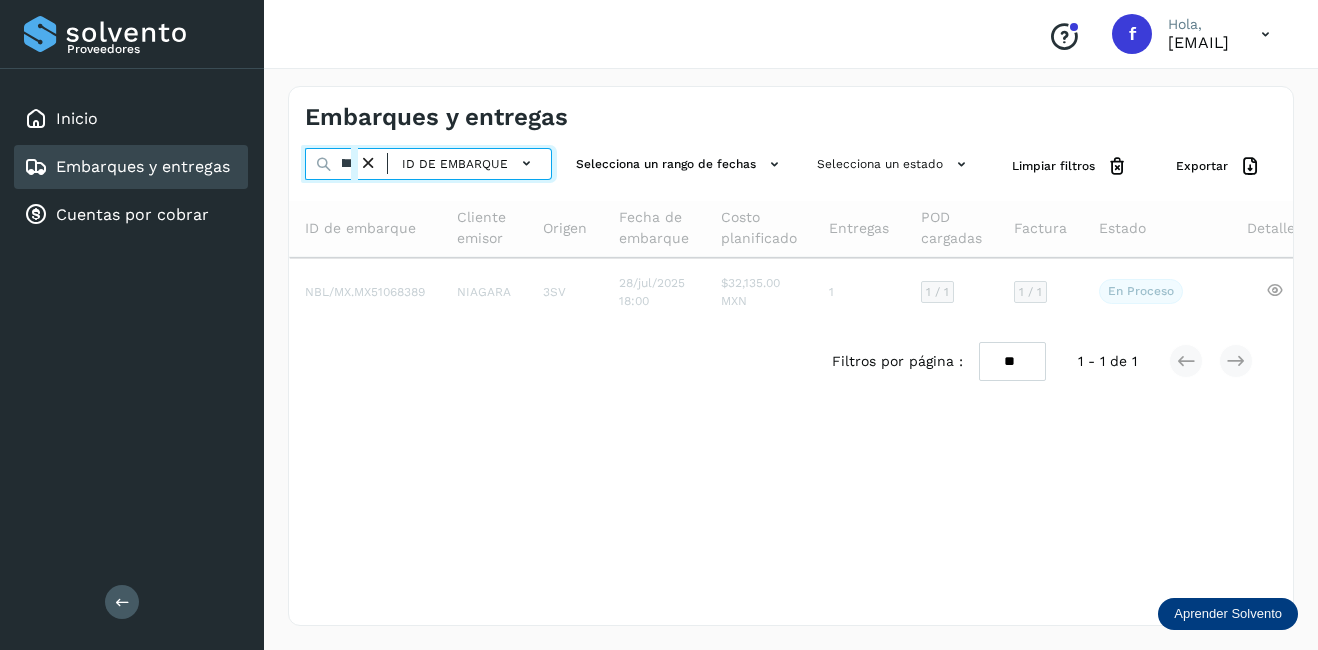 scroll, scrollTop: 0, scrollLeft: 54, axis: horizontal 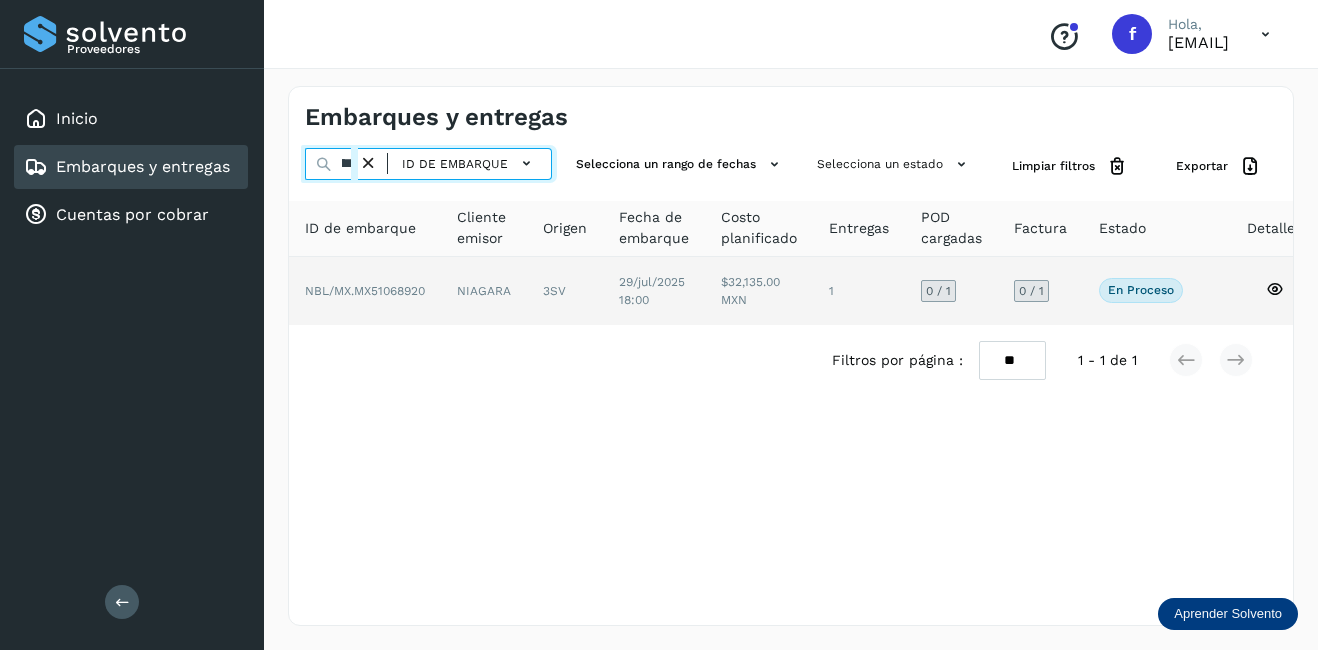 type on "********" 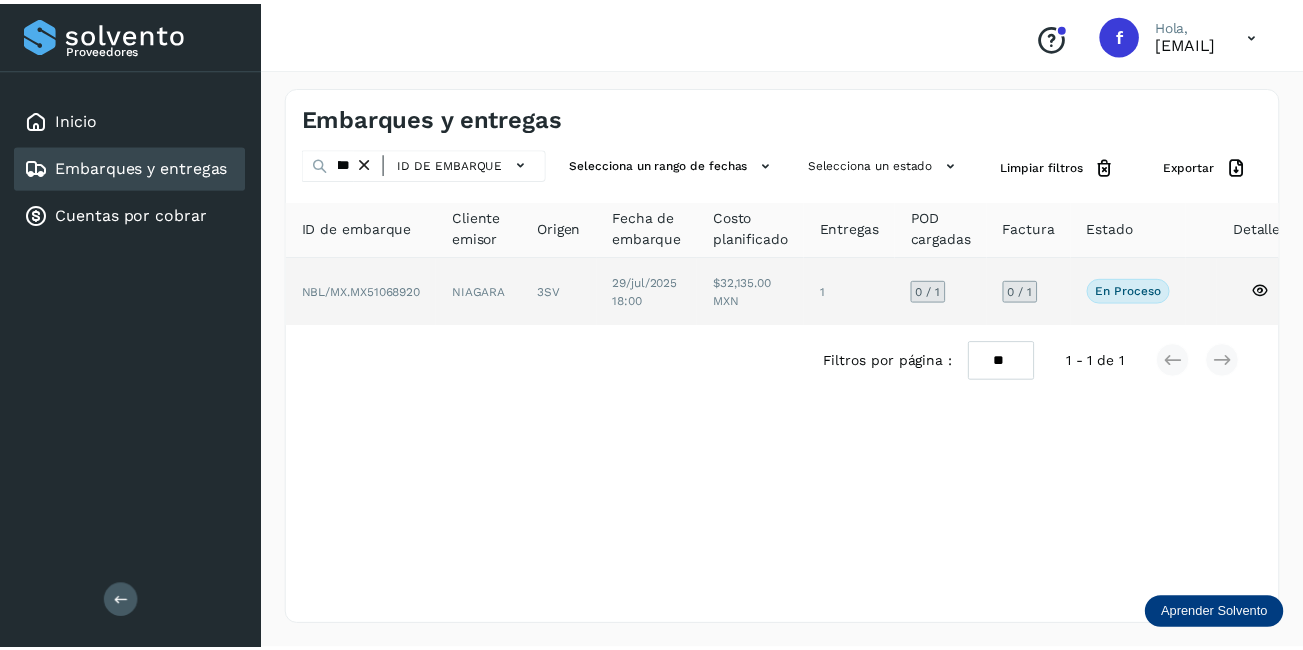 scroll, scrollTop: 0, scrollLeft: 0, axis: both 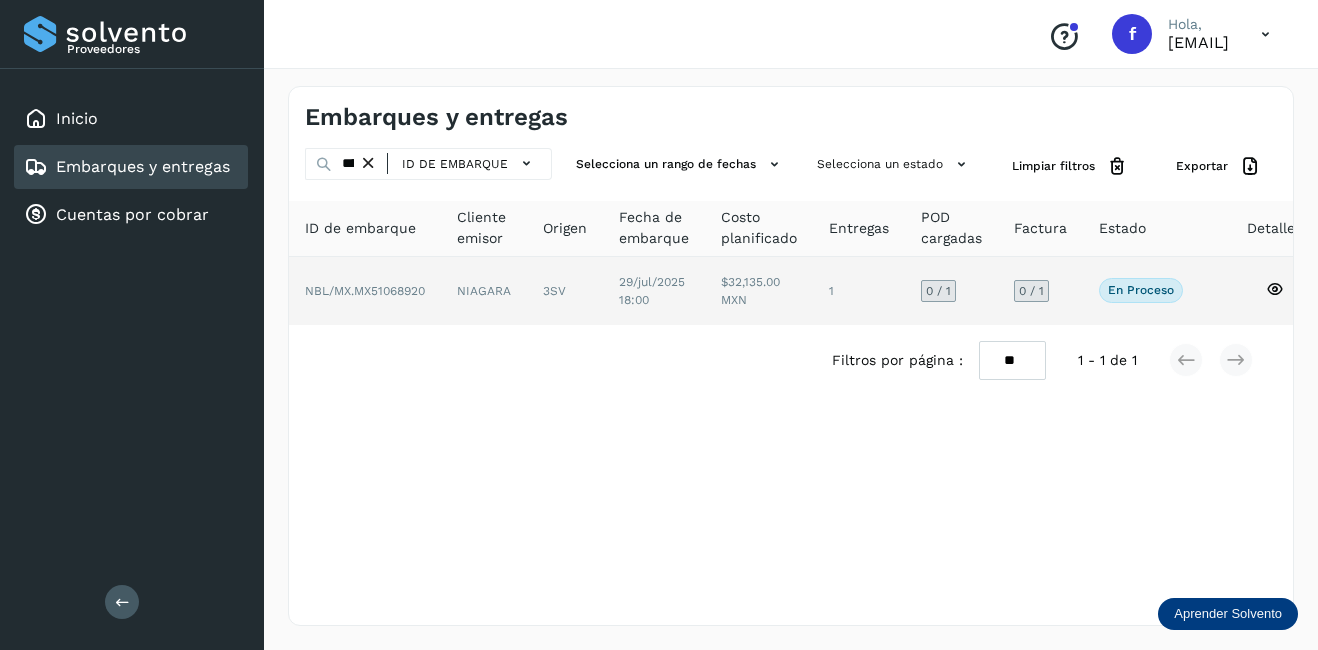 click 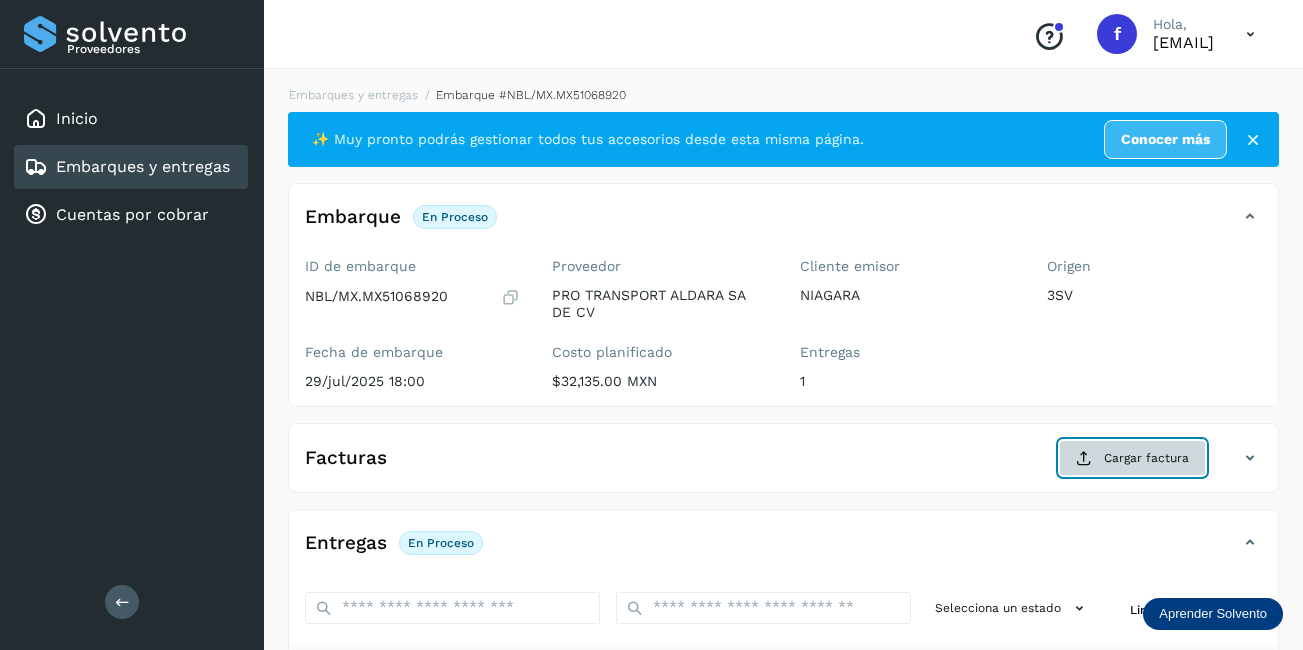 click on "Cargar factura" at bounding box center [1132, 458] 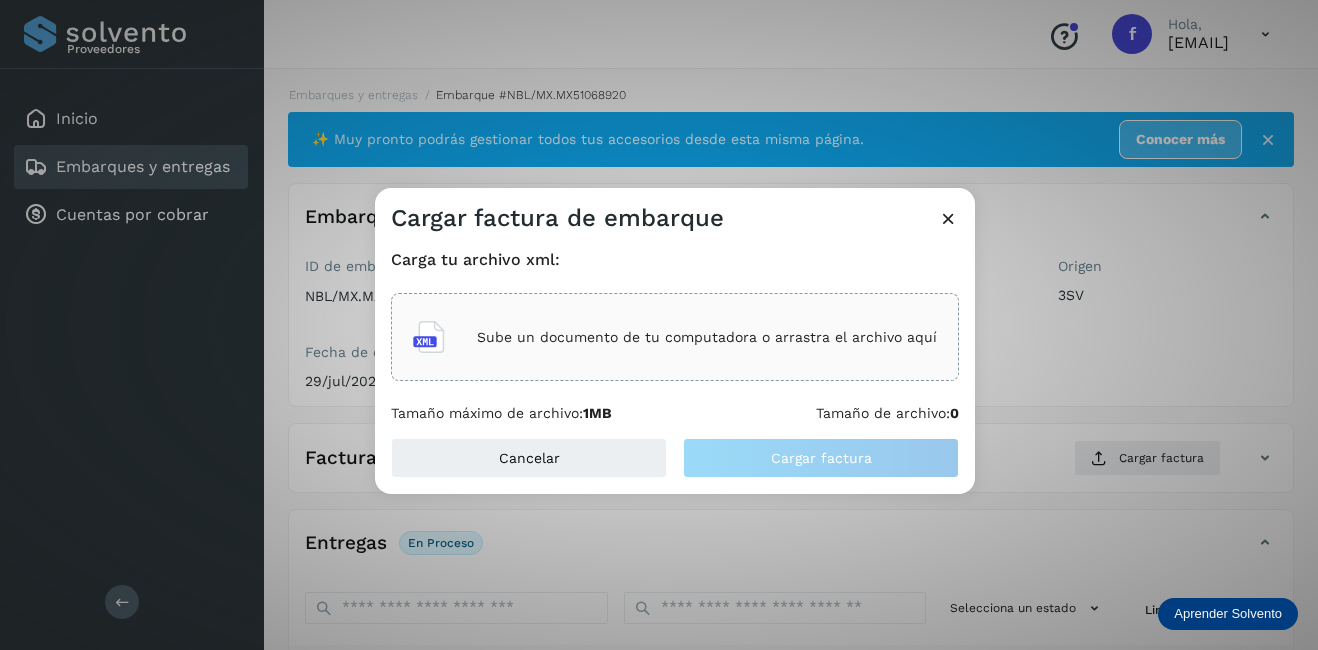 click on "Sube un documento de tu computadora o arrastra el archivo aquí" 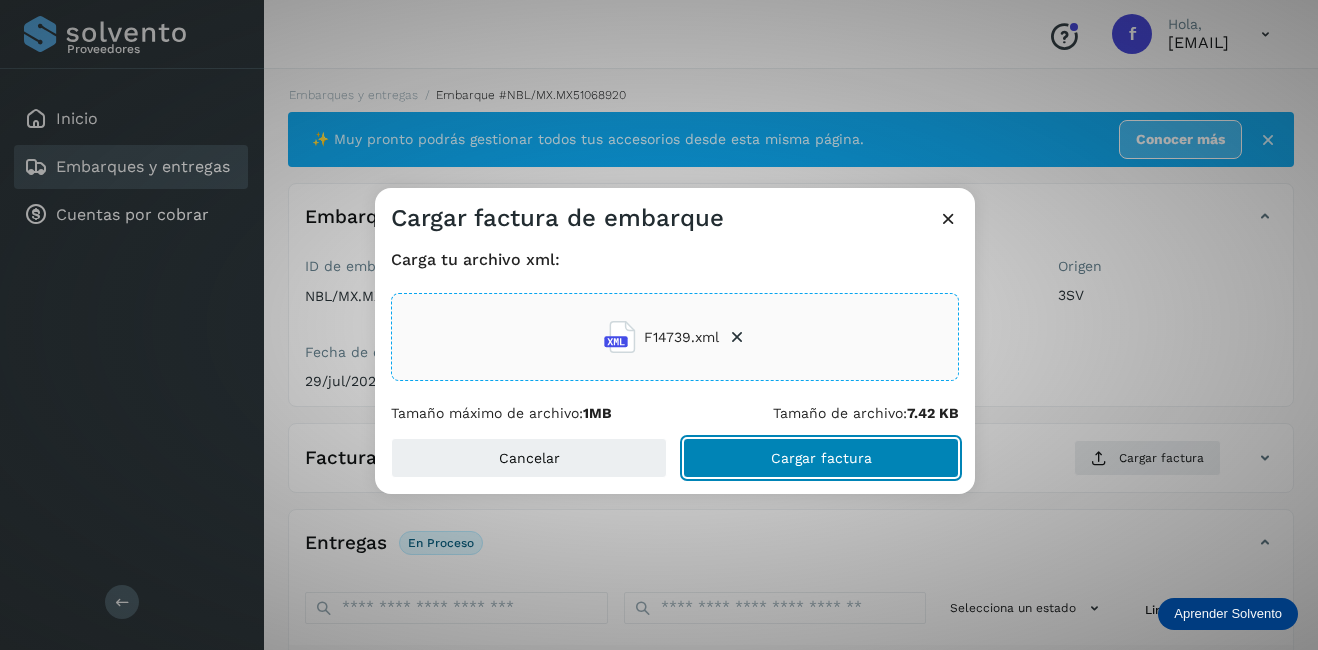 click on "Cargar factura" 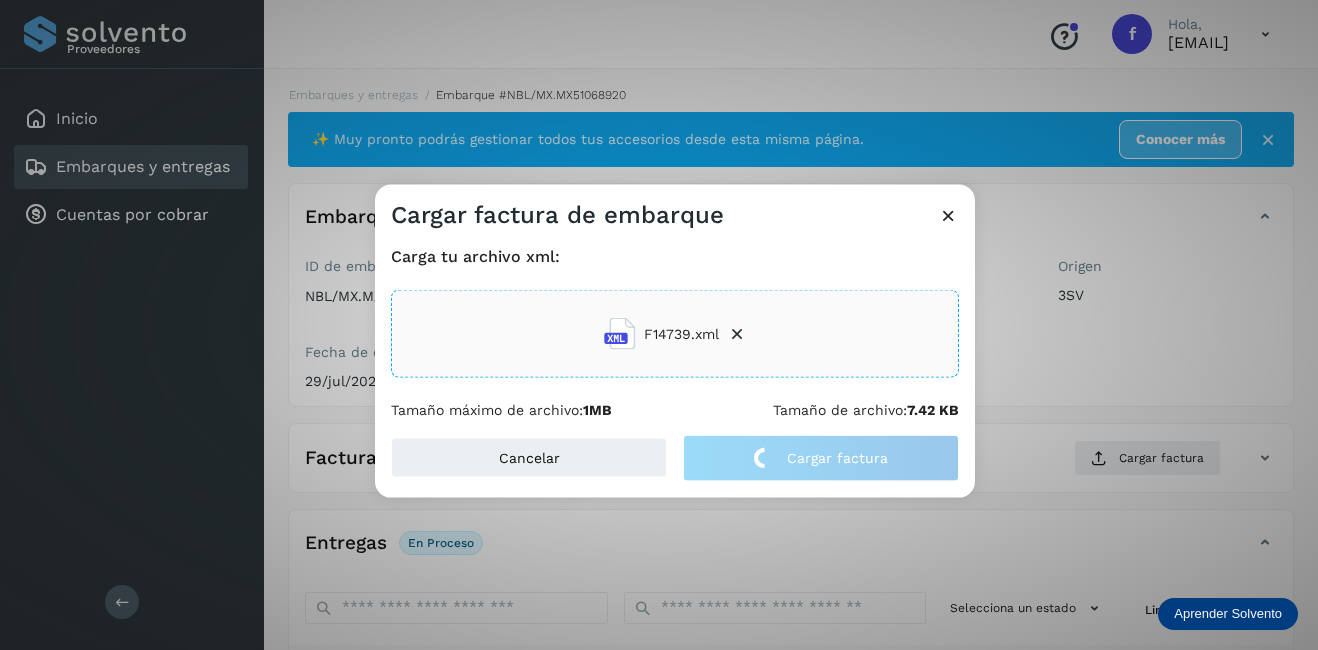 click on "Cargar factura de embarque Carga tu archivo xml: F14739.xml Tamaño máximo de archivo:  1MB Tamaño de archivo:  7.42 KB Cancelar Cargar factura" 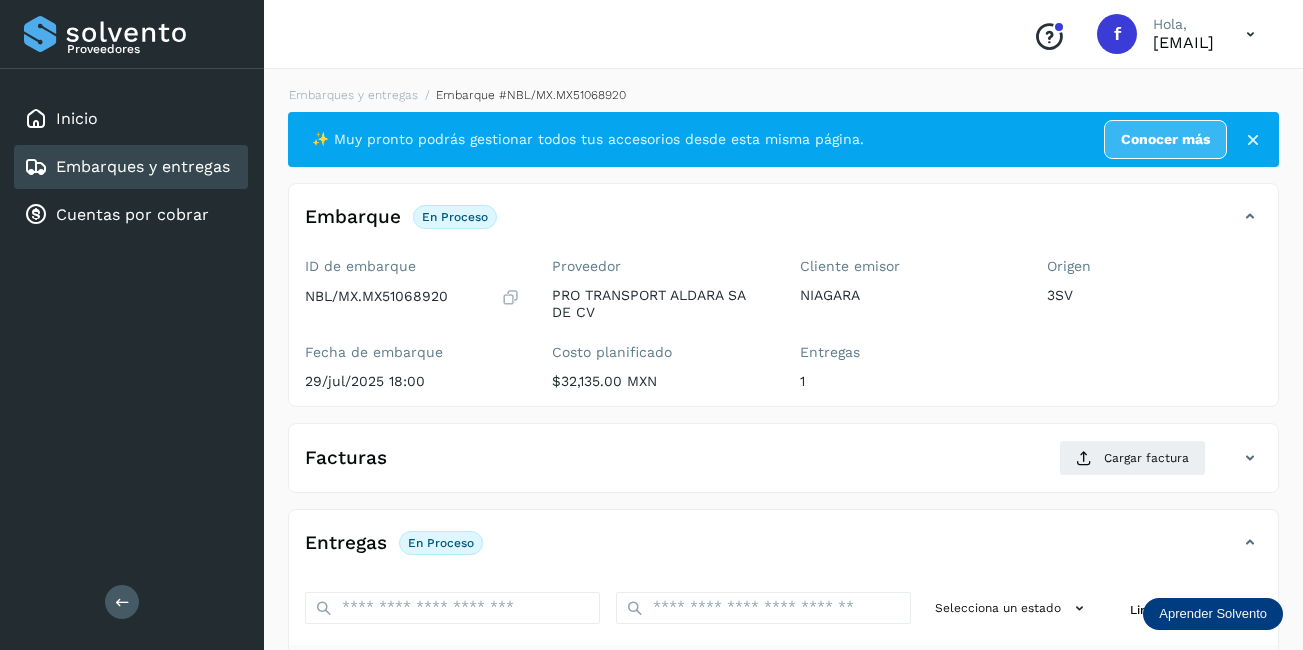 scroll, scrollTop: 313, scrollLeft: 0, axis: vertical 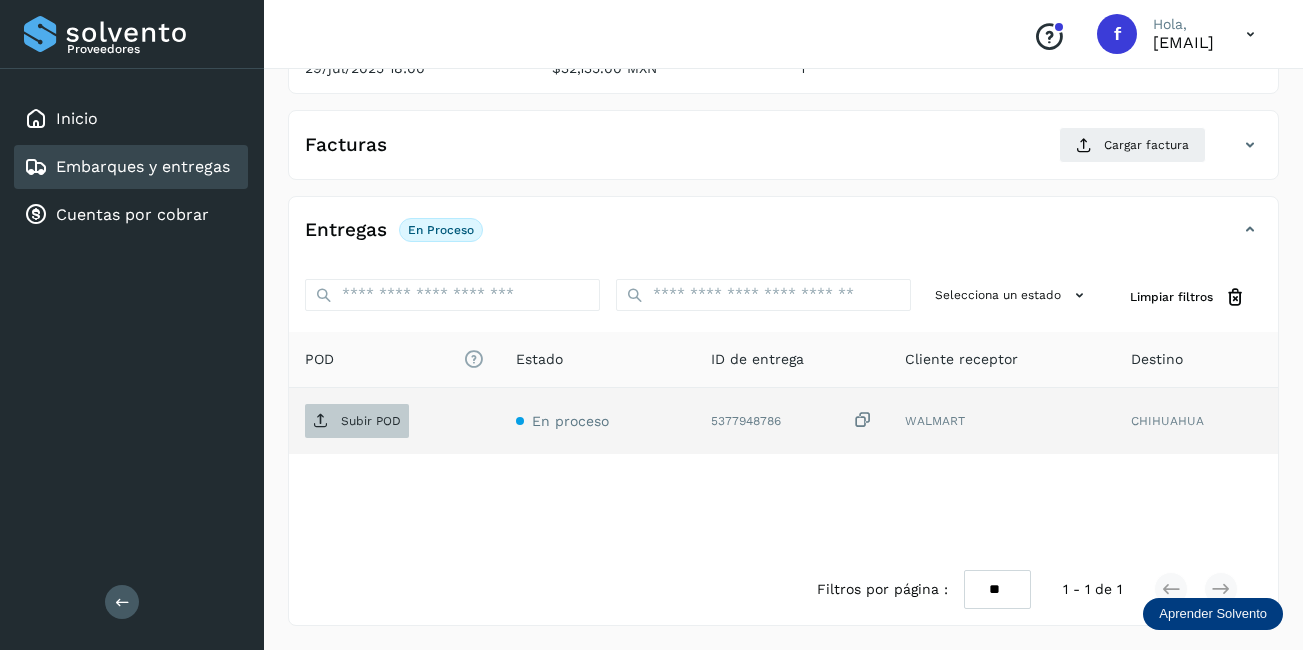 click on "Subir POD" at bounding box center (371, 421) 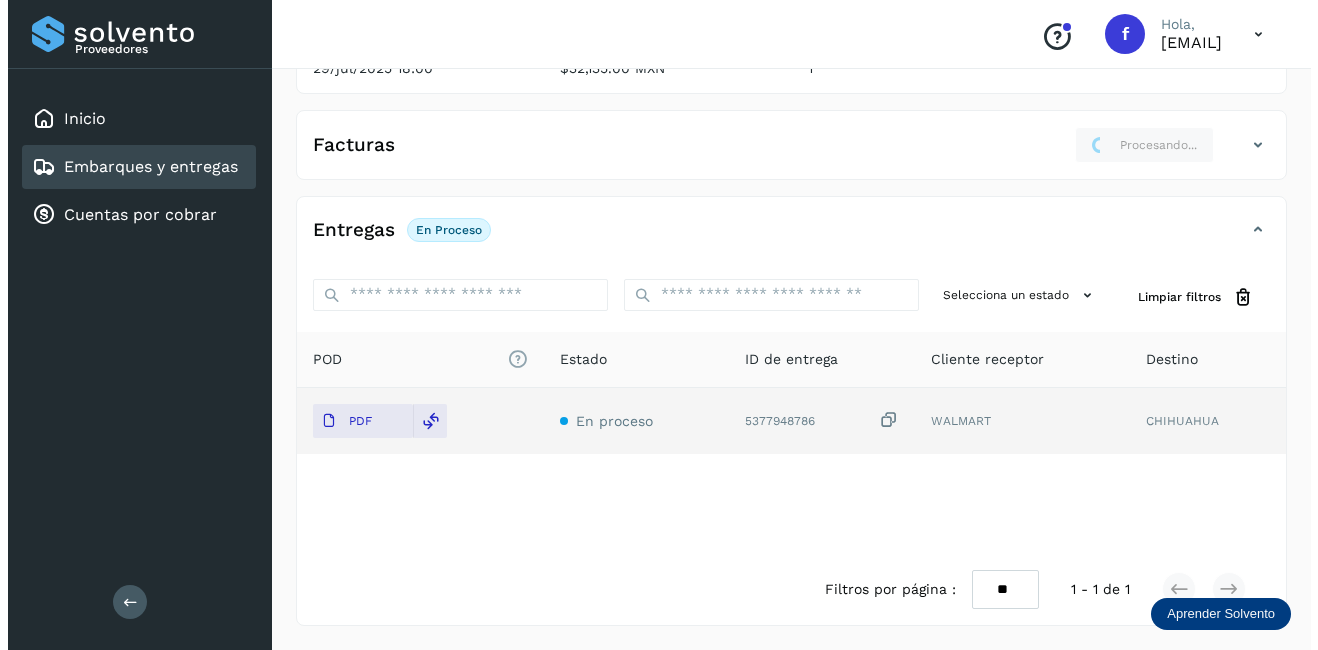 scroll, scrollTop: 0, scrollLeft: 0, axis: both 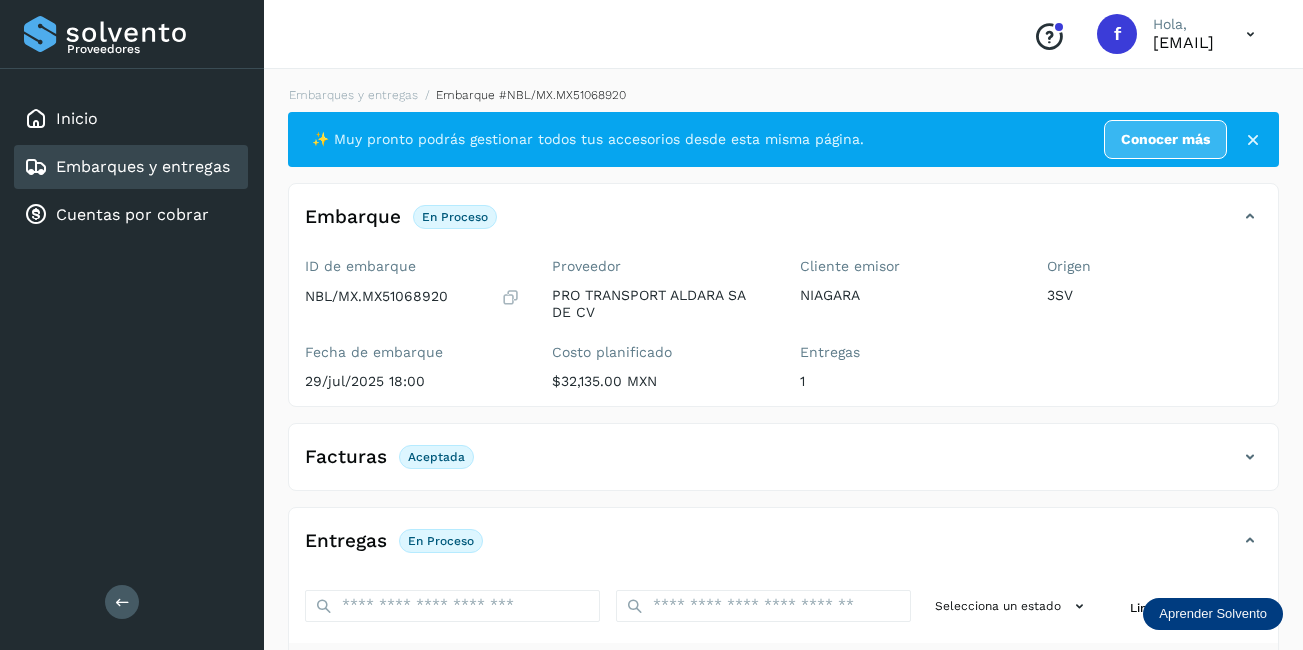 click on "Embarques y entregas" at bounding box center (143, 166) 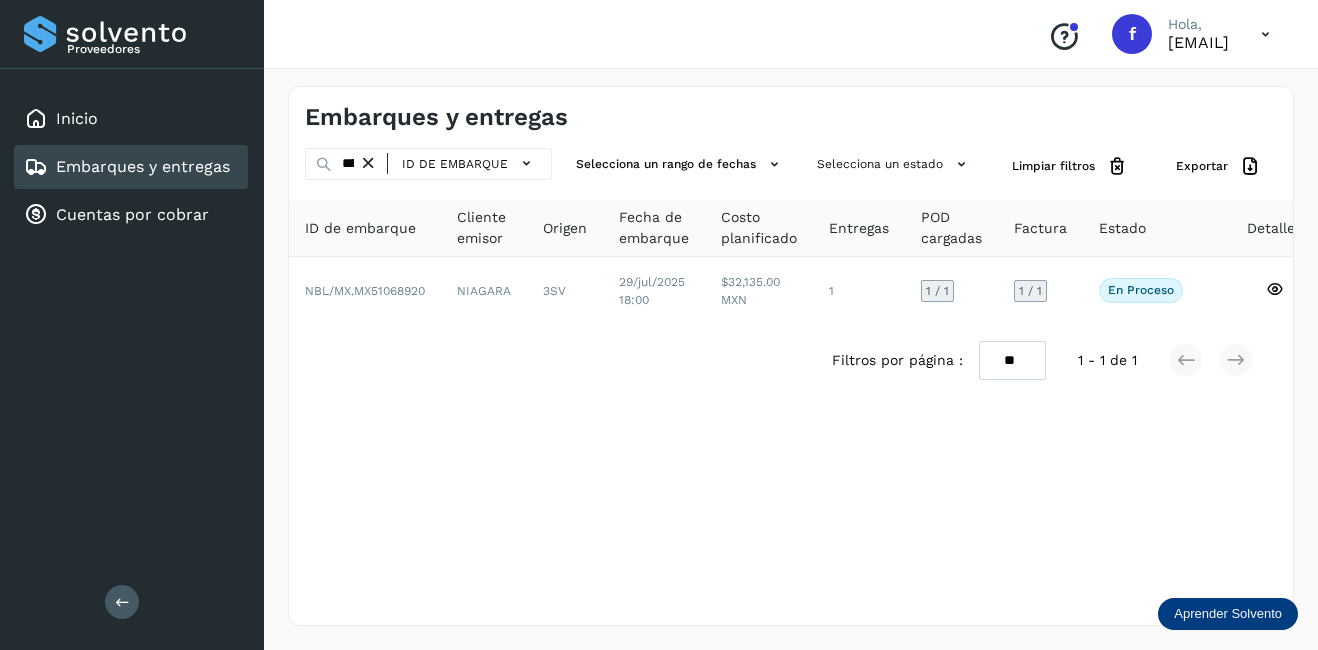 click at bounding box center (368, 163) 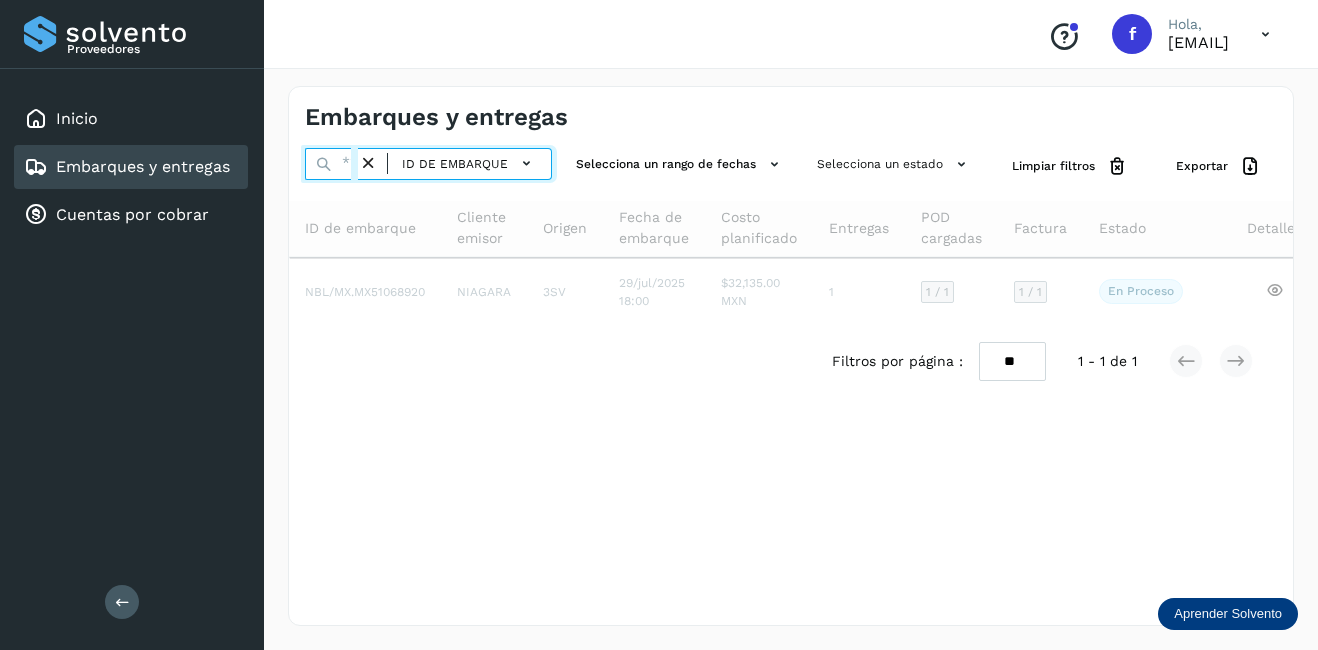click at bounding box center (331, 164) 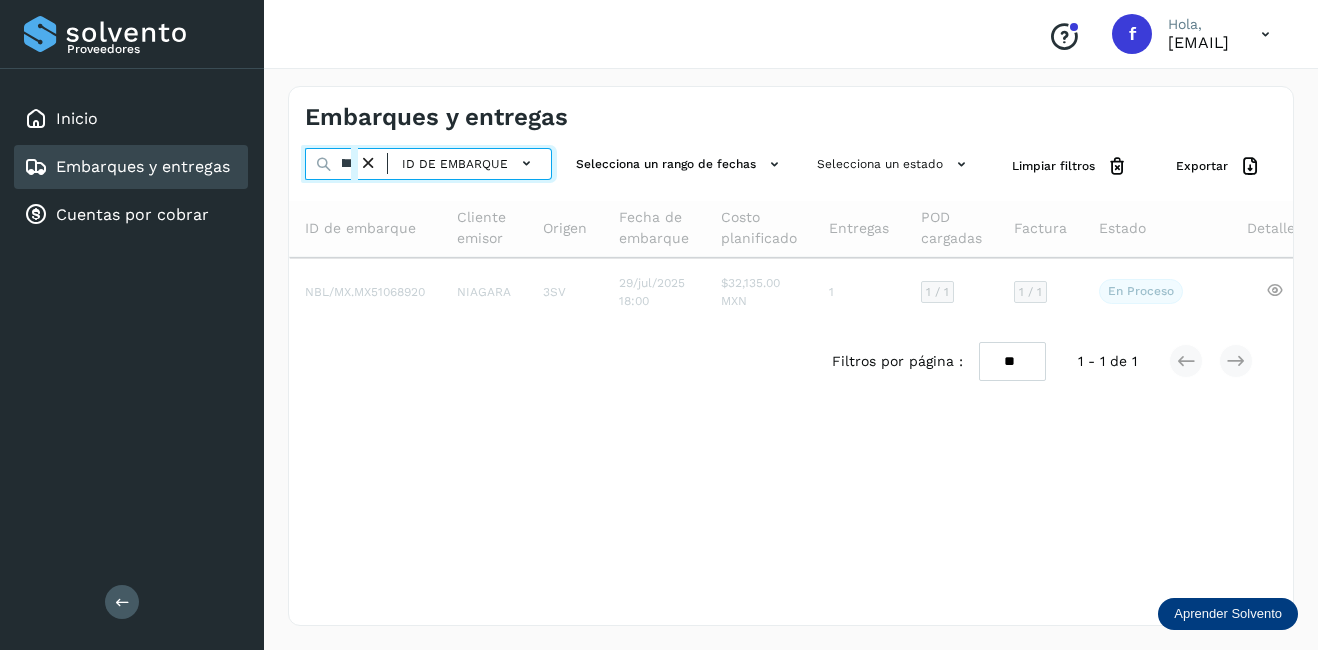 scroll, scrollTop: 0, scrollLeft: 54, axis: horizontal 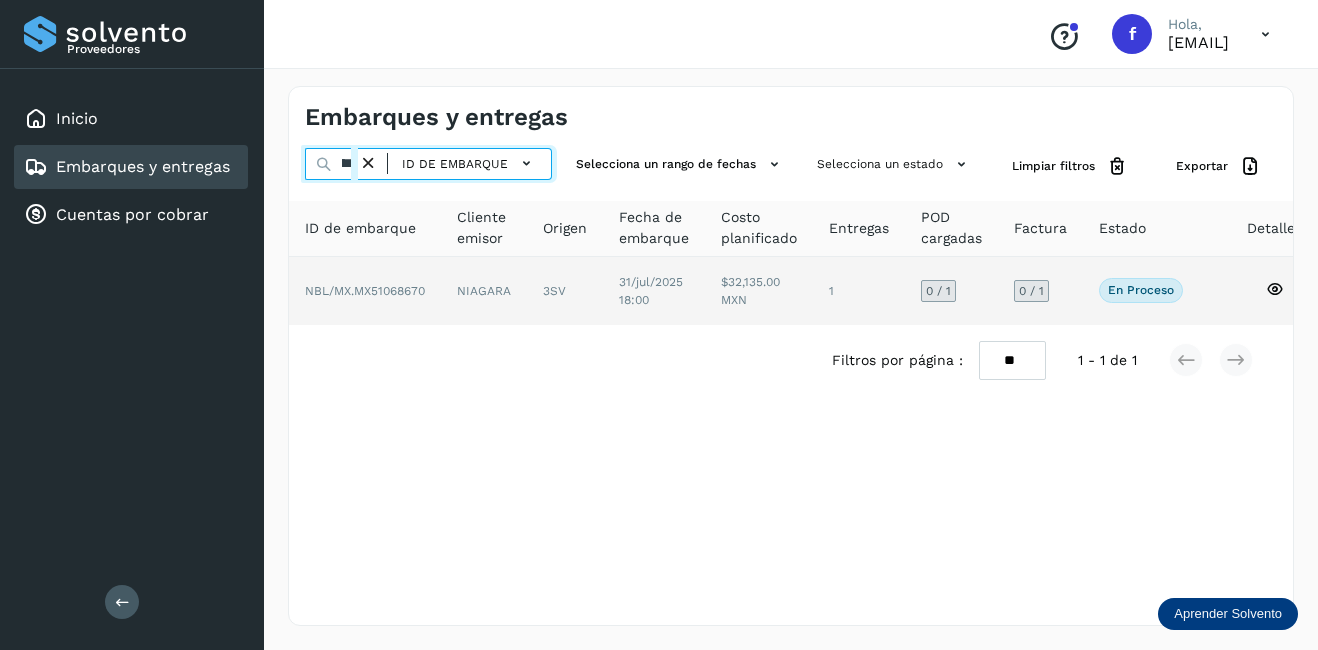 type on "********" 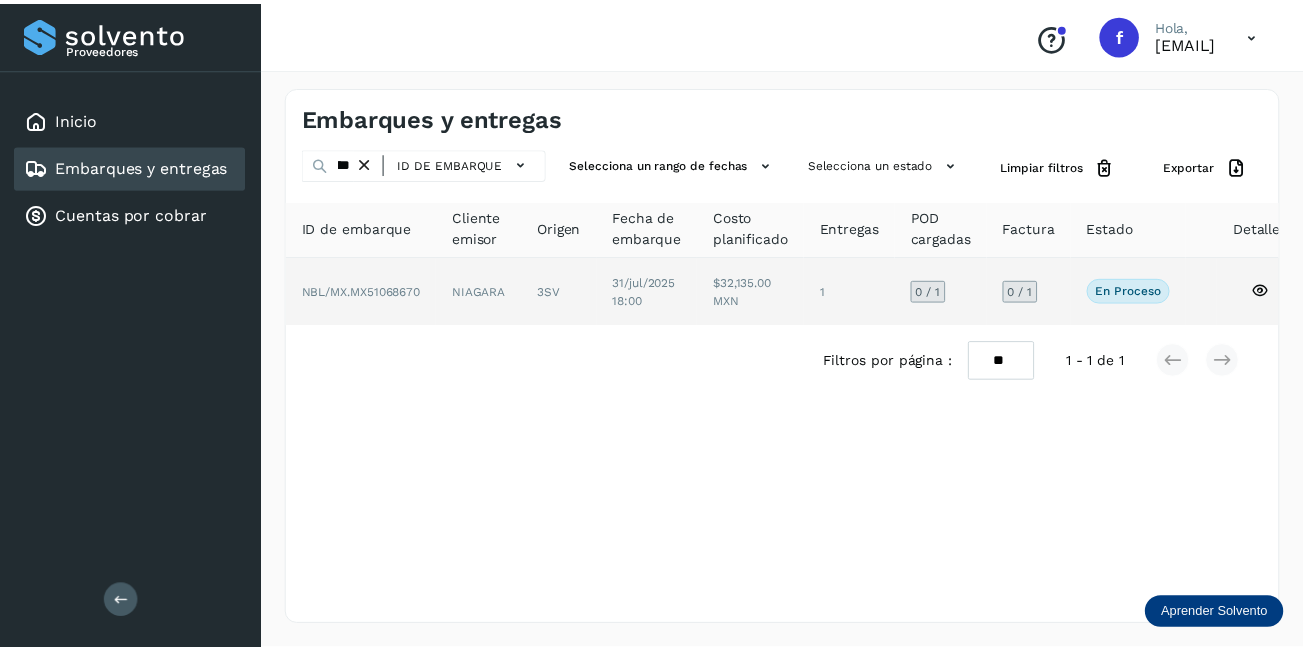 scroll, scrollTop: 0, scrollLeft: 0, axis: both 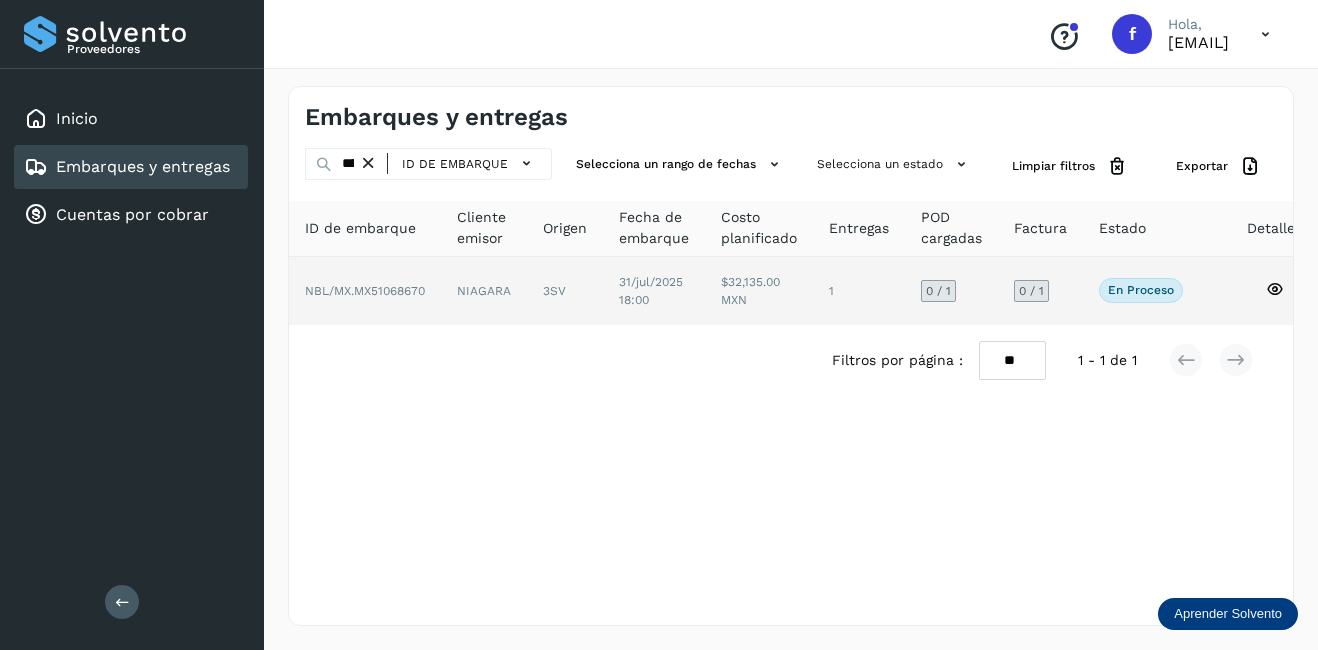 click 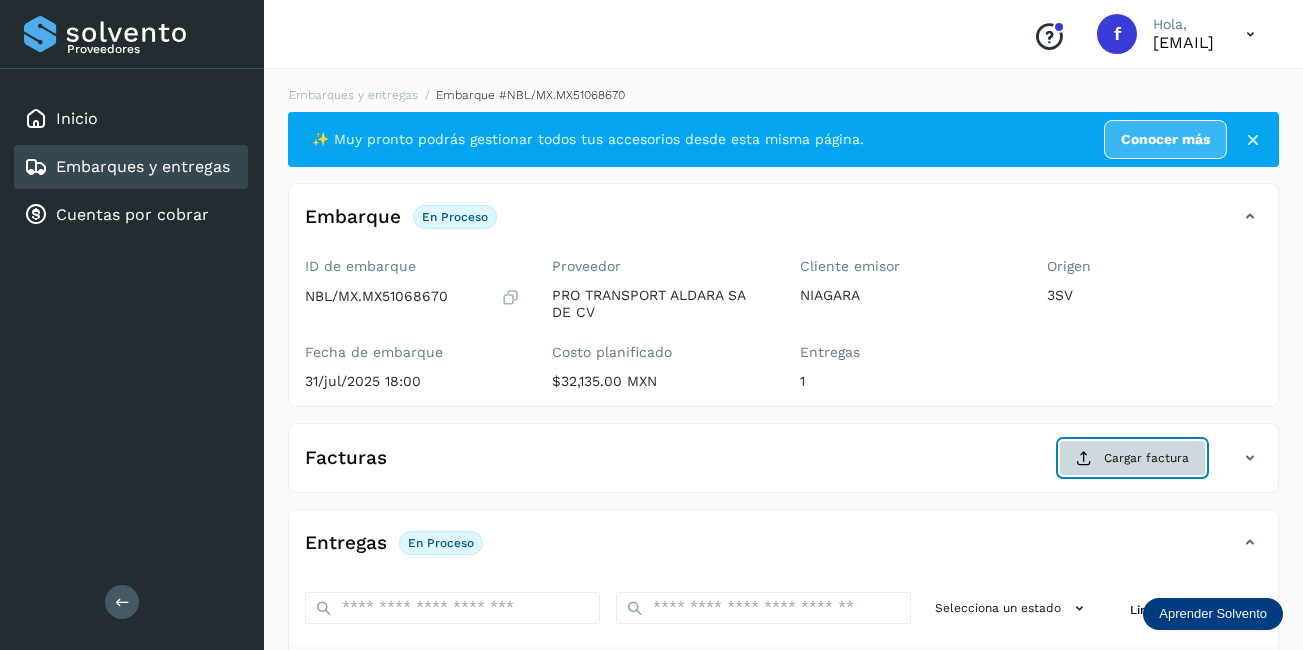 click on "Cargar factura" 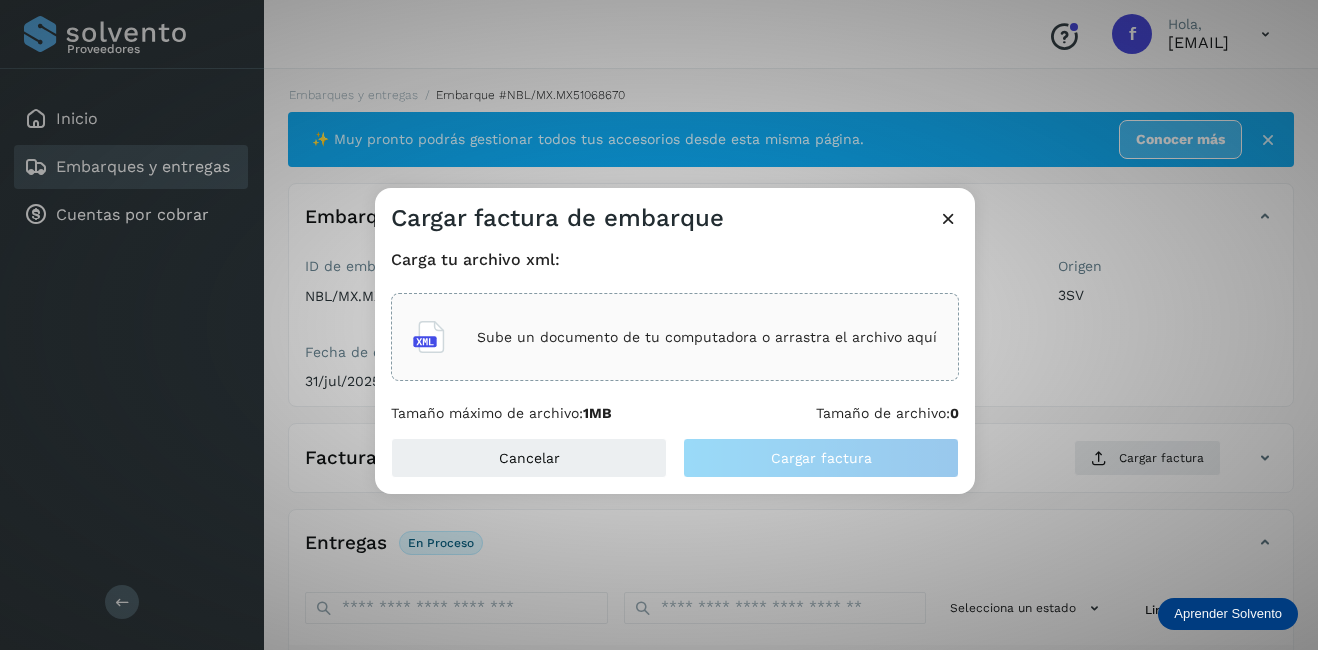 click on "Sube un documento de tu computadora o arrastra el archivo aquí" at bounding box center (707, 337) 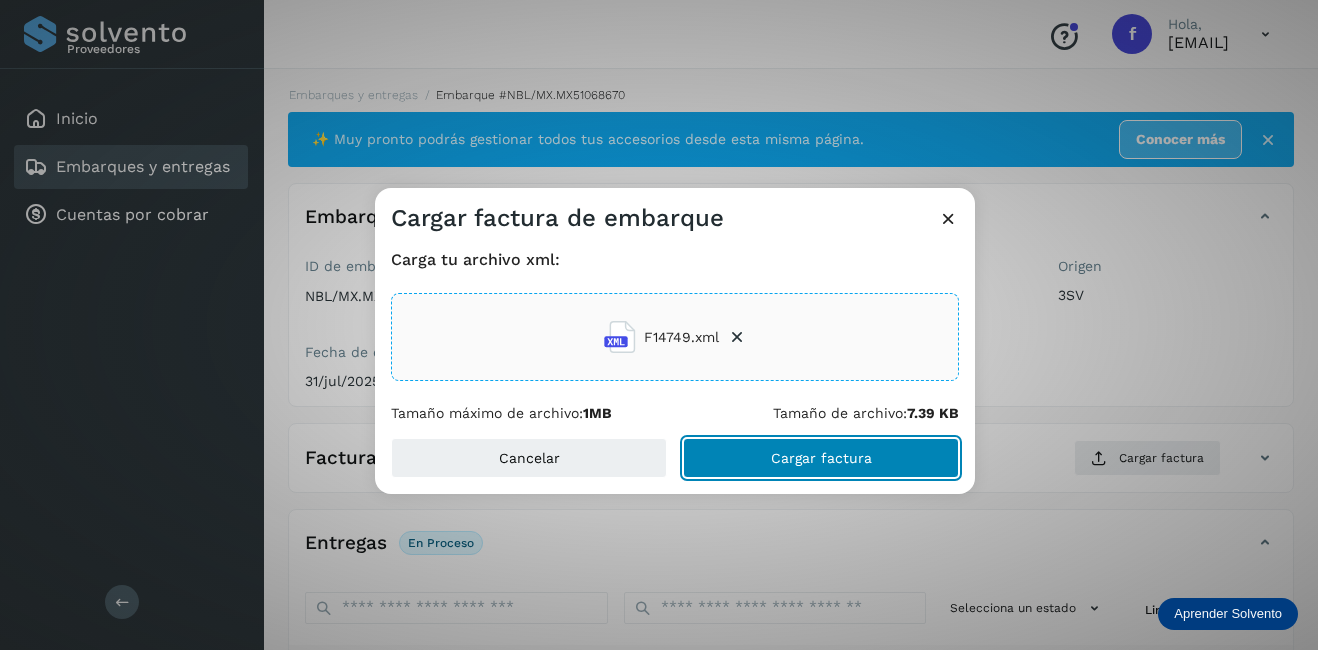 click on "Cargar factura" 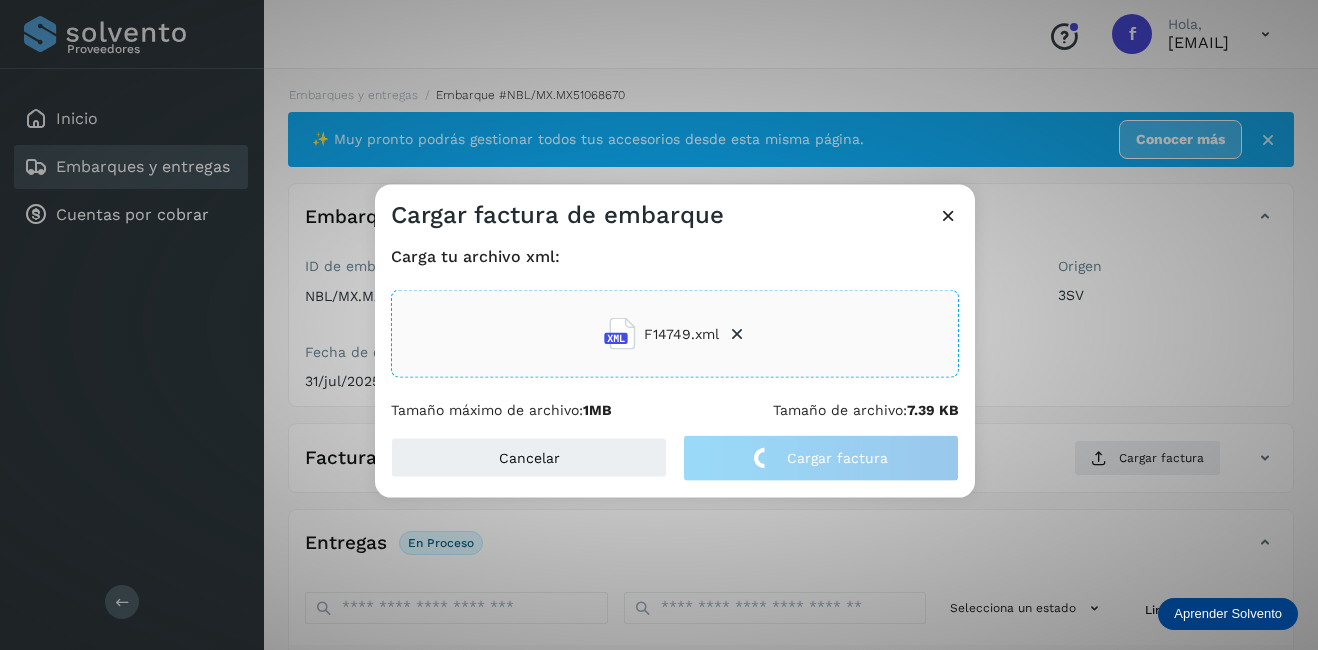 drag, startPoint x: 1046, startPoint y: 377, endPoint x: 698, endPoint y: 431, distance: 352.16473 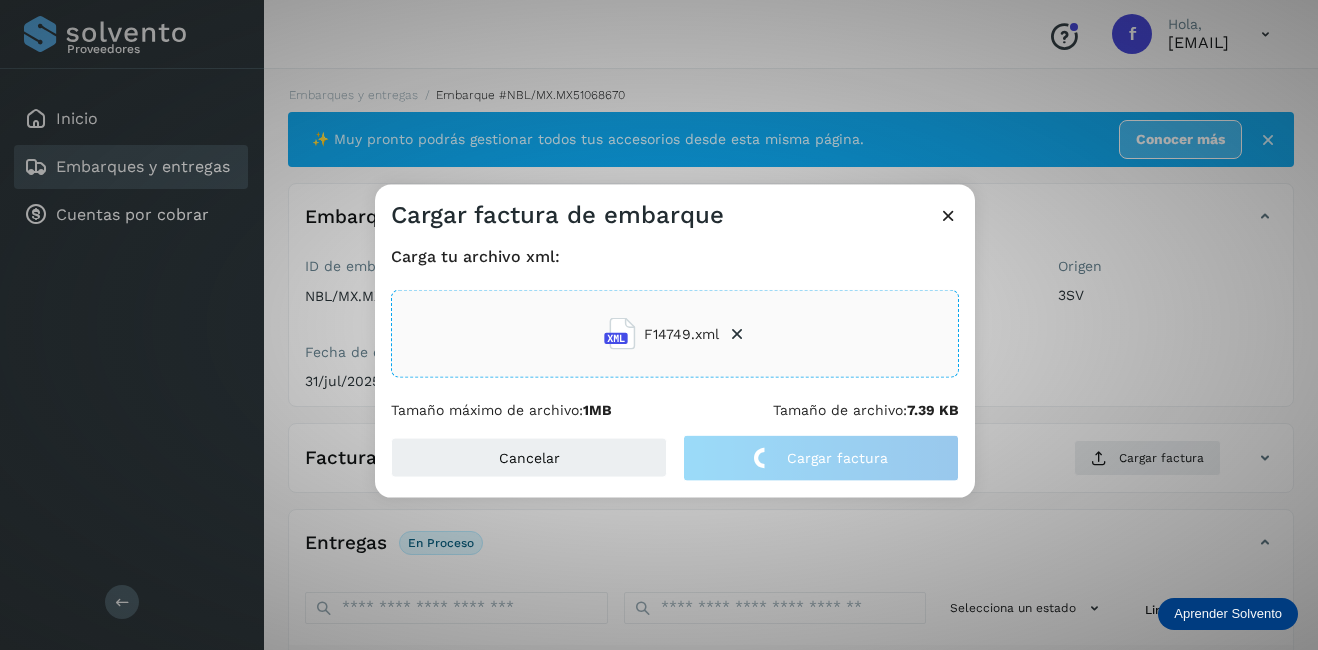 click on "Cargar factura de embarque Carga tu archivo xml: F14749.xml Tamaño máximo de archivo:  1MB Tamaño de archivo:  7.39 KB Cancelar Cargar factura" 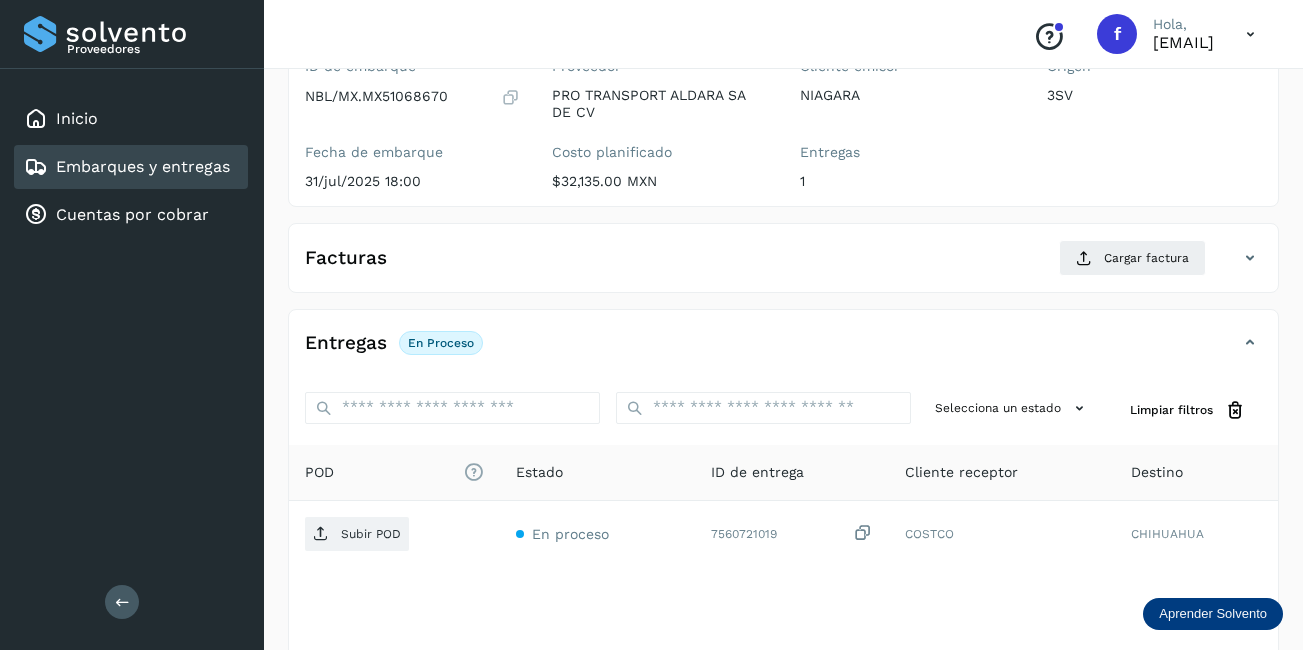 scroll, scrollTop: 300, scrollLeft: 0, axis: vertical 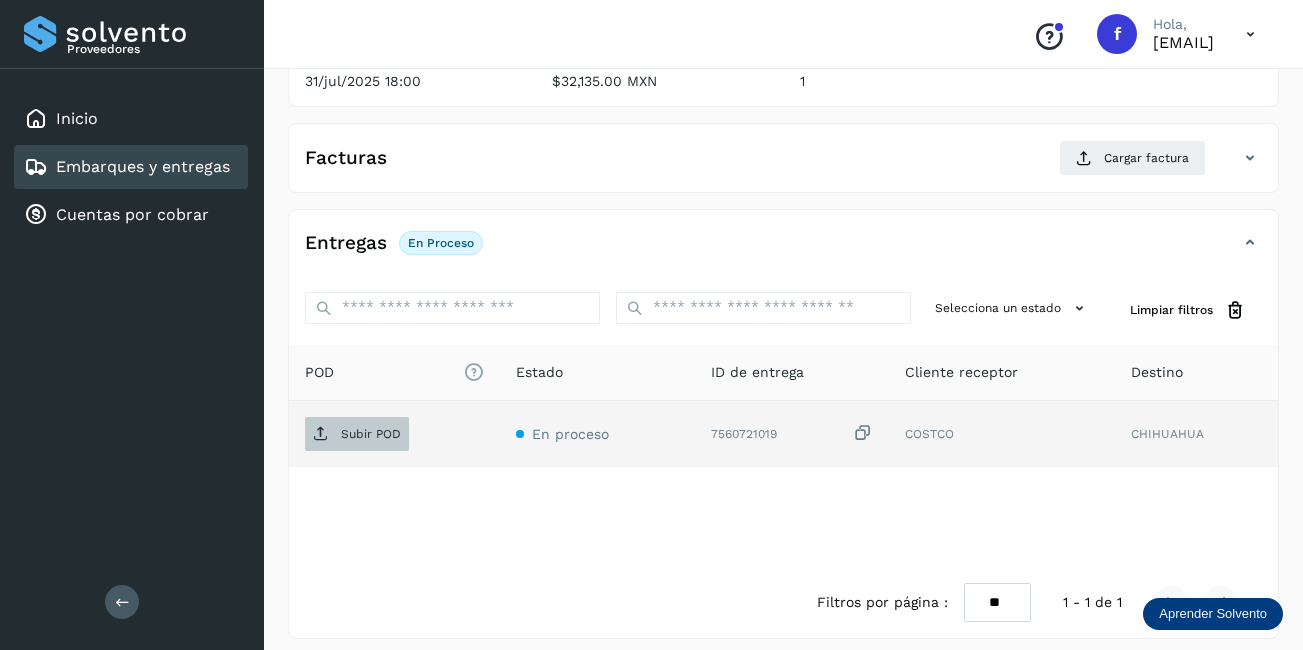 click on "Subir POD" at bounding box center (357, 434) 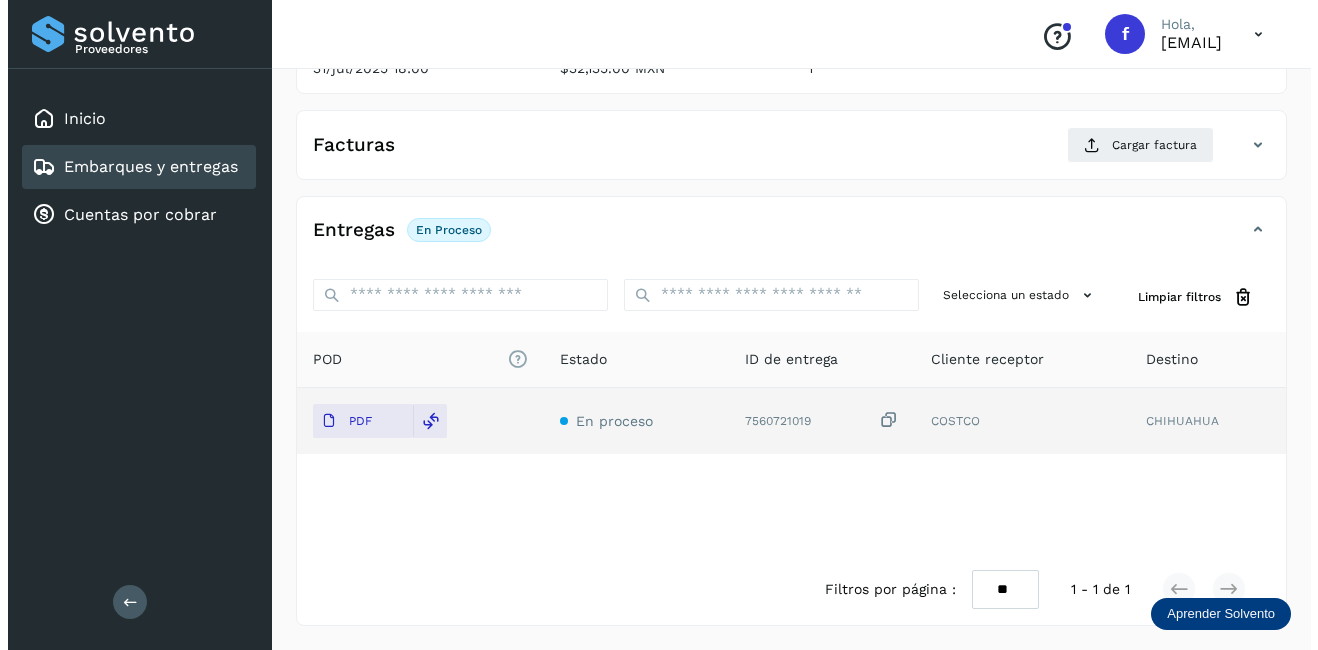 scroll, scrollTop: 0, scrollLeft: 0, axis: both 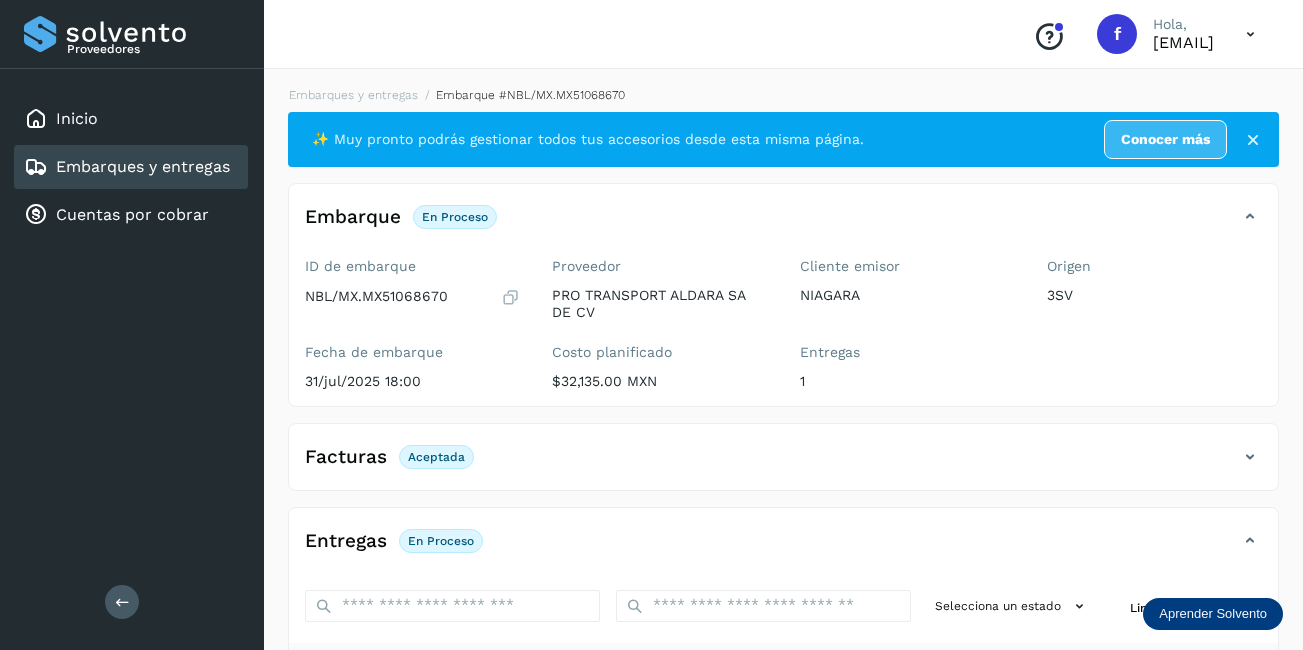 click on "Embarques y entregas" at bounding box center [143, 166] 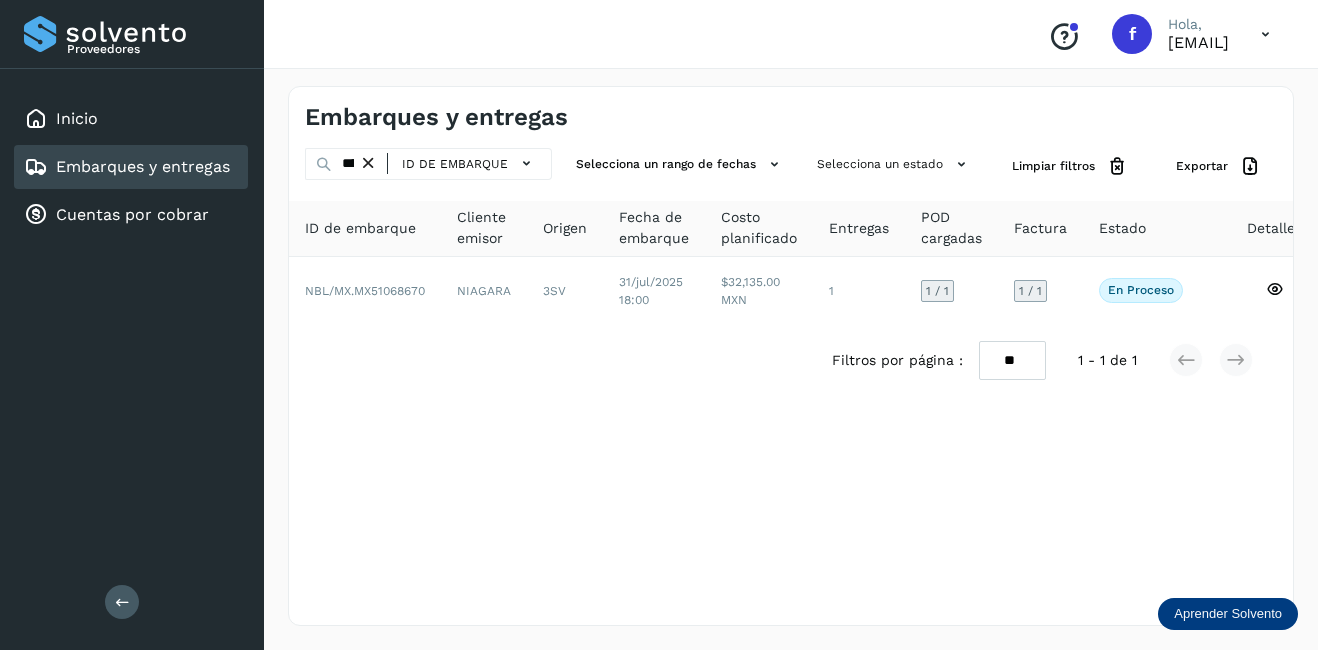 click at bounding box center [368, 163] 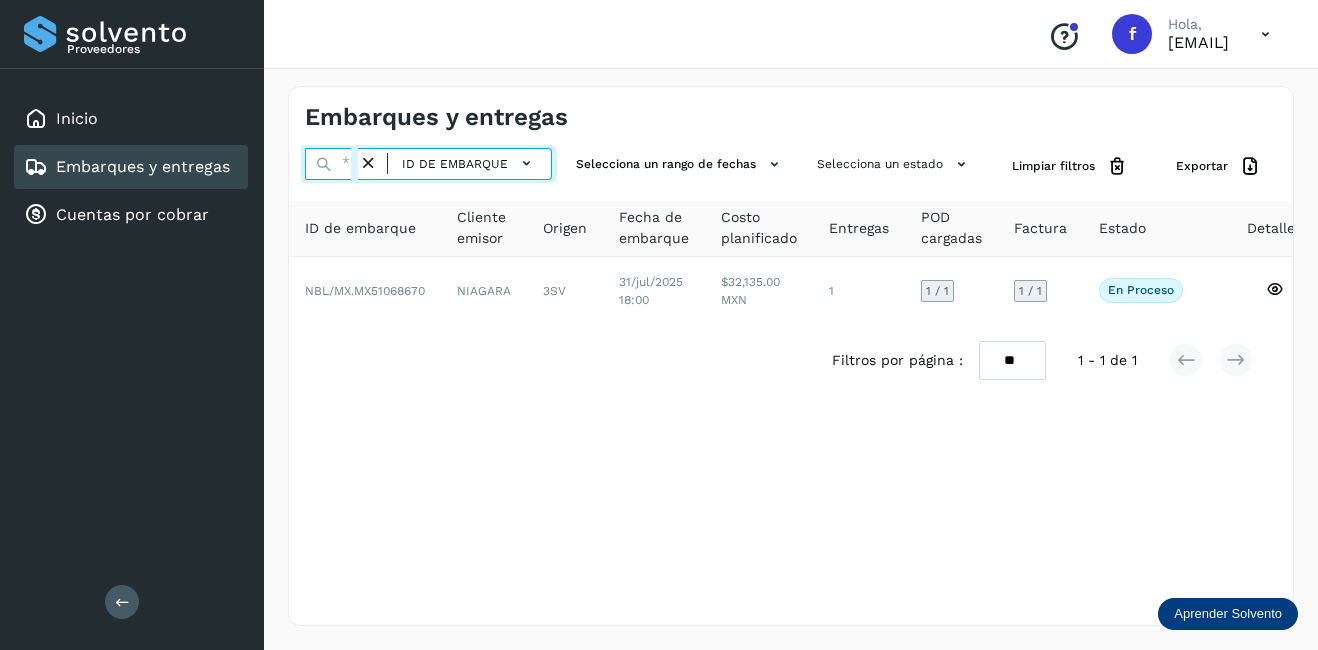 click at bounding box center (331, 164) 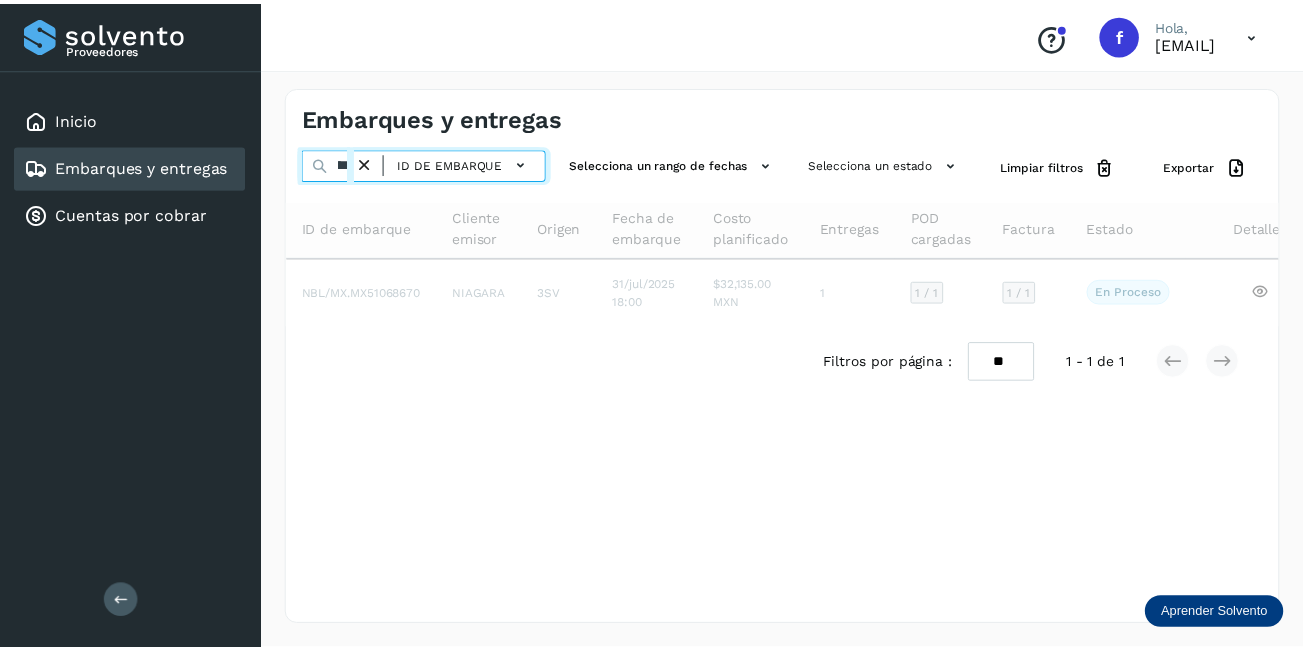 scroll, scrollTop: 0, scrollLeft: 54, axis: horizontal 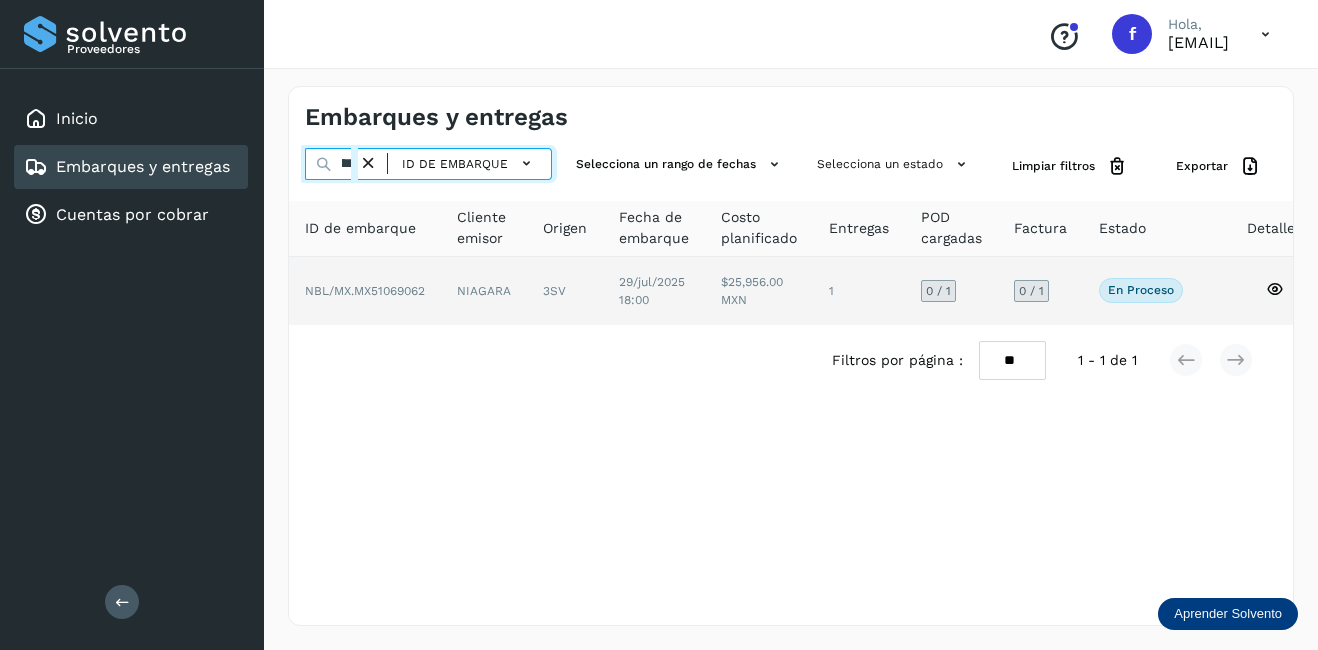 type on "********" 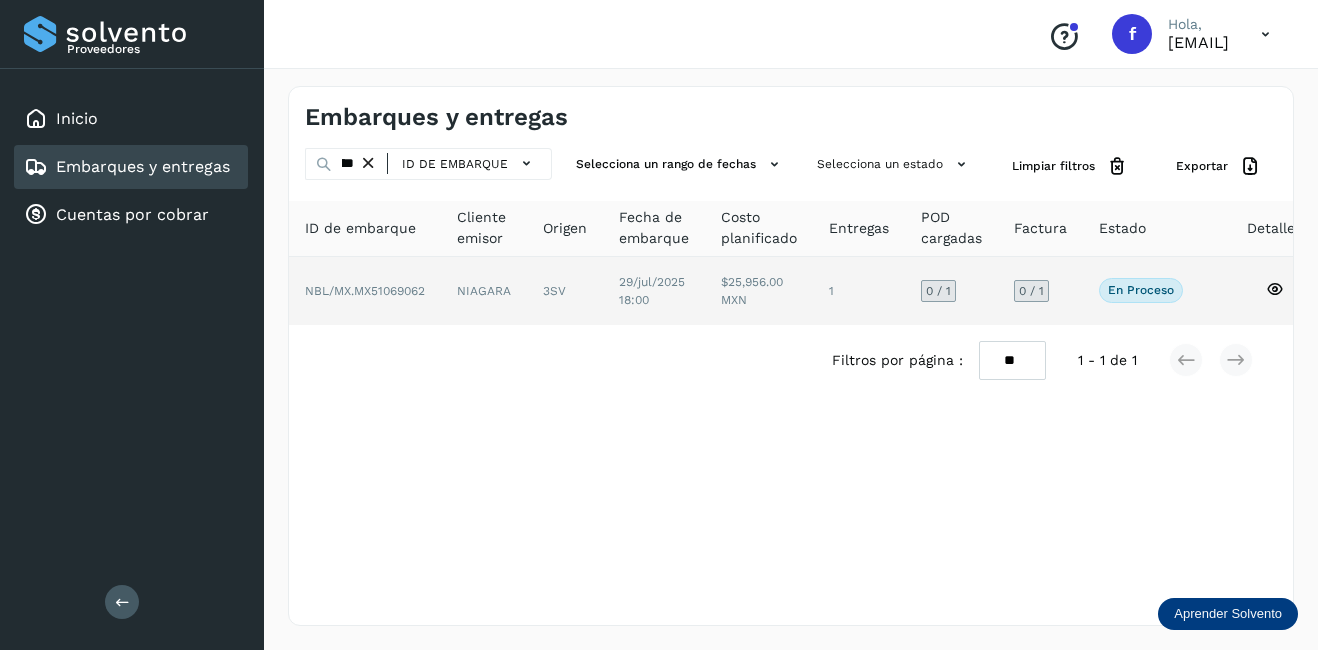click on "NIAGARA" 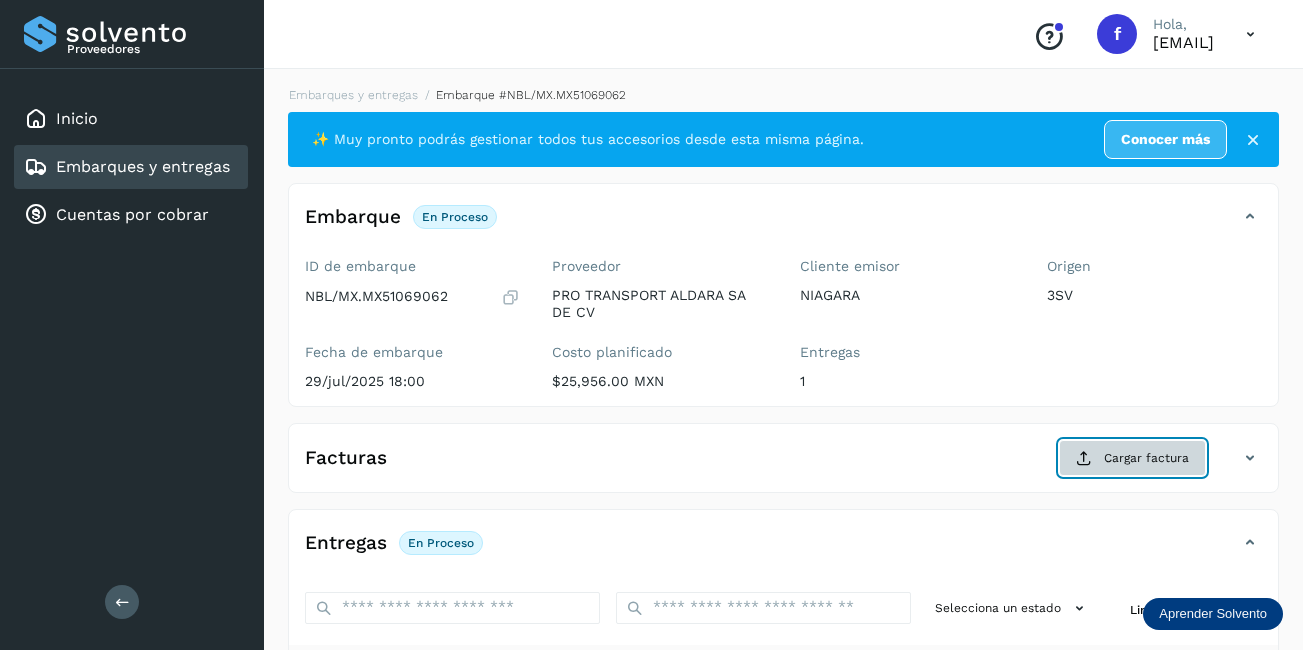 click on "Cargar factura" 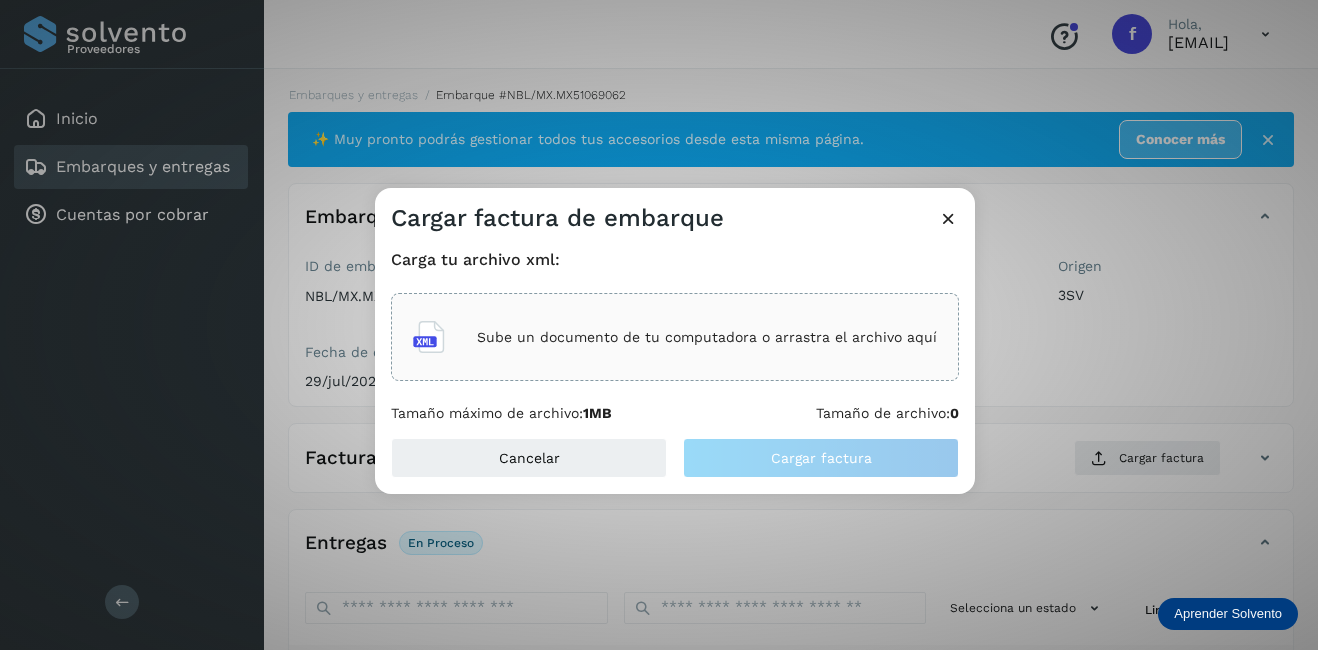 click on "Sube un documento de tu computadora o arrastra el archivo aquí" 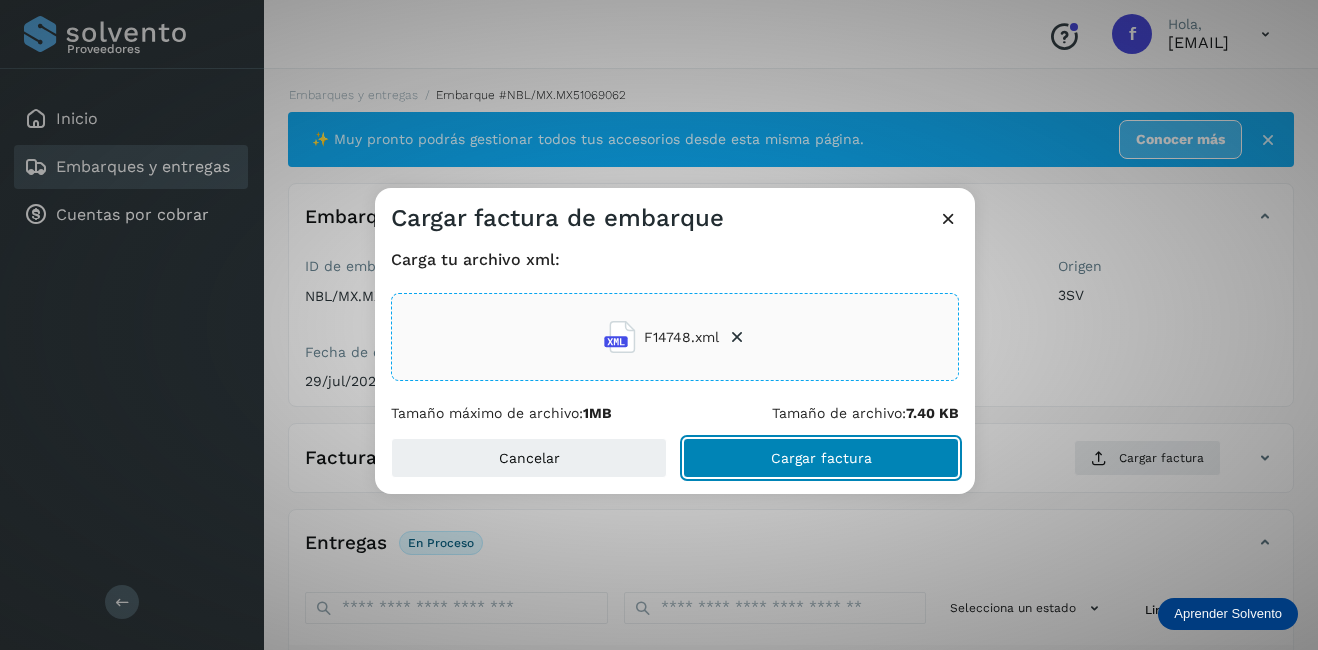 click on "Cargar factura" 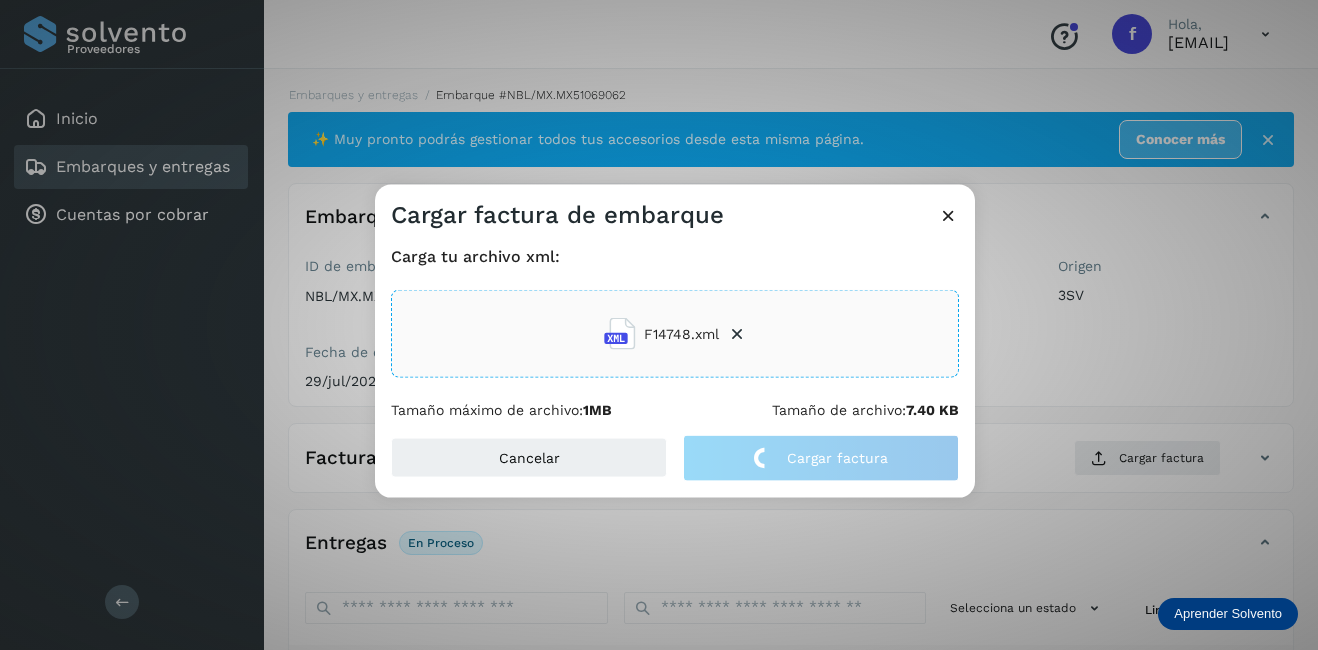 click on "Cargar factura de embarque Carga tu archivo xml: F14748.xml Tamaño máximo de archivo:  1MB Tamaño de archivo:  7.40 KB Cancelar Cargar factura" 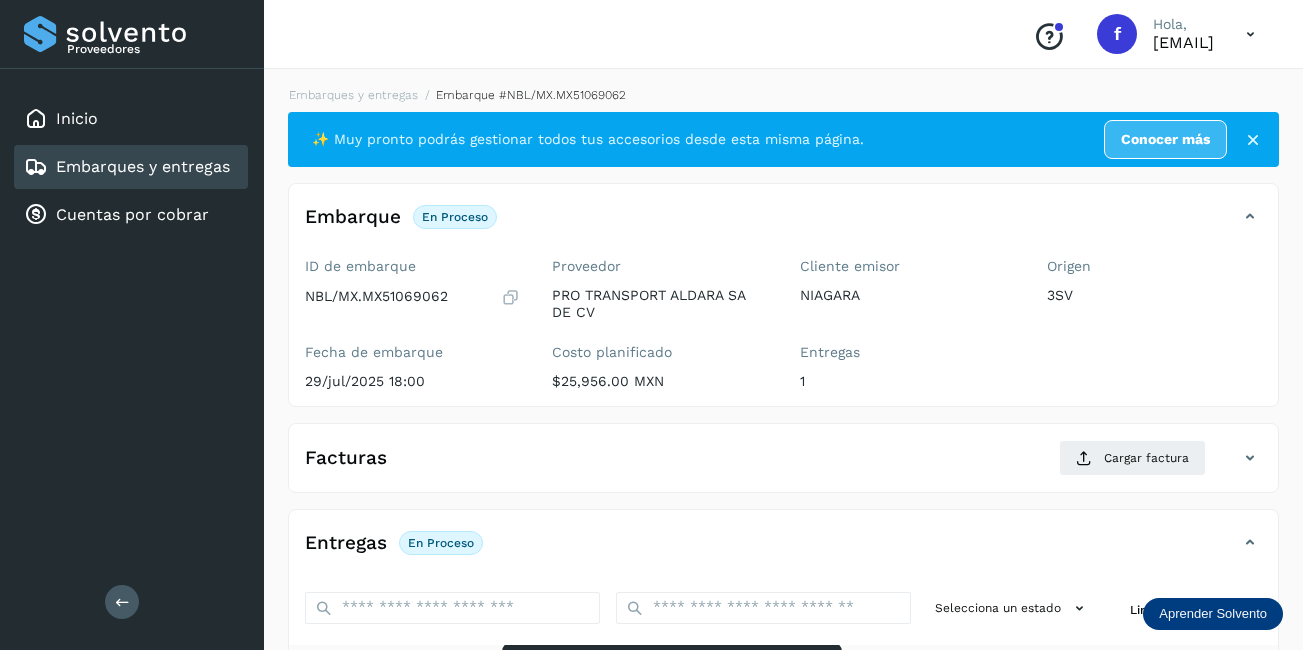 scroll, scrollTop: 313, scrollLeft: 0, axis: vertical 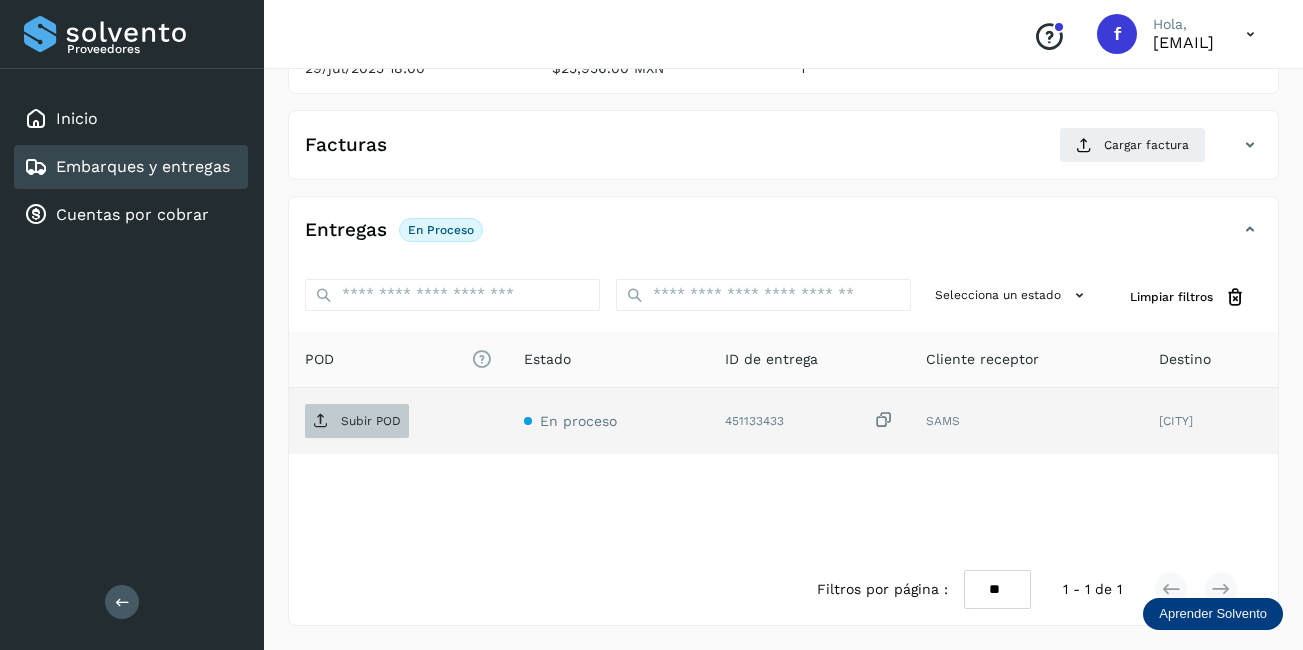 click on "Subir POD" at bounding box center (371, 421) 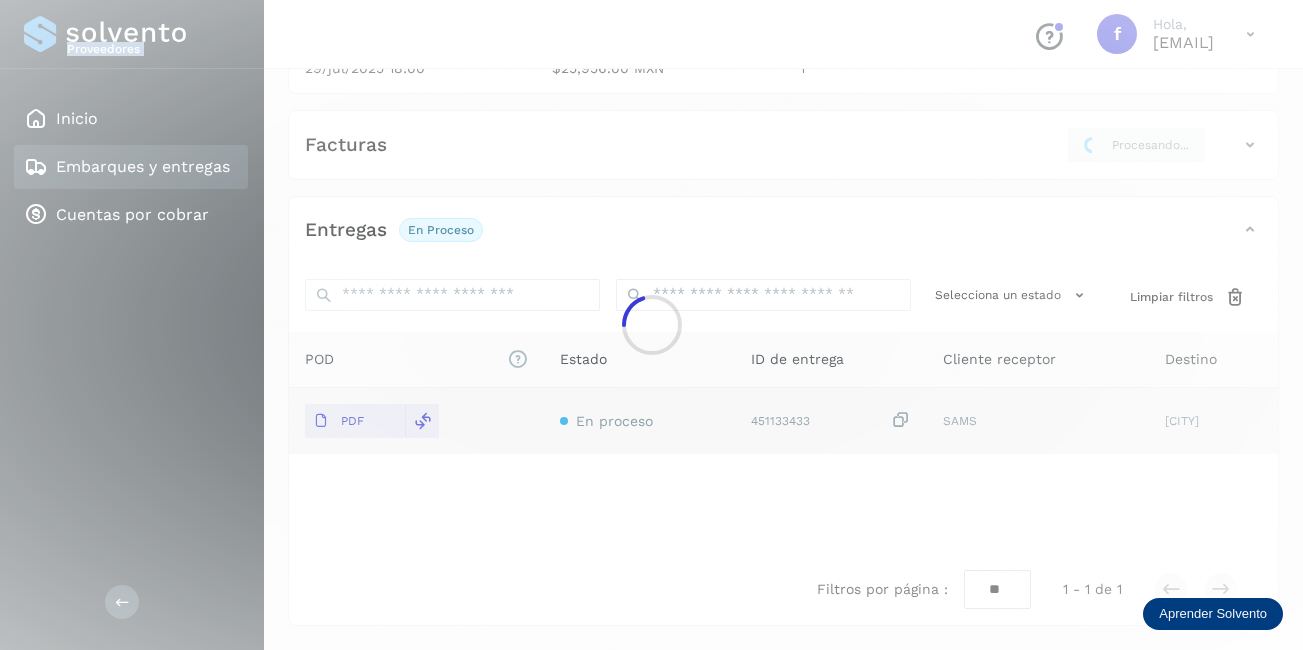 drag, startPoint x: 184, startPoint y: 178, endPoint x: 191, endPoint y: 429, distance: 251.0976 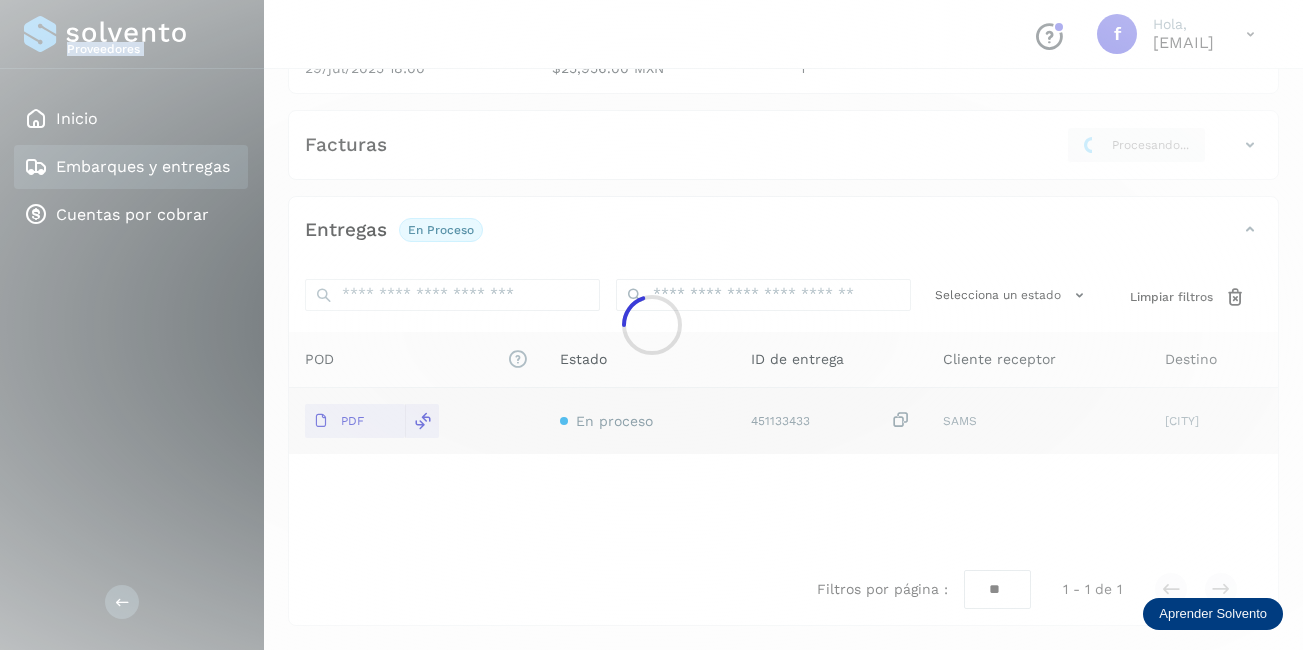 click on "Proveedores Inicio Embarques y entregas Cuentas por cobrar Salir
Conoce nuestros beneficios
f Hola, [EMAIL] Embarques y entregas Embarque #NBL/MX.MX51069062  ✨ Muy pronto podrás gestionar todos tus accesorios desde esta misma página. Conocer más Embarque En proceso
Verifica el estado de la factura o entregas asociadas a este embarque
ID de embarque NBL/MX.MX51069062 Fecha de embarque [DATE] [TIME] Proveedor PRO TRANSPORT ALDARA SA DE CV Costo planificado  $25,956.00 MXN  Cliente emisor NIAGARA Entregas 1 Origen 3SV Facturas Procesando... Aún no has subido ninguna factura Entregas En proceso Selecciona un estado Limpiar filtros POD
El tamaño máximo de archivo es de 20 Mb.
Estado ID de entrega Cliente receptor Destino PDF En proceso 451133433  SAMS [CITY] SAMS 451133433 PDF Destino: [CITY] En proceso ** ** **" 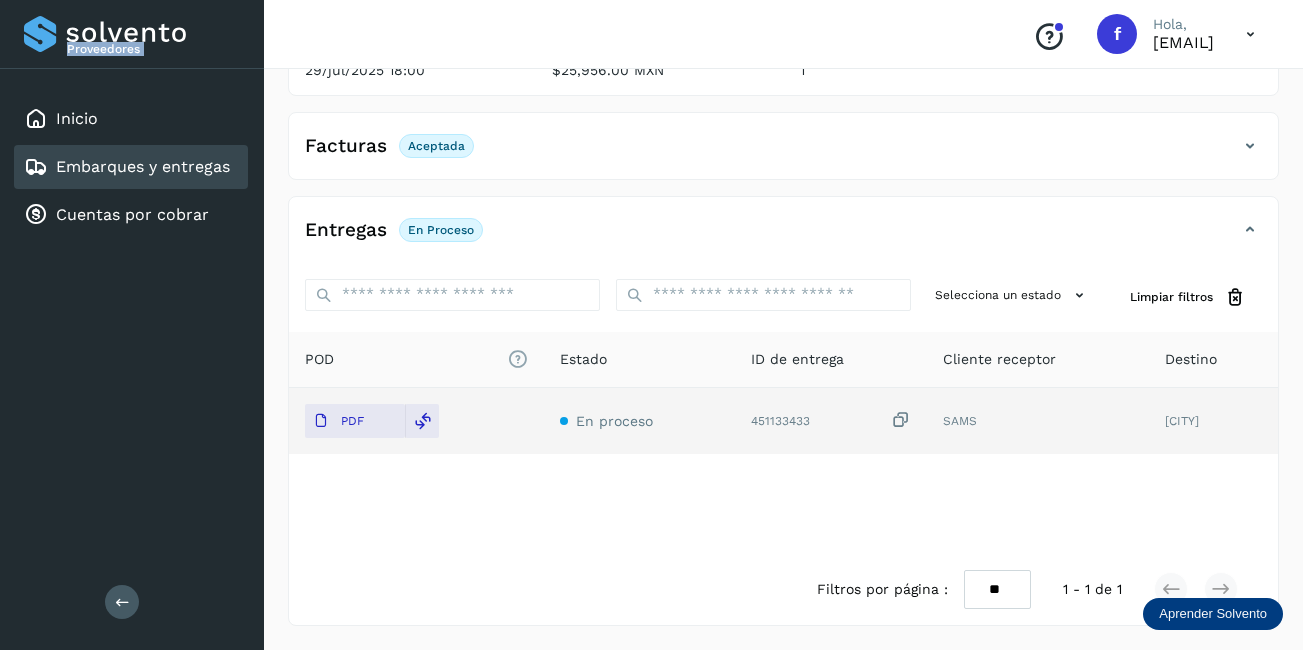 scroll, scrollTop: 311, scrollLeft: 0, axis: vertical 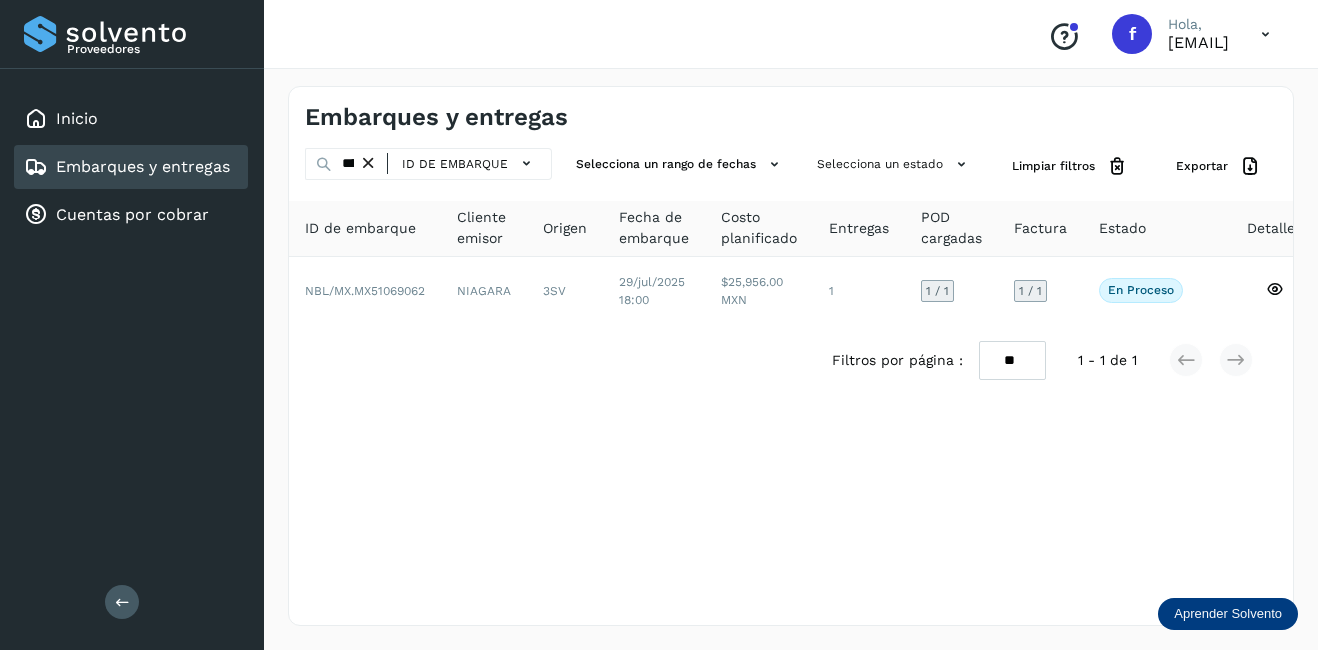 click at bounding box center (368, 163) 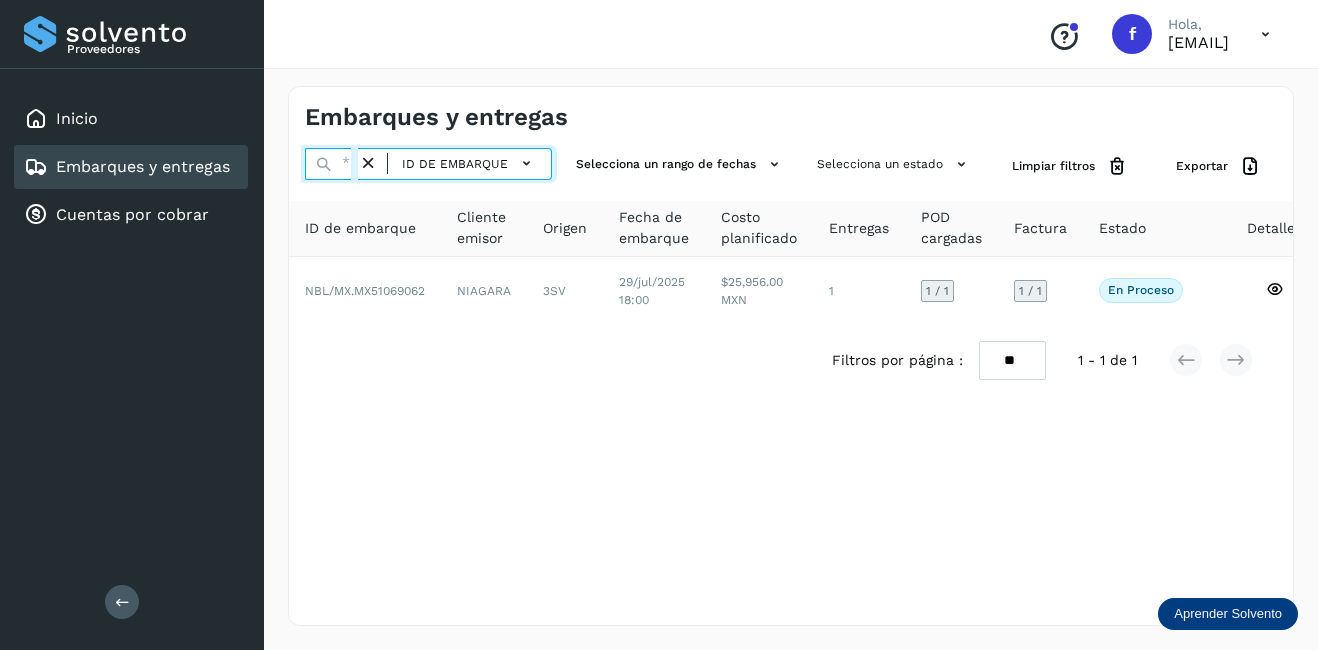 click at bounding box center (331, 164) 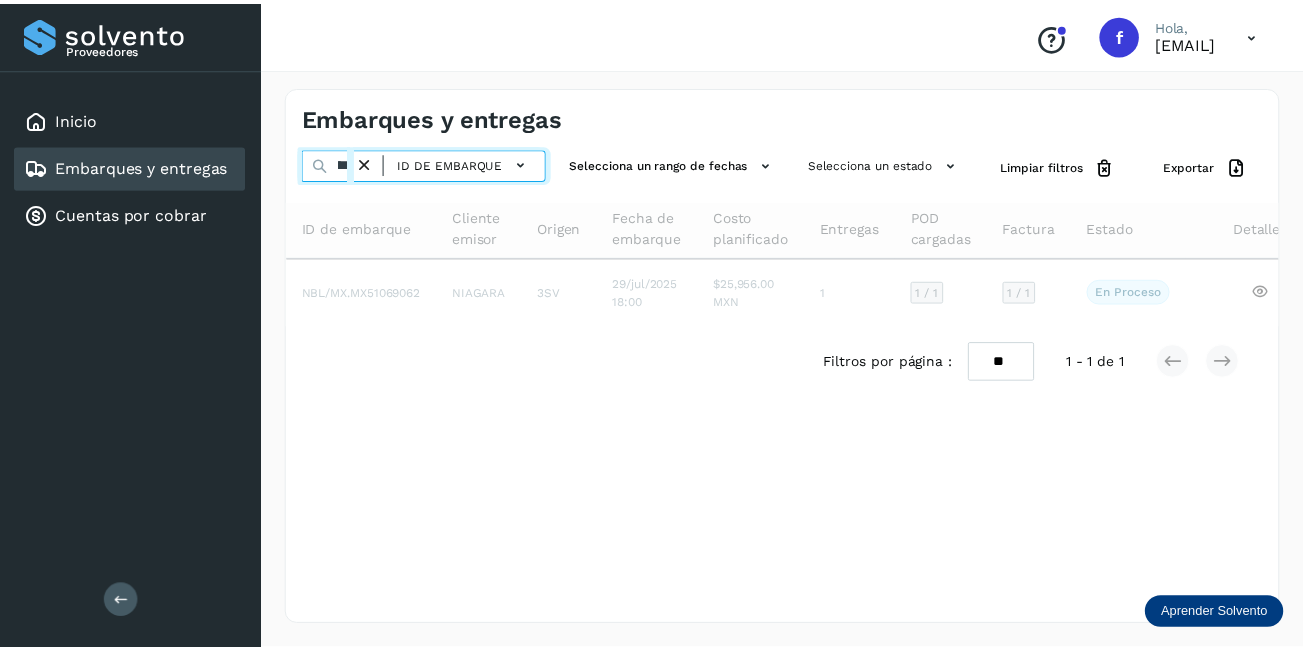 scroll, scrollTop: 0, scrollLeft: 46, axis: horizontal 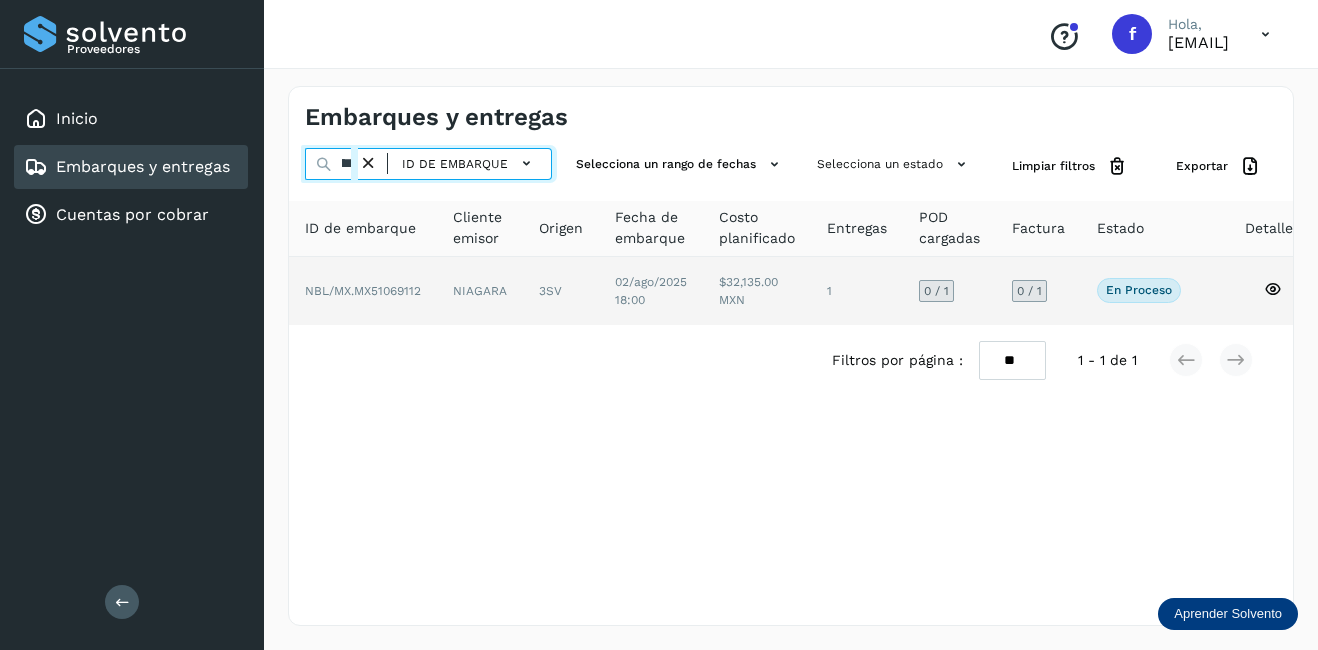 type on "********" 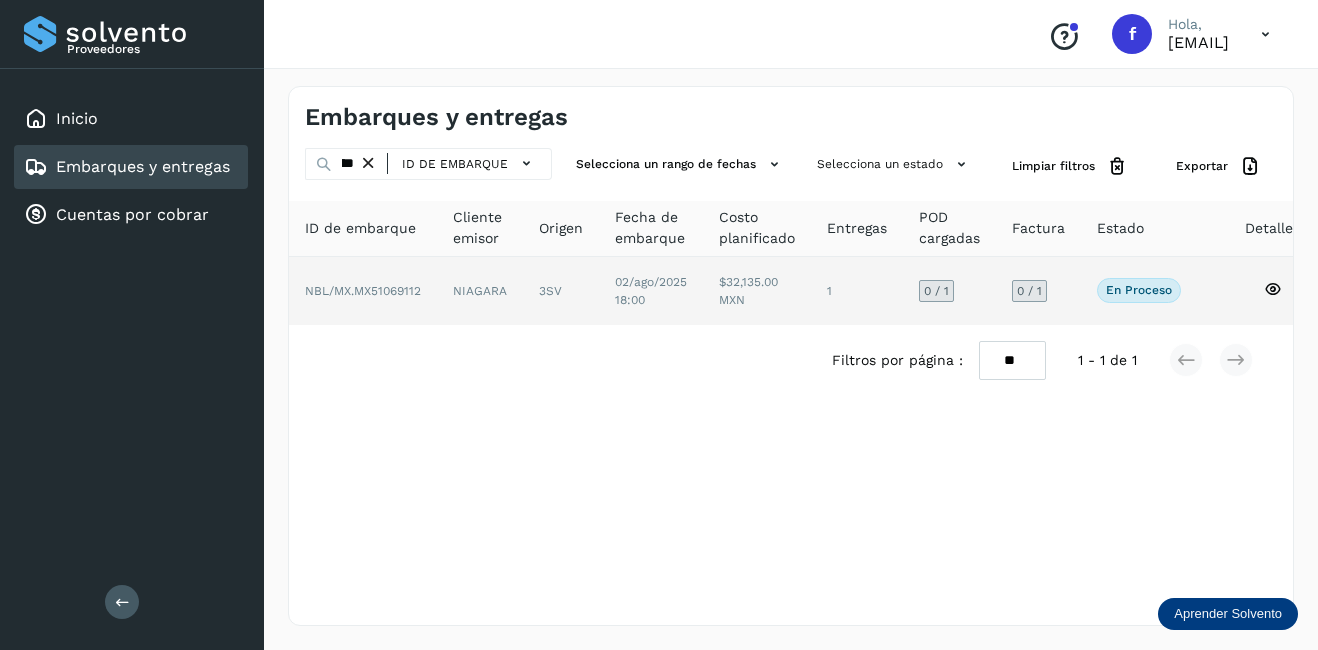 click 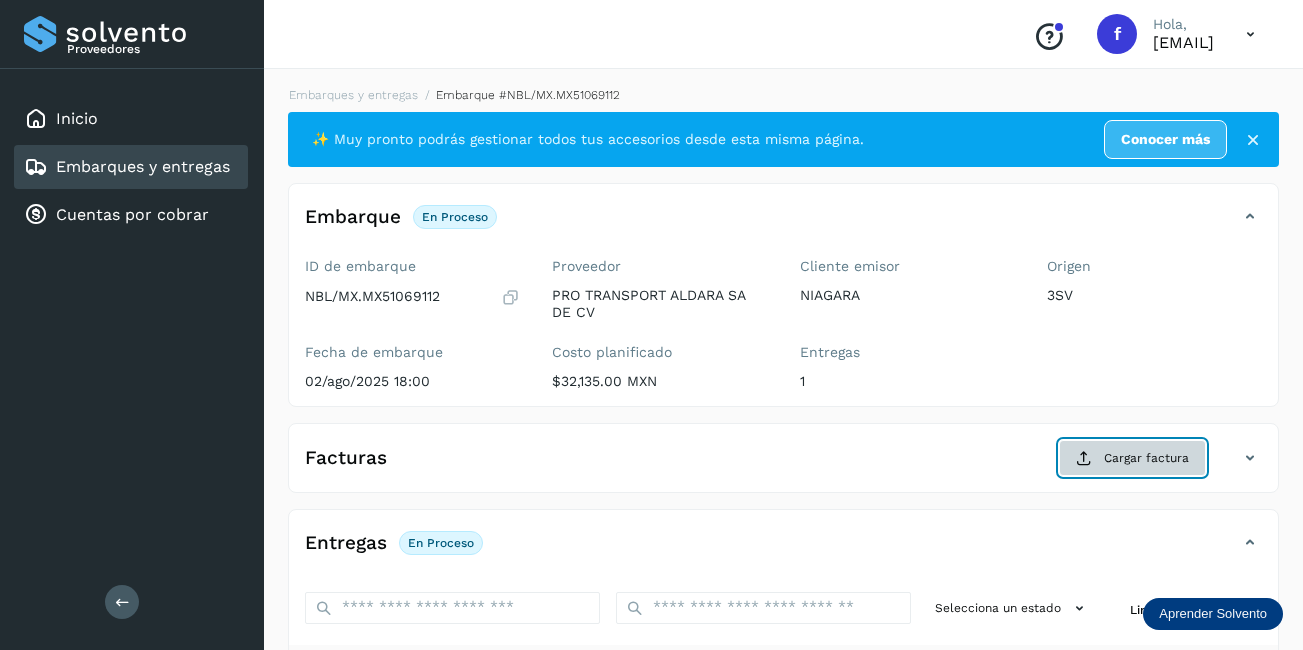 click at bounding box center [1084, 458] 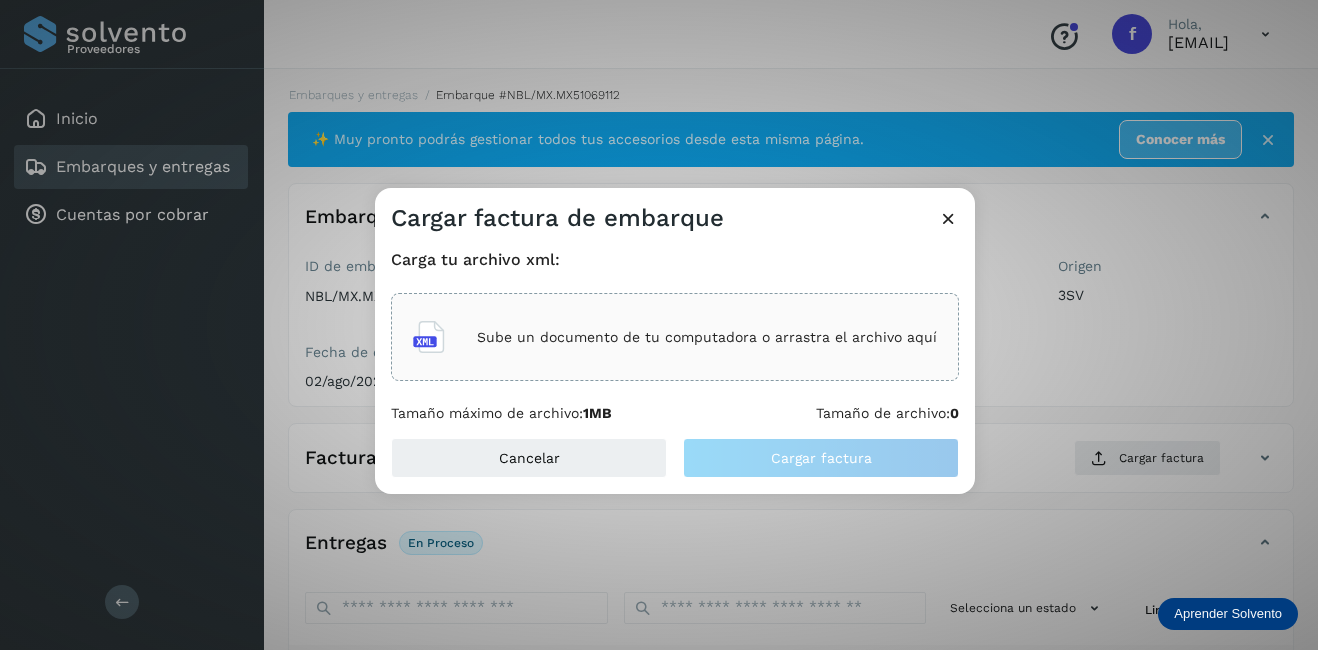 click on "Sube un documento de tu computadora o arrastra el archivo aquí" at bounding box center (707, 337) 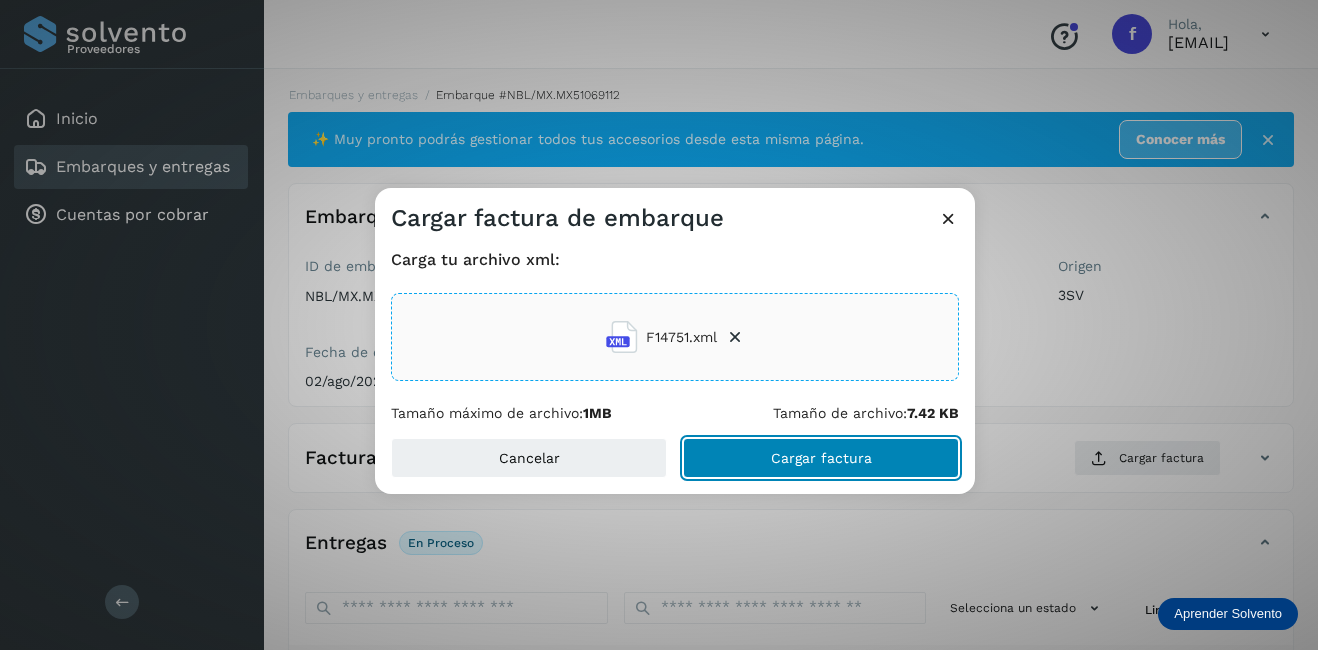 click on "Cargar factura" 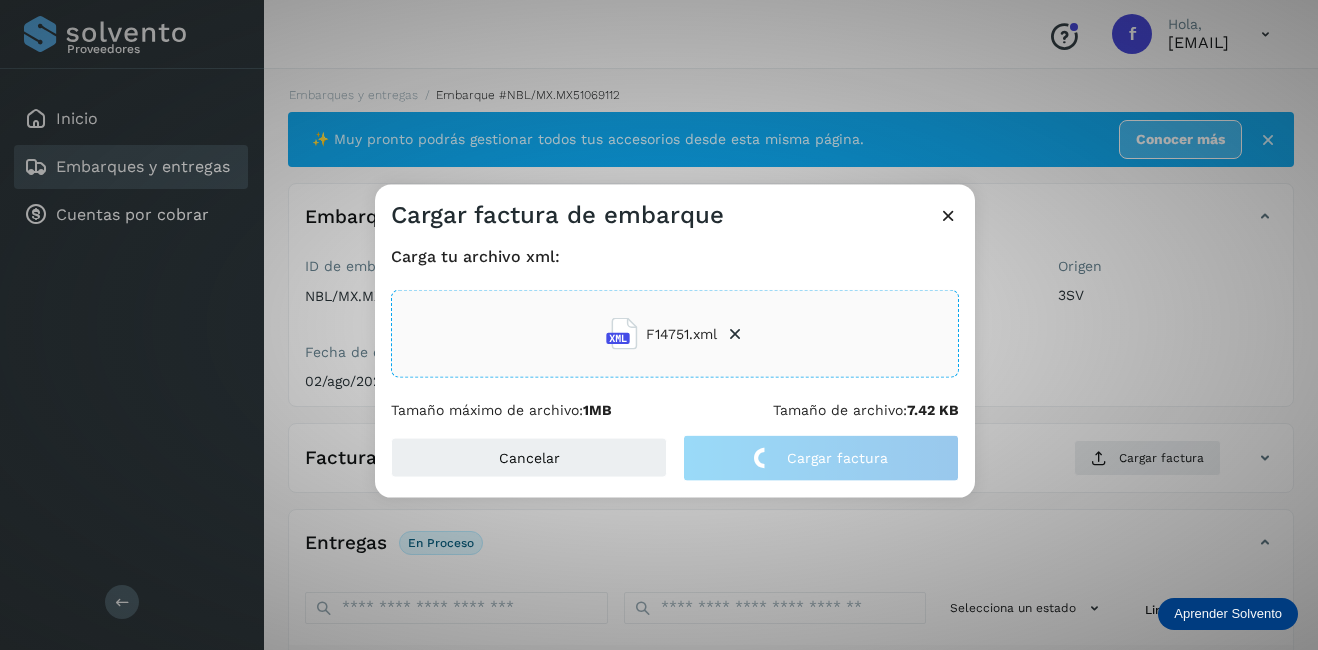 click on "Cargar factura de embarque Carga tu archivo xml: F14751.xml Tamaño máximo de archivo:  1MB Tamaño de archivo:  7.42 KB Cancelar Cargar factura" 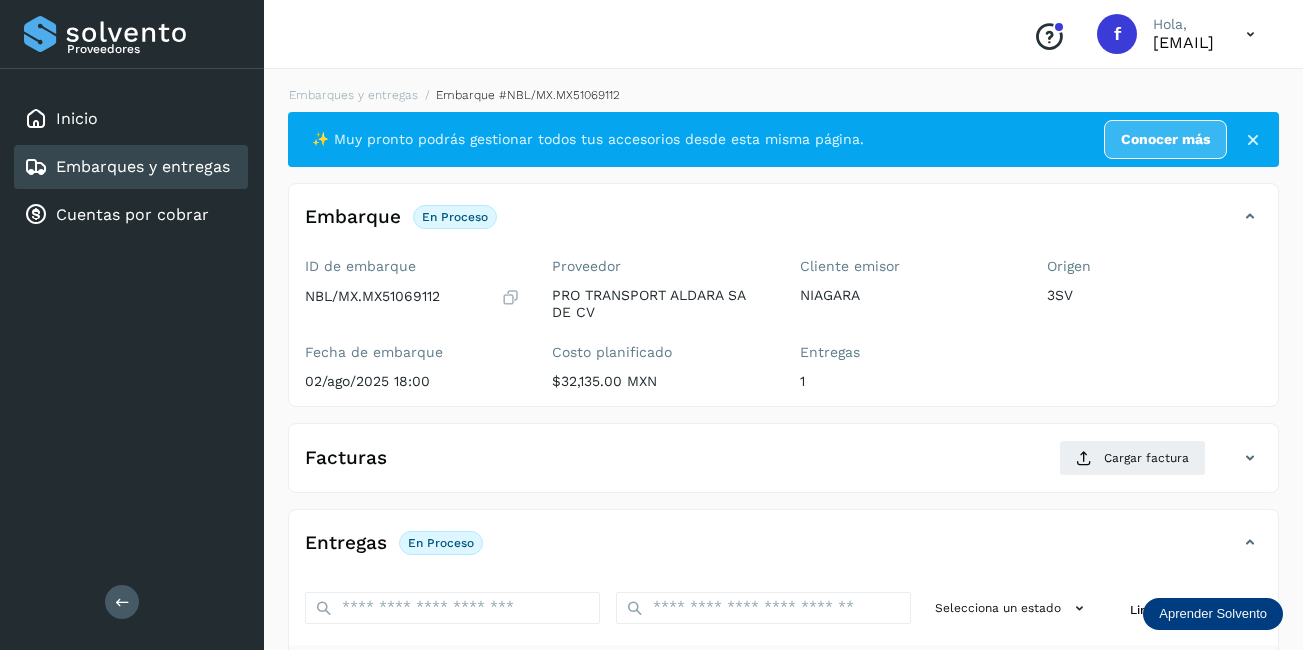 scroll, scrollTop: 313, scrollLeft: 0, axis: vertical 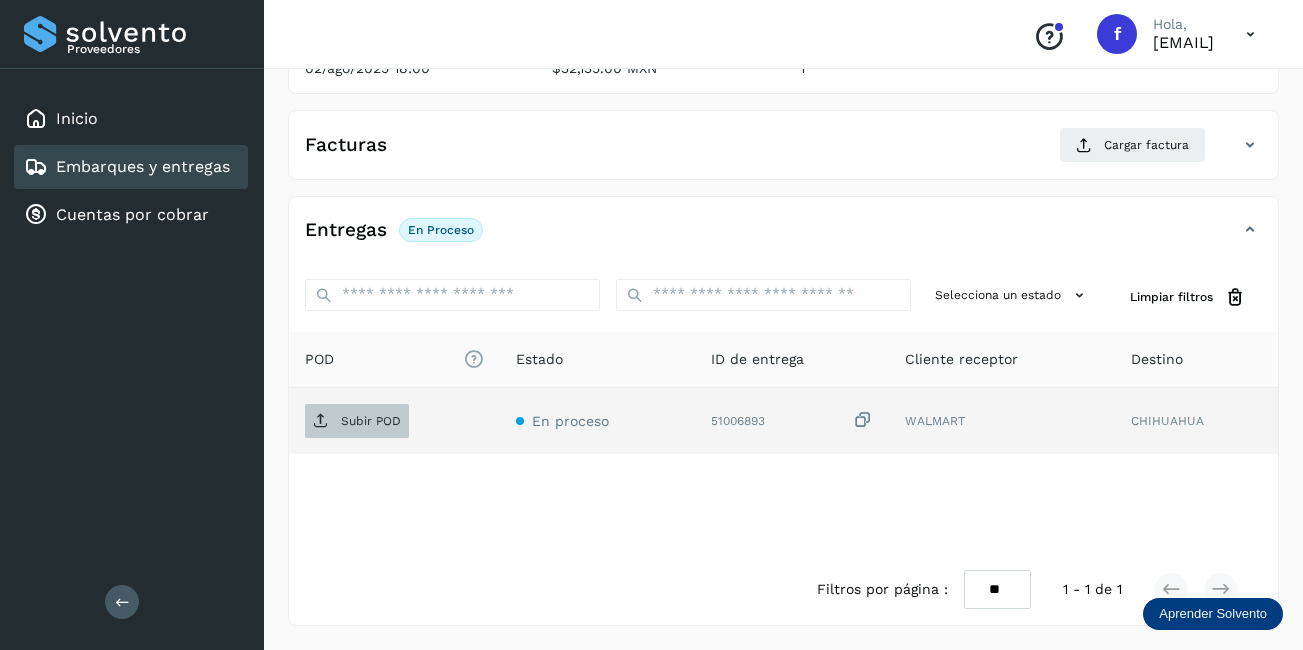 click at bounding box center (321, 421) 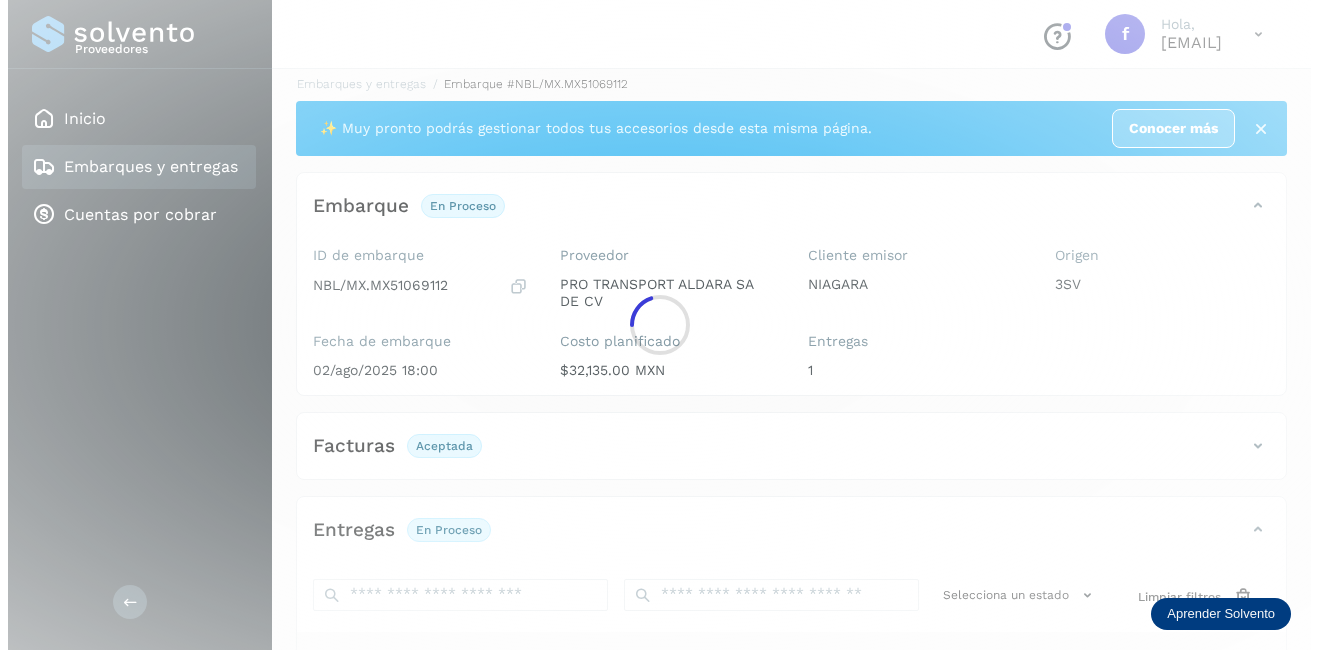 scroll, scrollTop: 0, scrollLeft: 0, axis: both 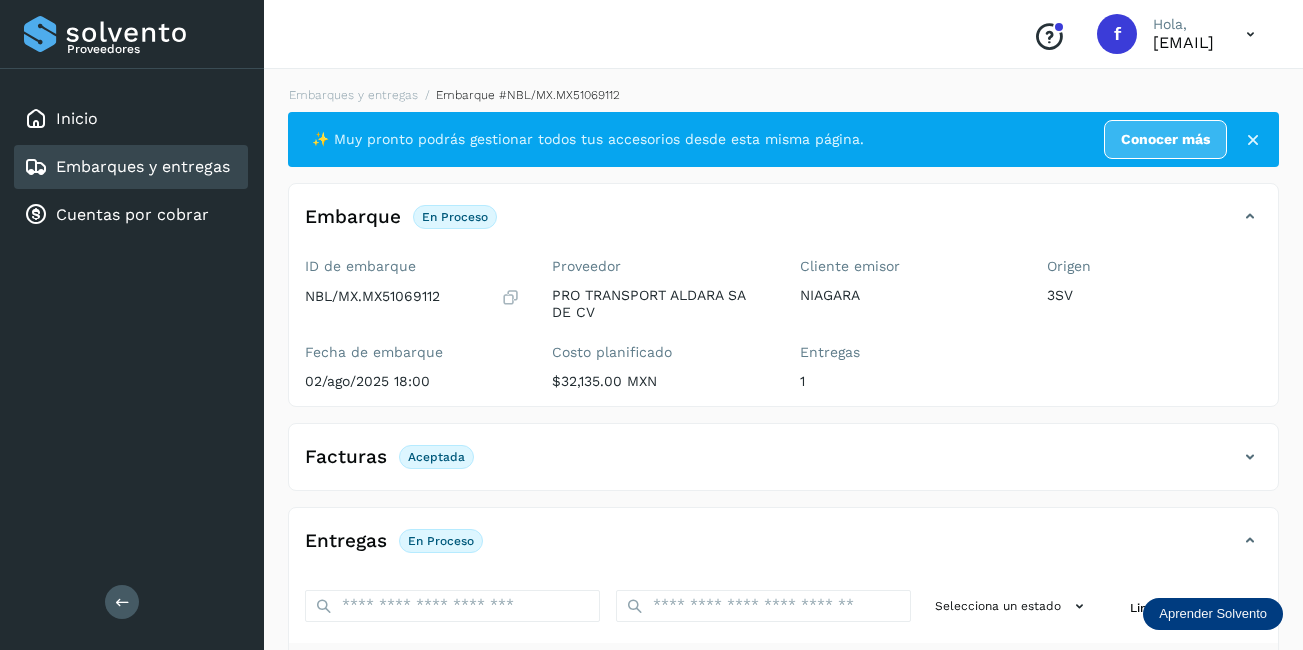 click on "Embarques y entregas" at bounding box center (143, 166) 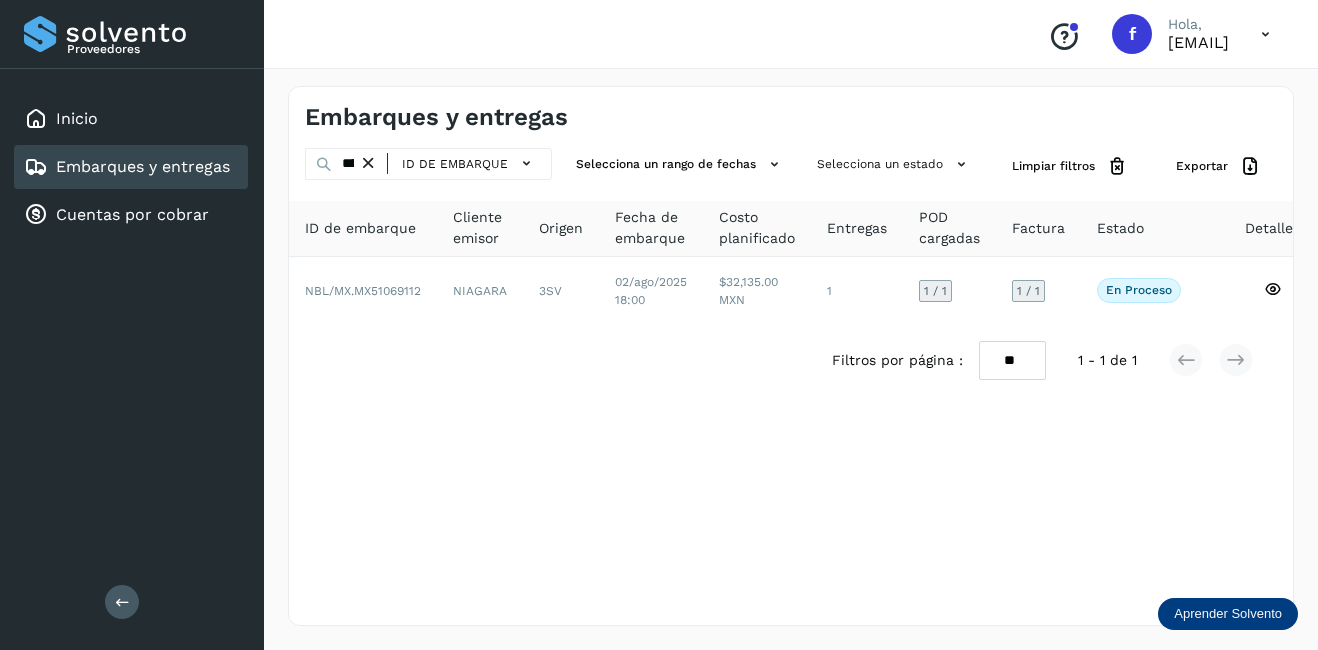 click at bounding box center (368, 163) 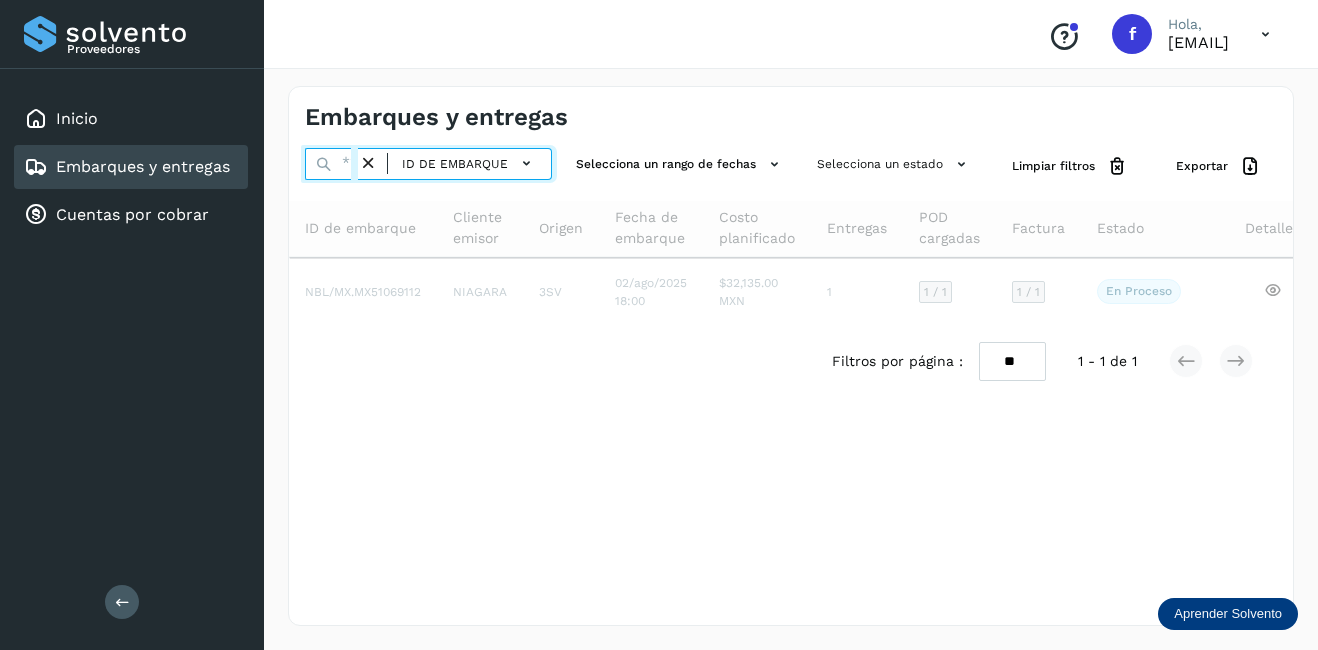 click at bounding box center [331, 164] 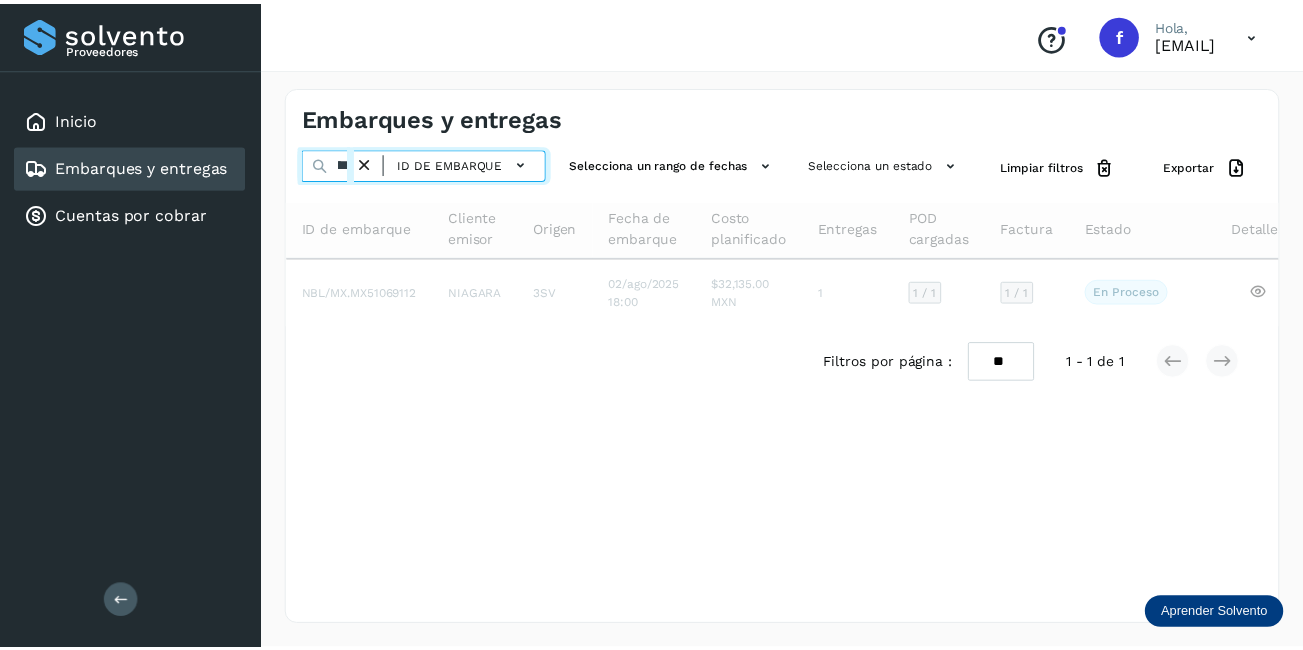 scroll, scrollTop: 0, scrollLeft: 52, axis: horizontal 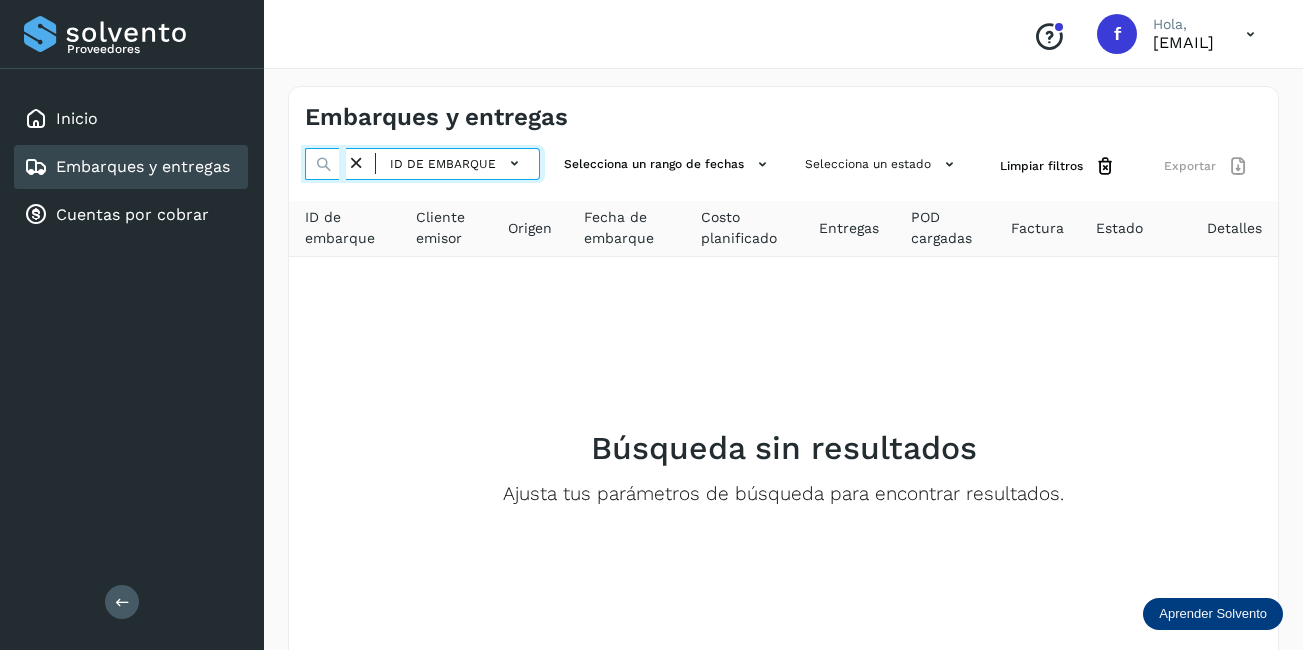 type on "********" 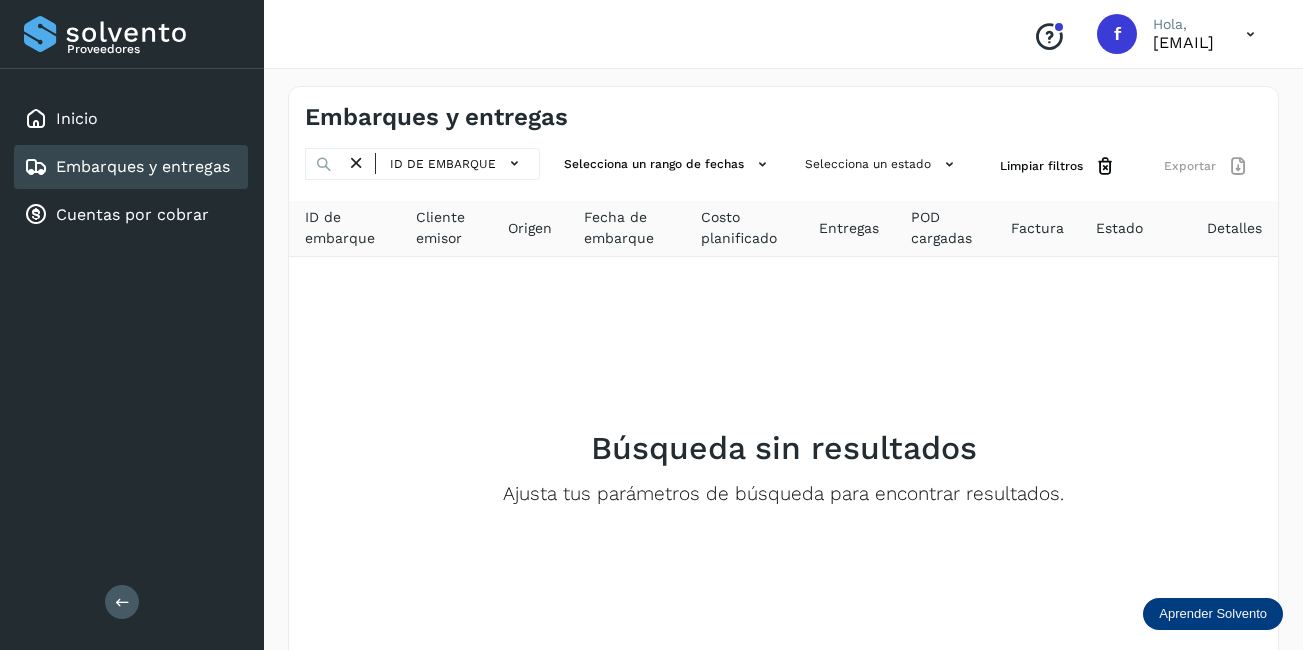 click at bounding box center [356, 163] 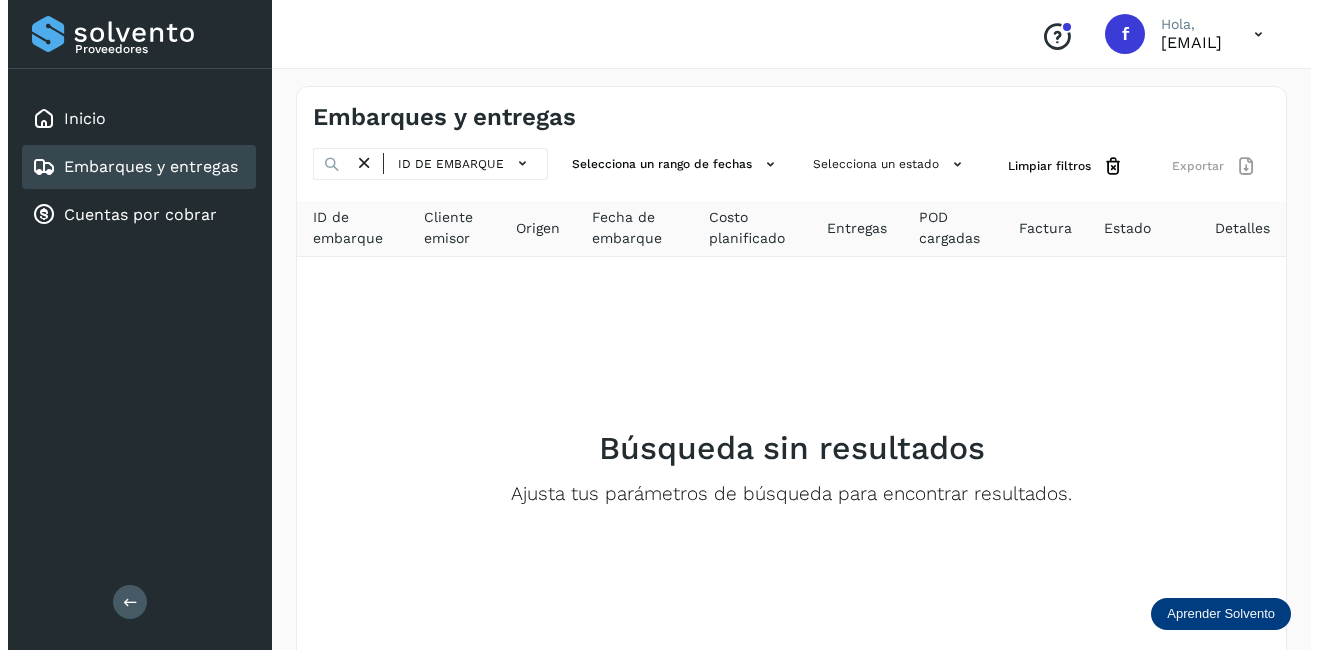 scroll, scrollTop: 0, scrollLeft: 0, axis: both 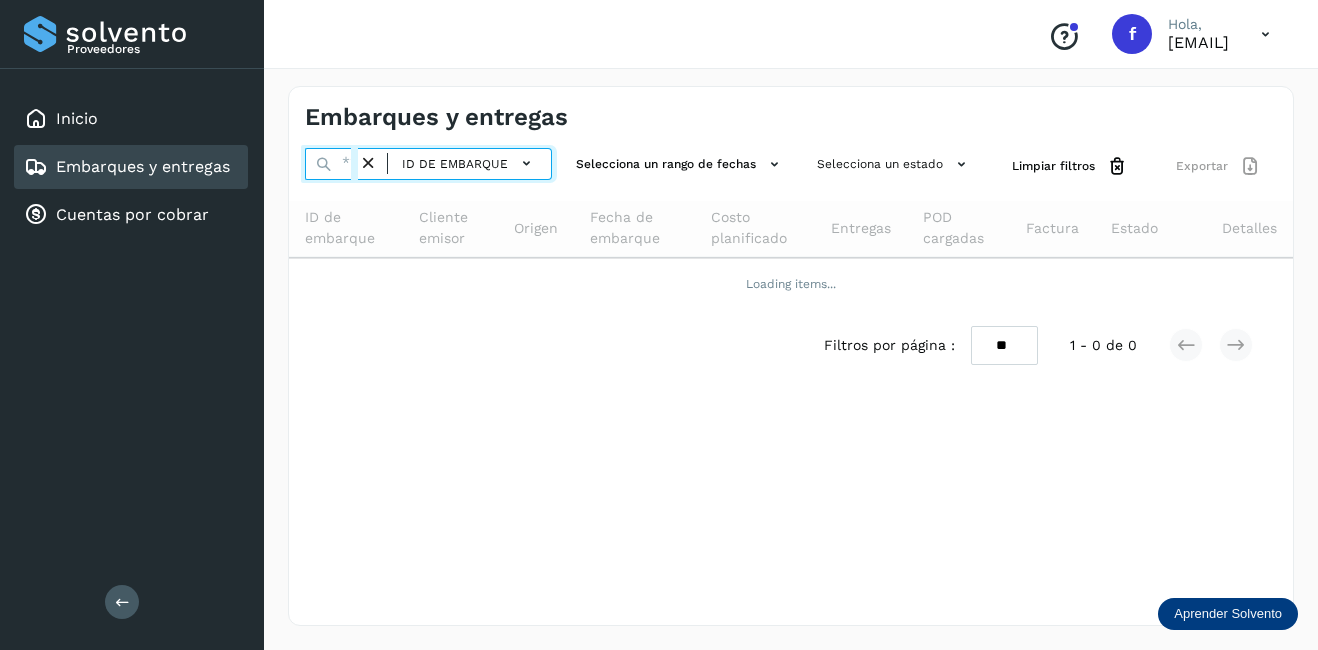 click at bounding box center (331, 164) 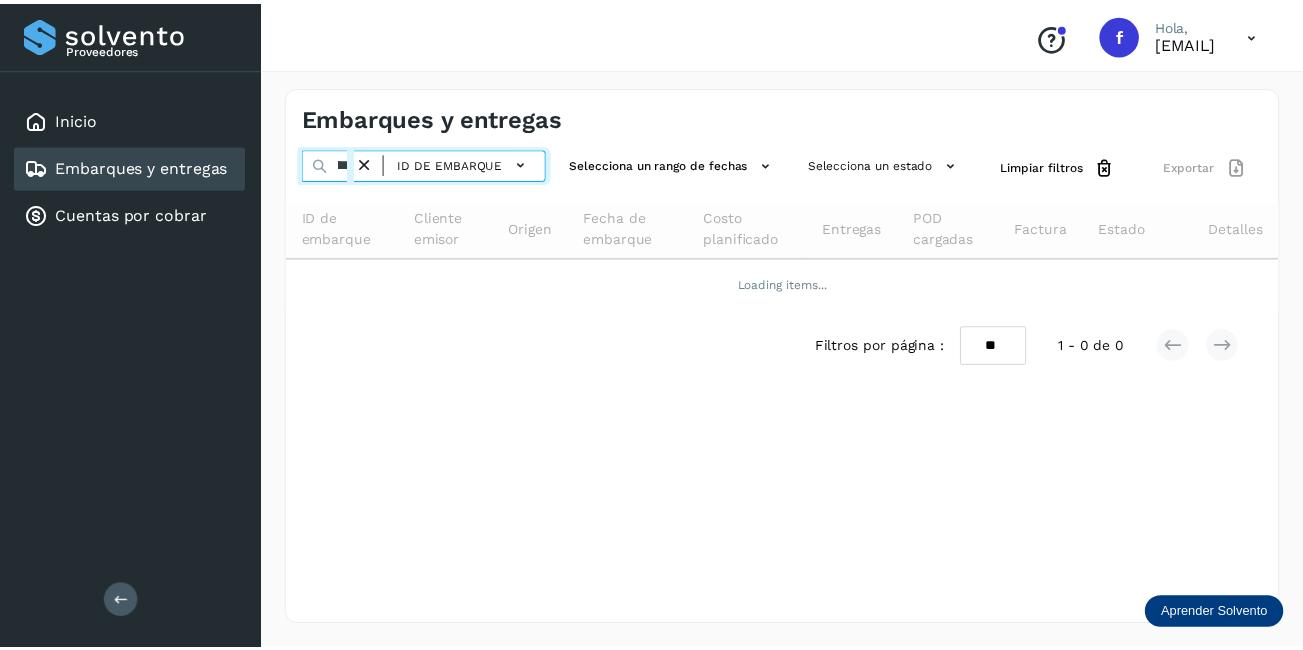 scroll, scrollTop: 0, scrollLeft: 52, axis: horizontal 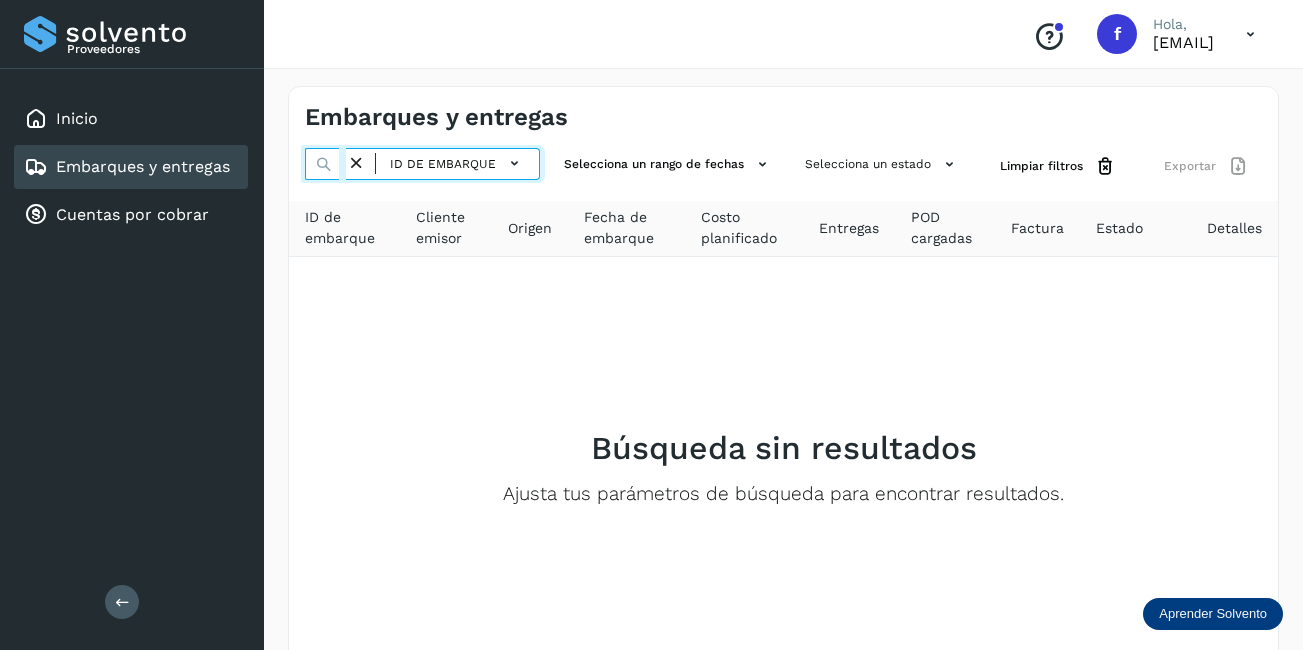 type on "********" 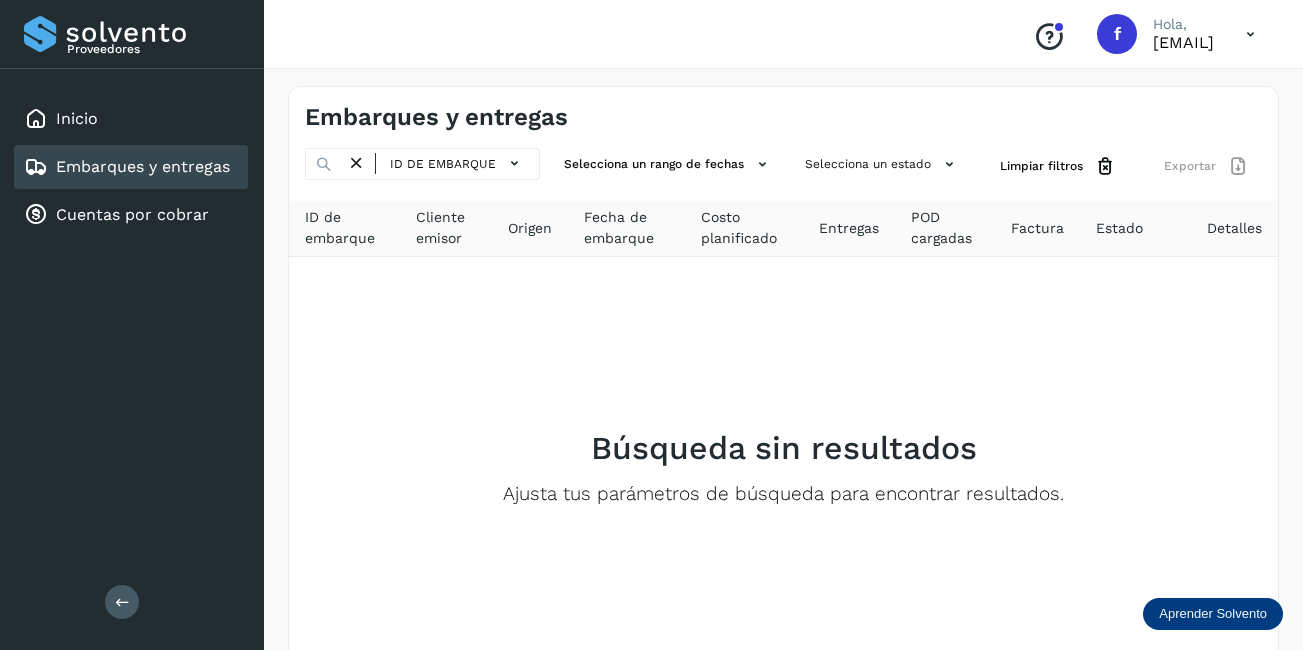 click at bounding box center [356, 163] 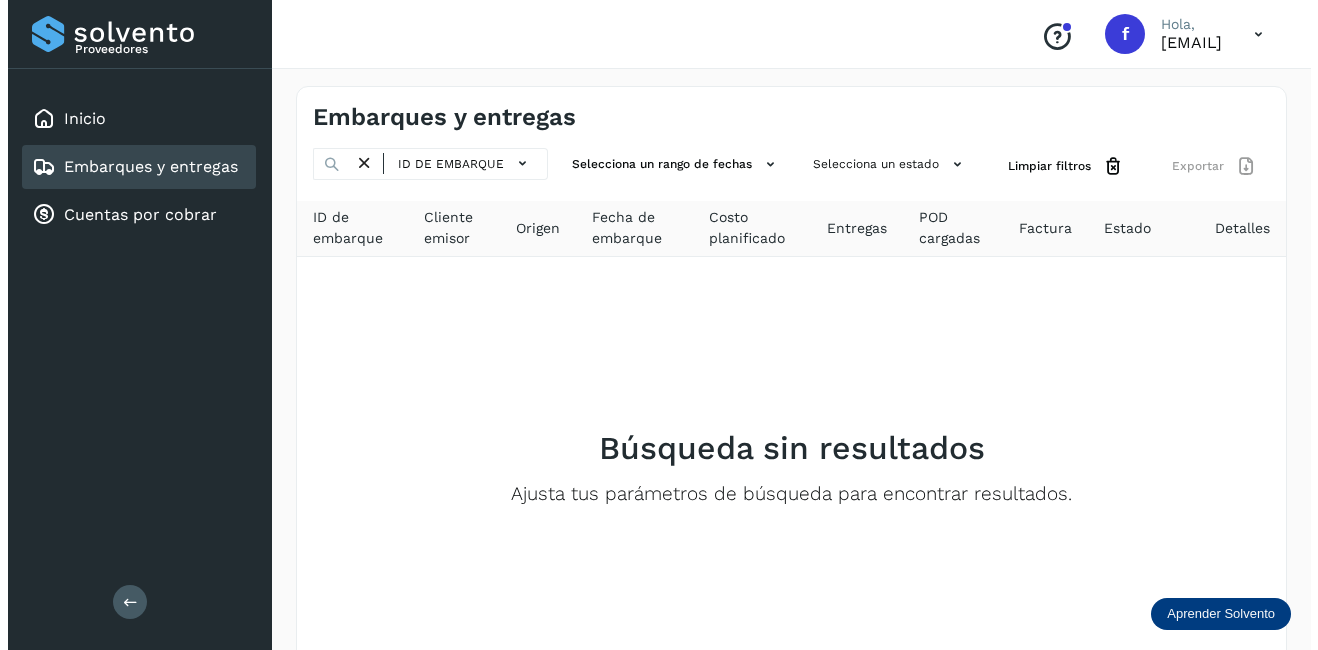 scroll, scrollTop: 0, scrollLeft: 0, axis: both 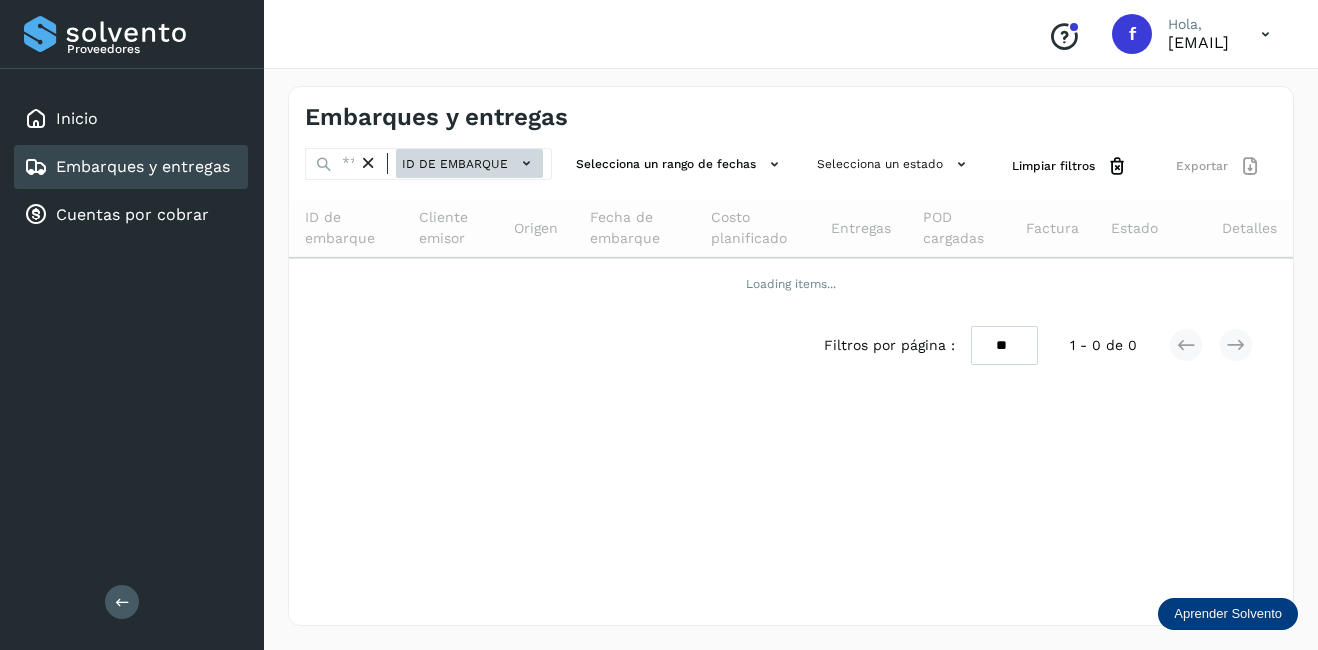 click on "ID de embarque" 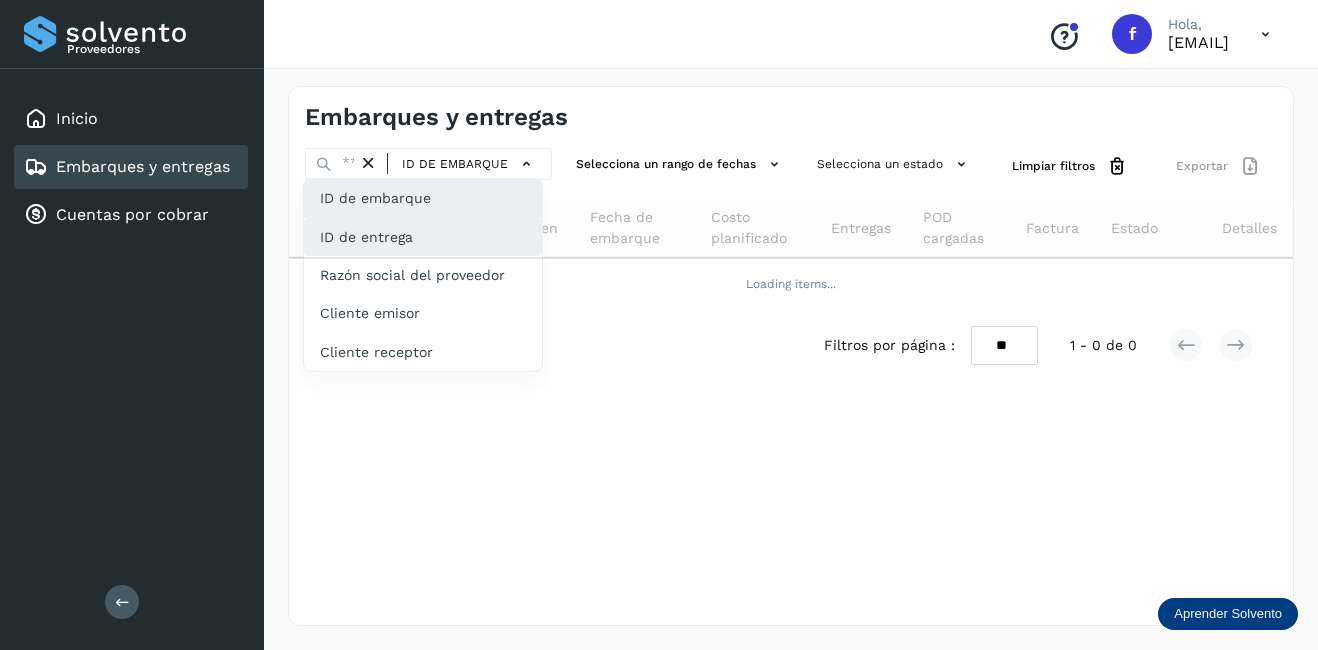 click on "ID de entrega" 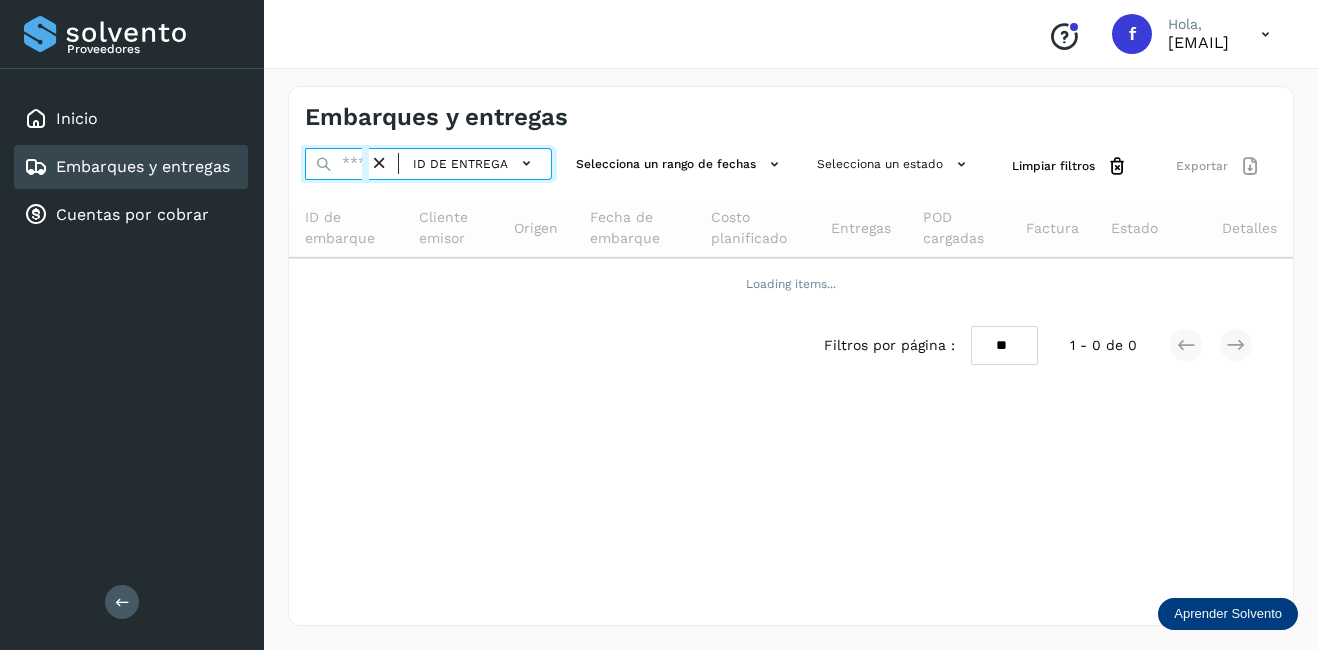 click at bounding box center [337, 164] 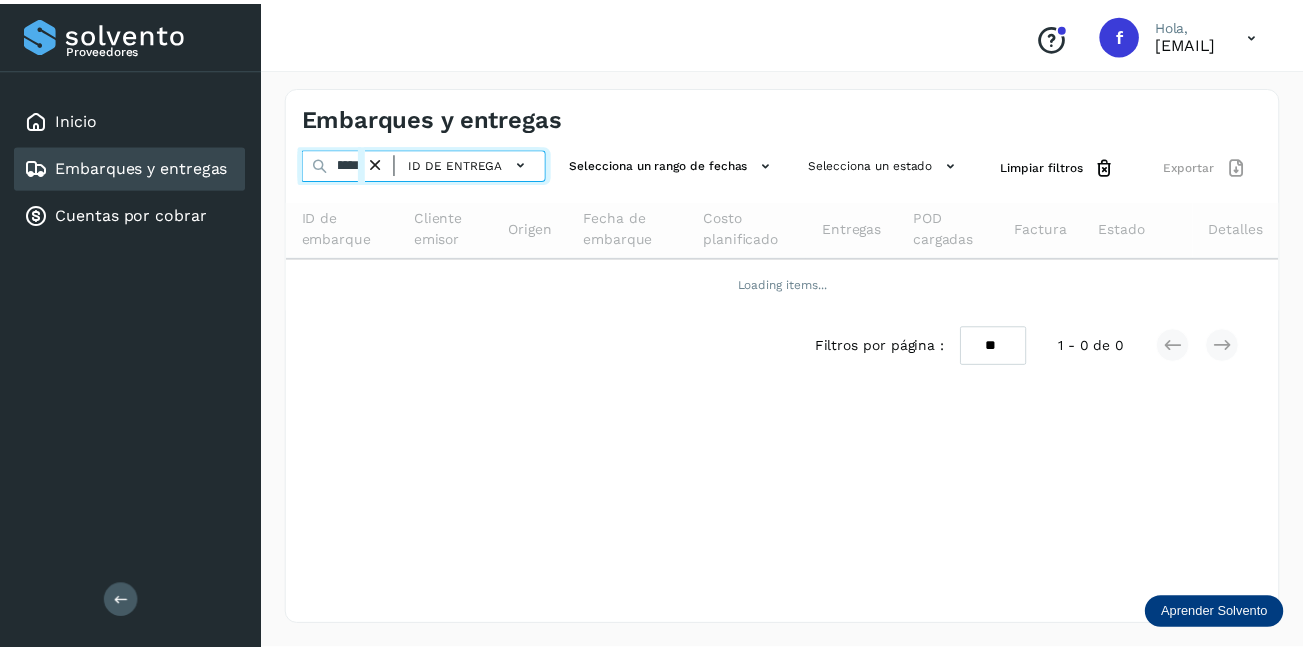 scroll, scrollTop: 0, scrollLeft: 62, axis: horizontal 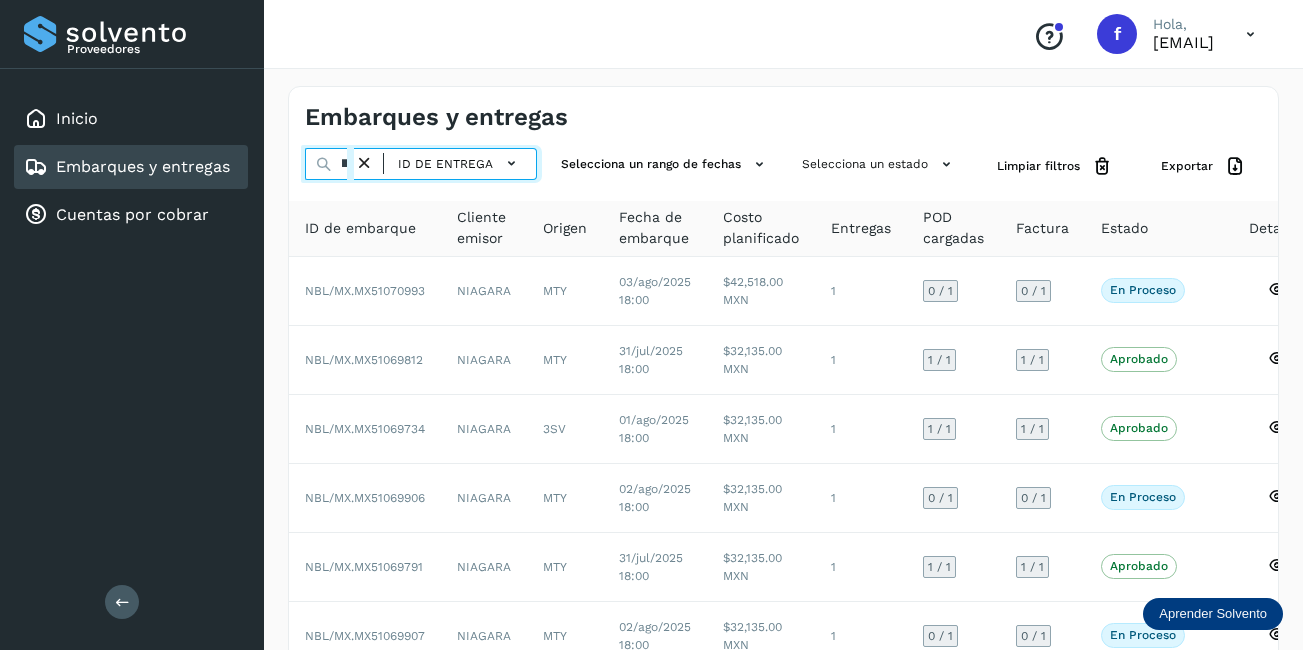 type on "**********" 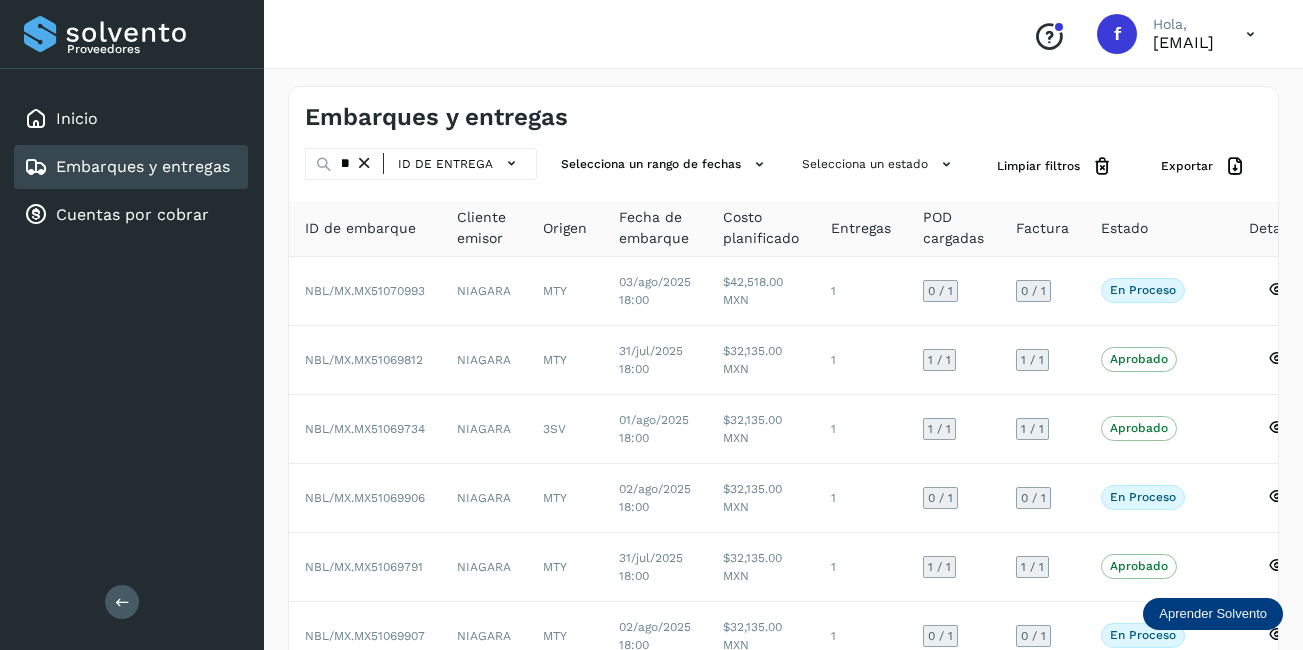 scroll, scrollTop: 0, scrollLeft: 0, axis: both 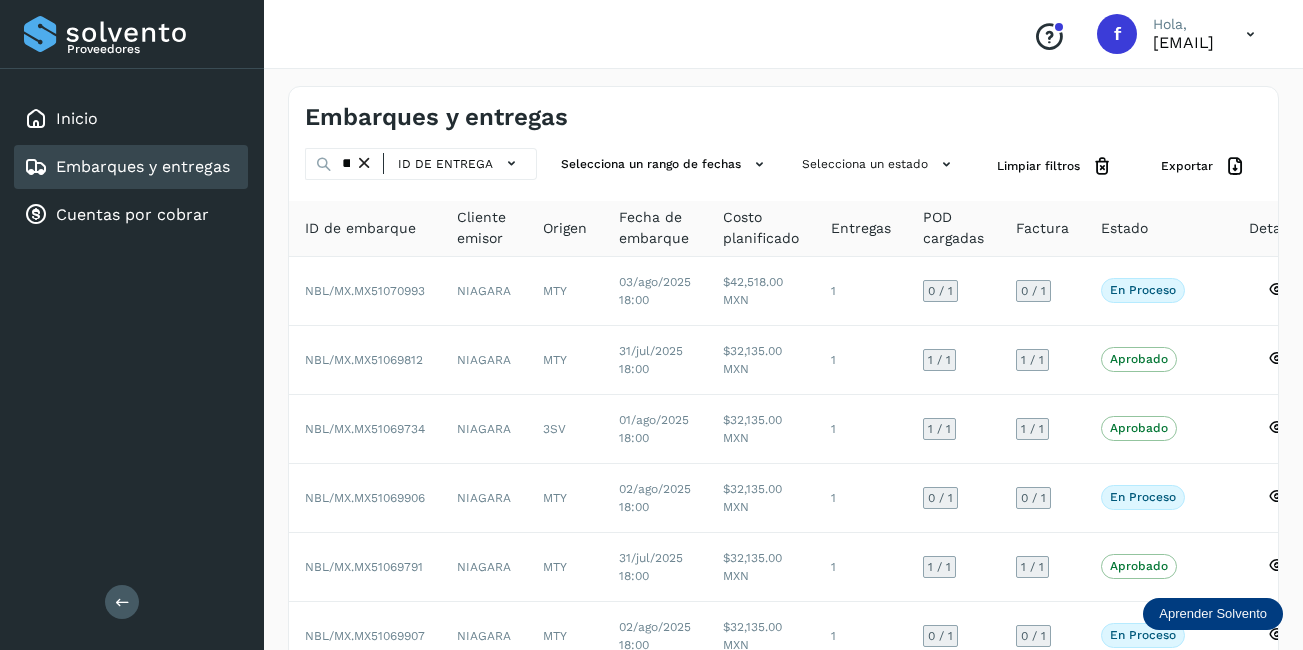 click at bounding box center [364, 163] 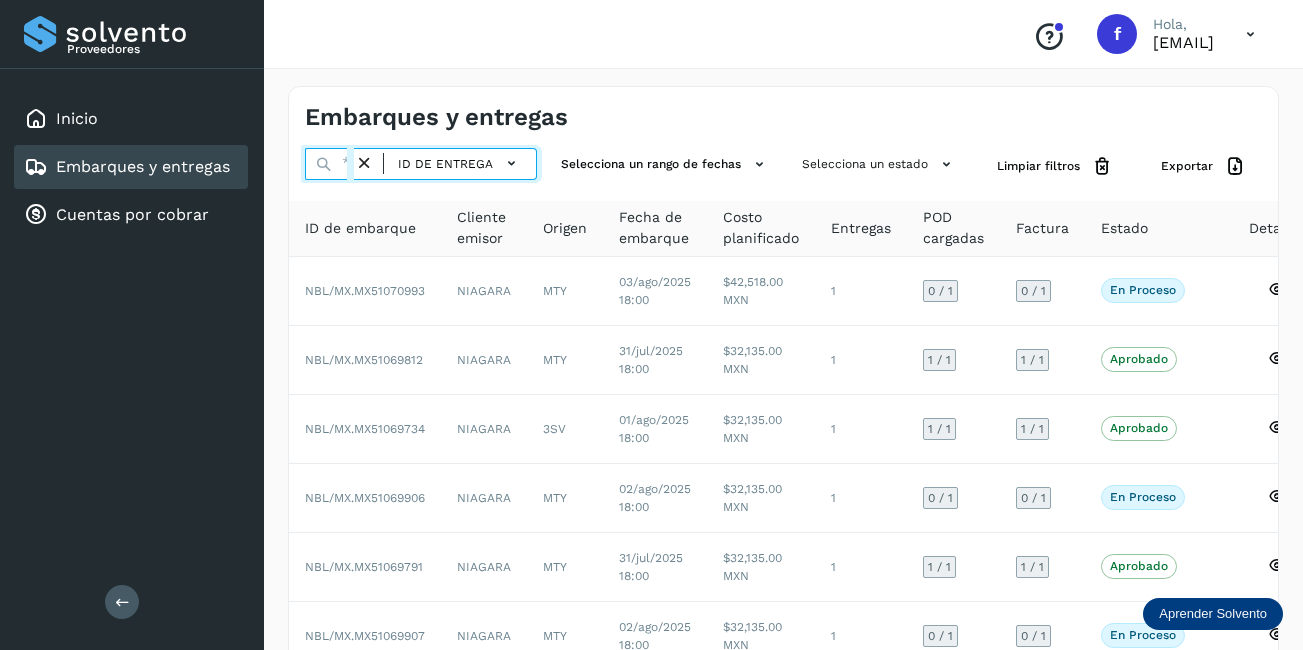 click at bounding box center [329, 164] 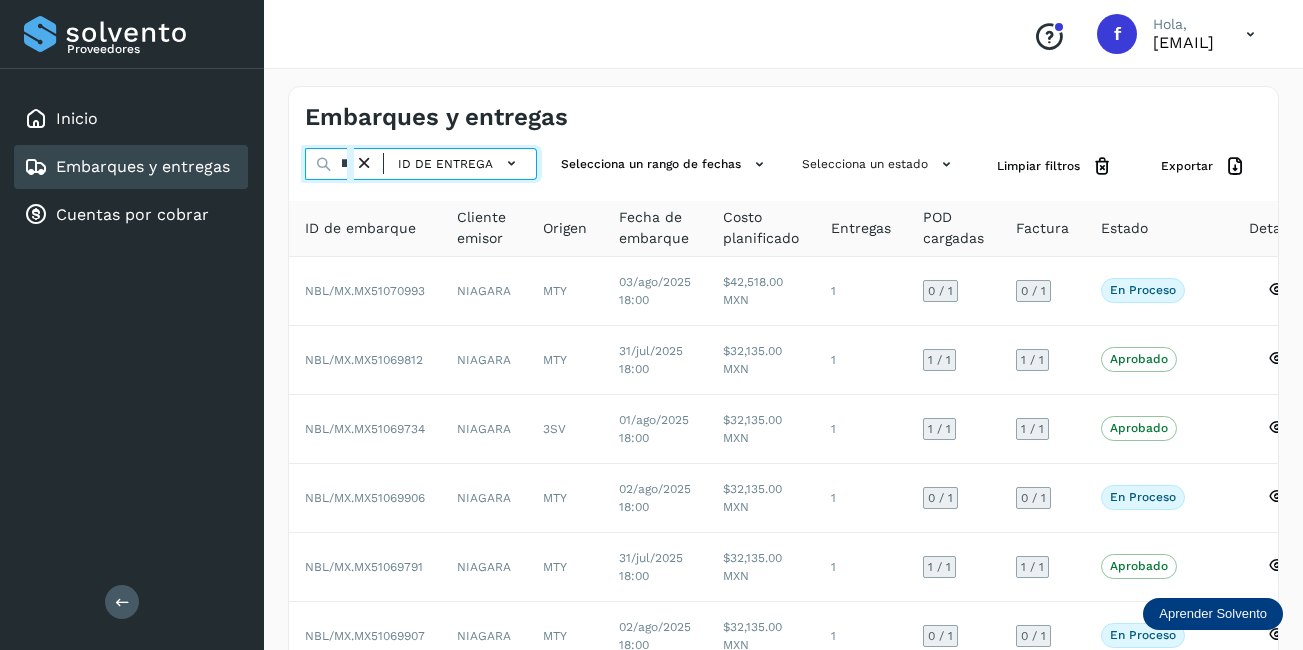 scroll, scrollTop: 0, scrollLeft: 68, axis: horizontal 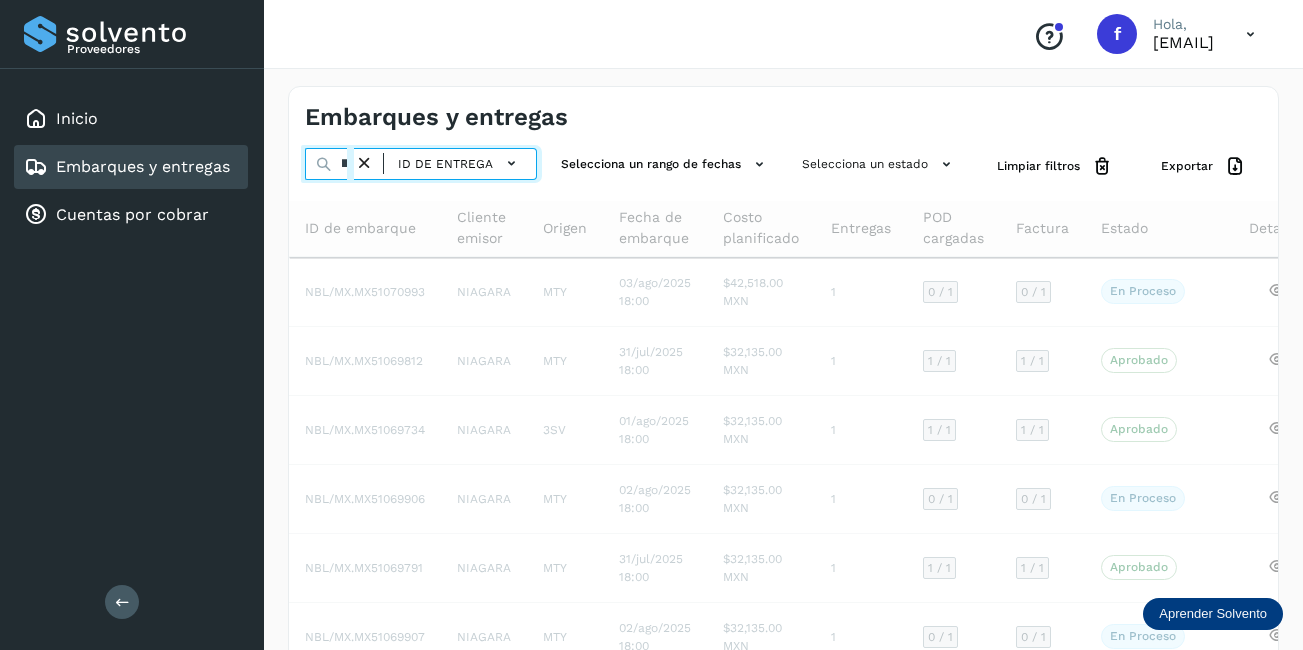 type on "*********" 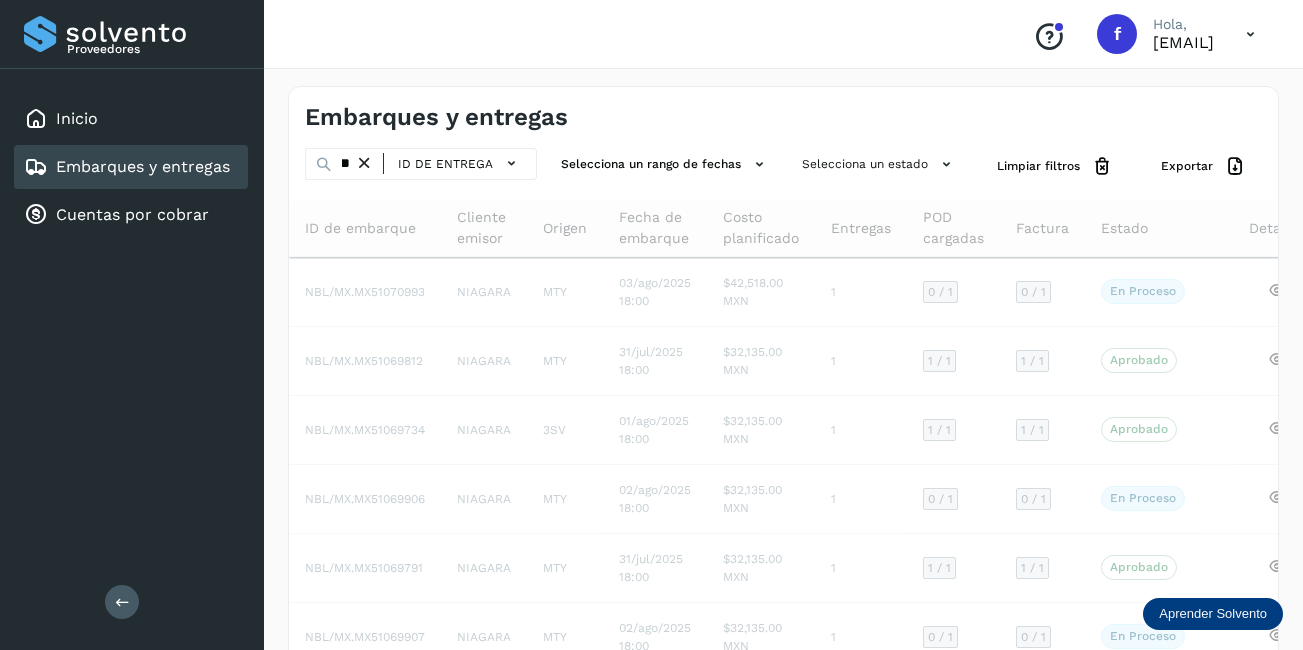 click at bounding box center [364, 163] 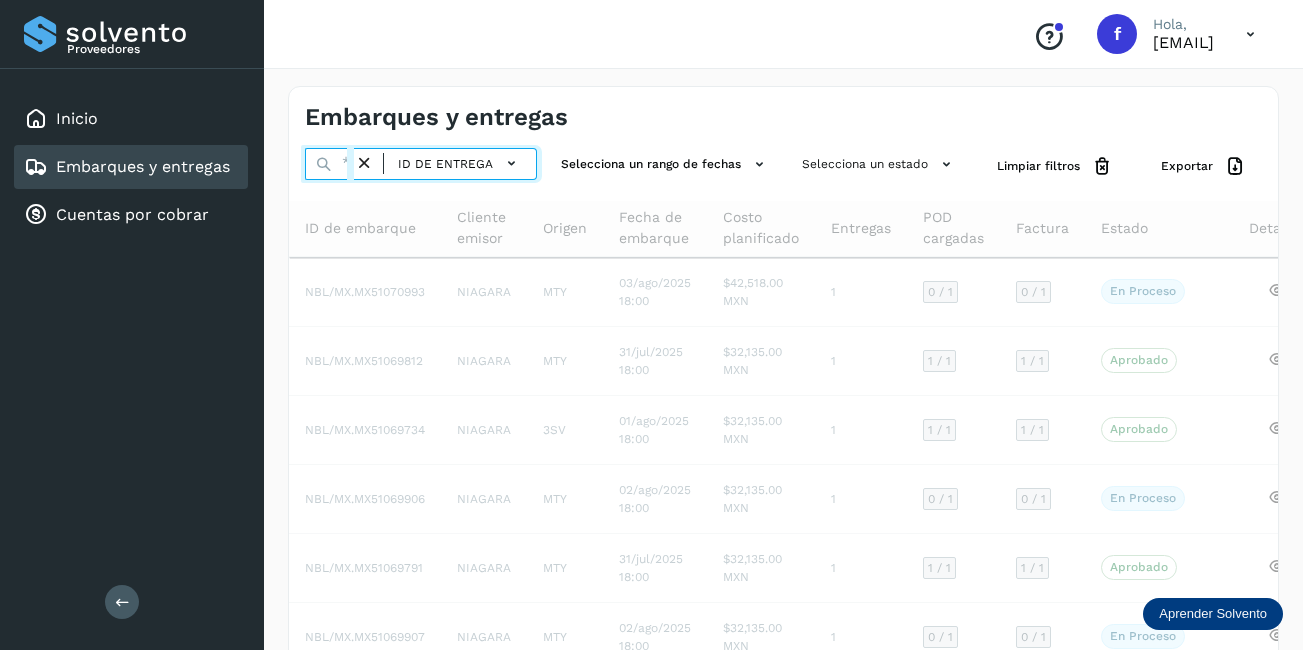 click at bounding box center [329, 164] 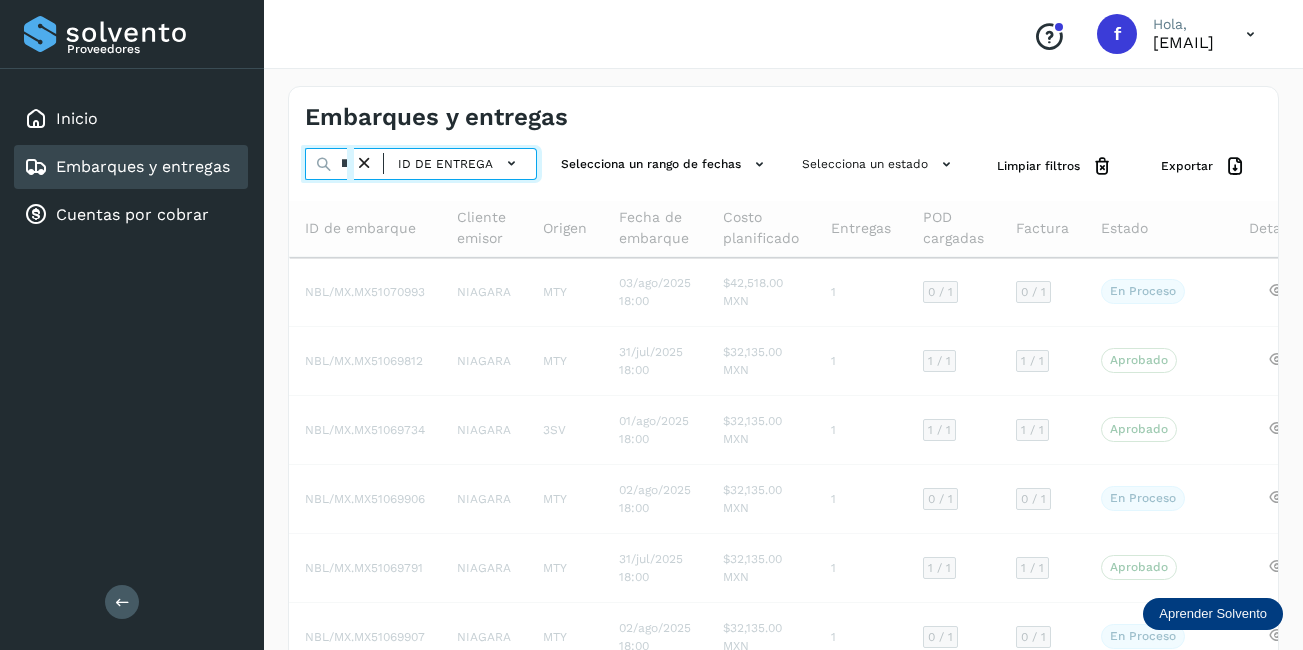 scroll, scrollTop: 0, scrollLeft: 77, axis: horizontal 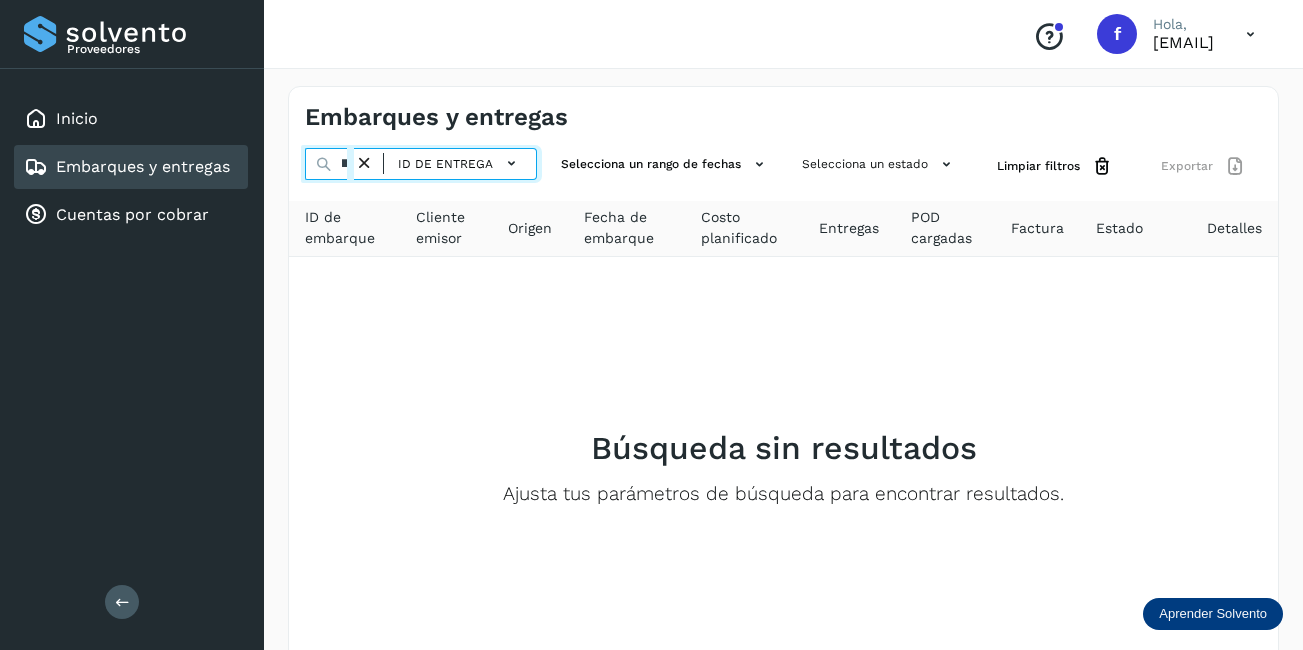 type on "**********" 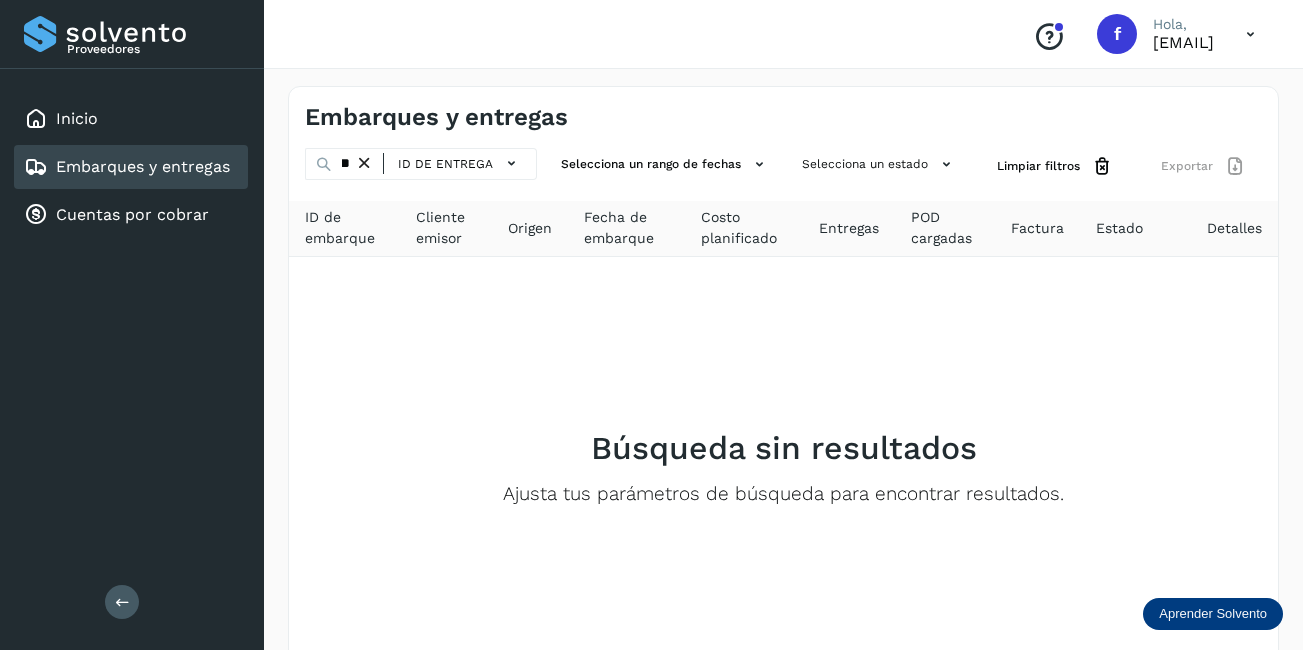 scroll, scrollTop: 0, scrollLeft: 0, axis: both 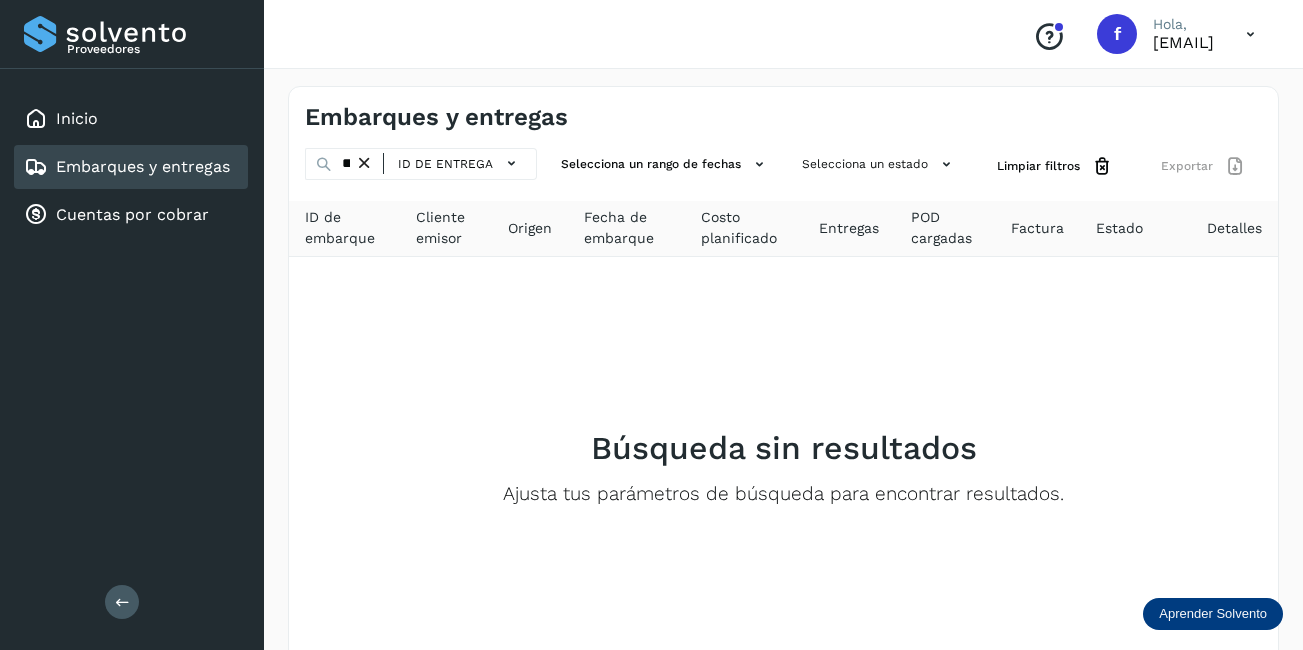 click at bounding box center [364, 163] 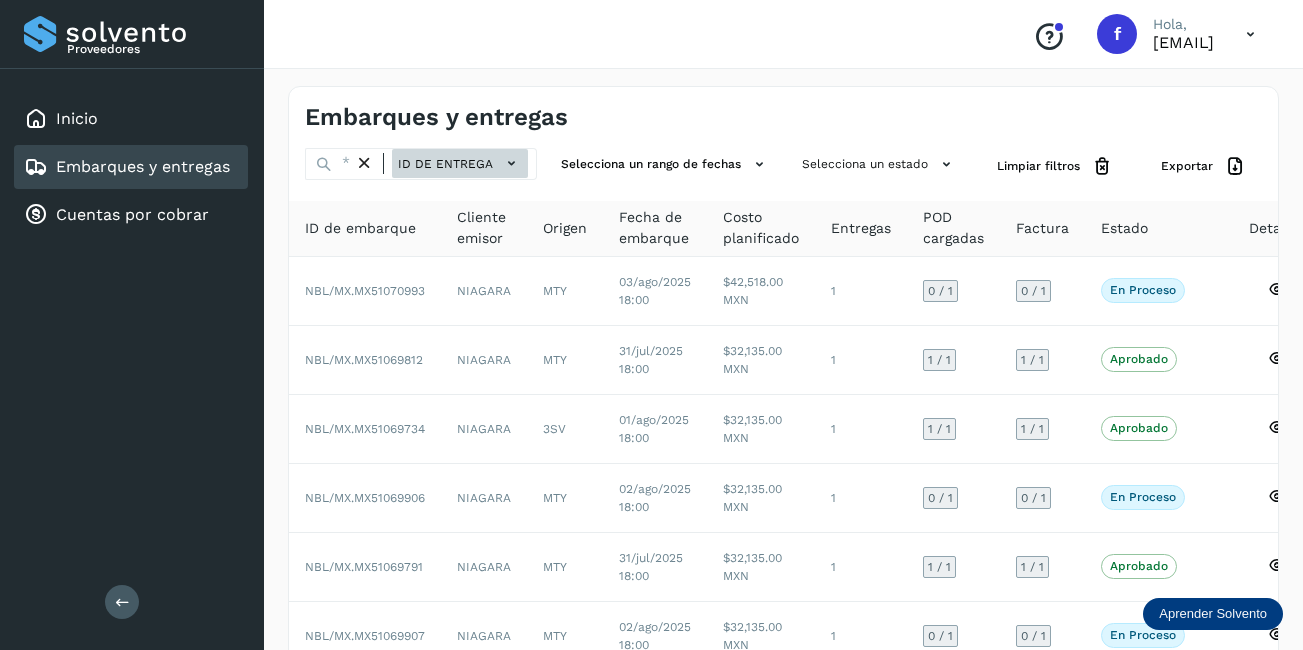 click on "ID de entrega" 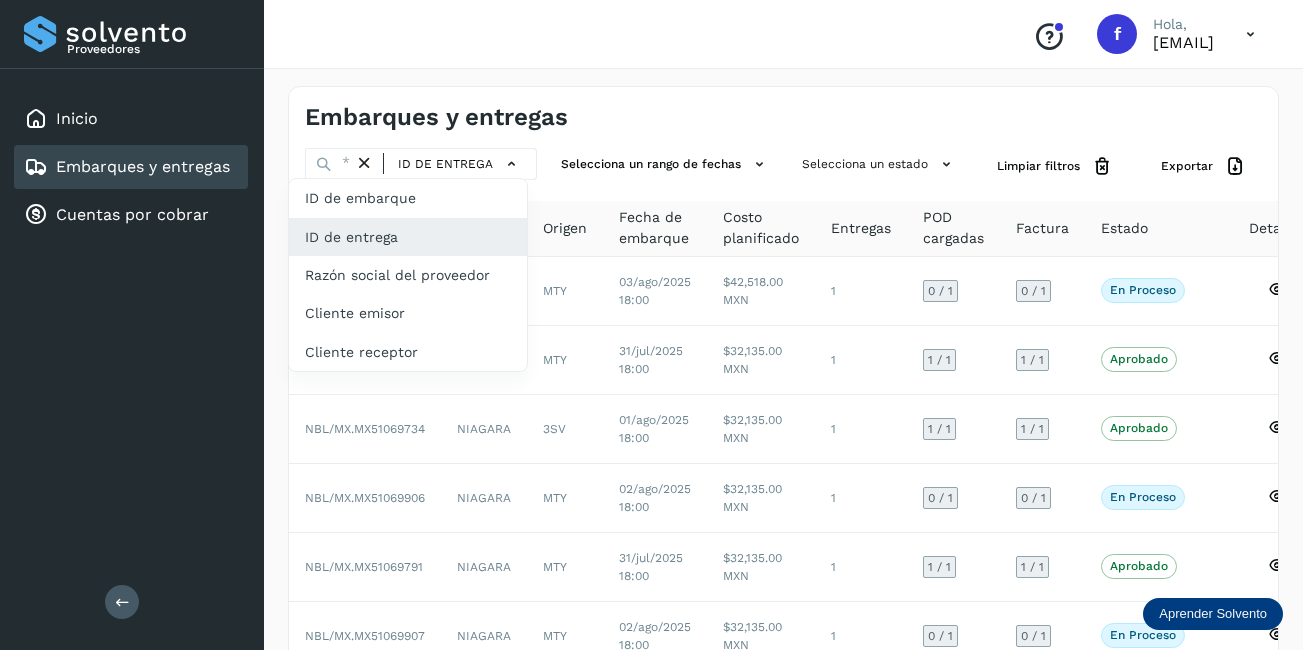 click at bounding box center (651, 325) 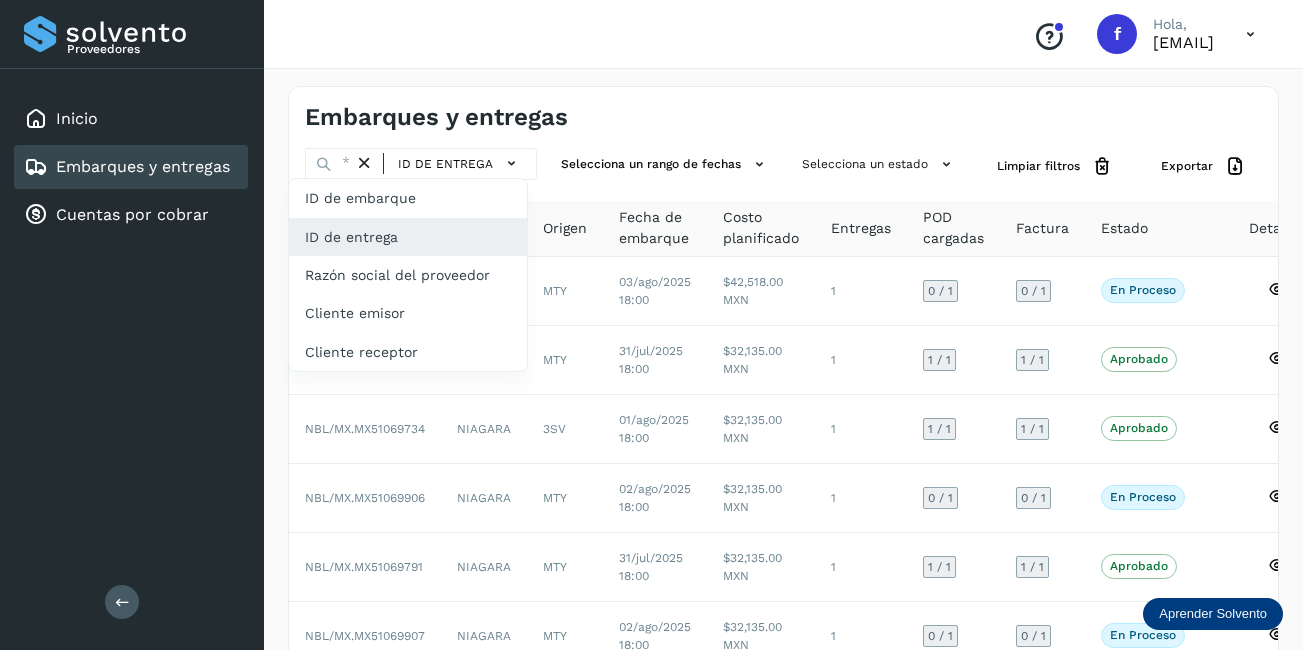 click on "ID de embarque" 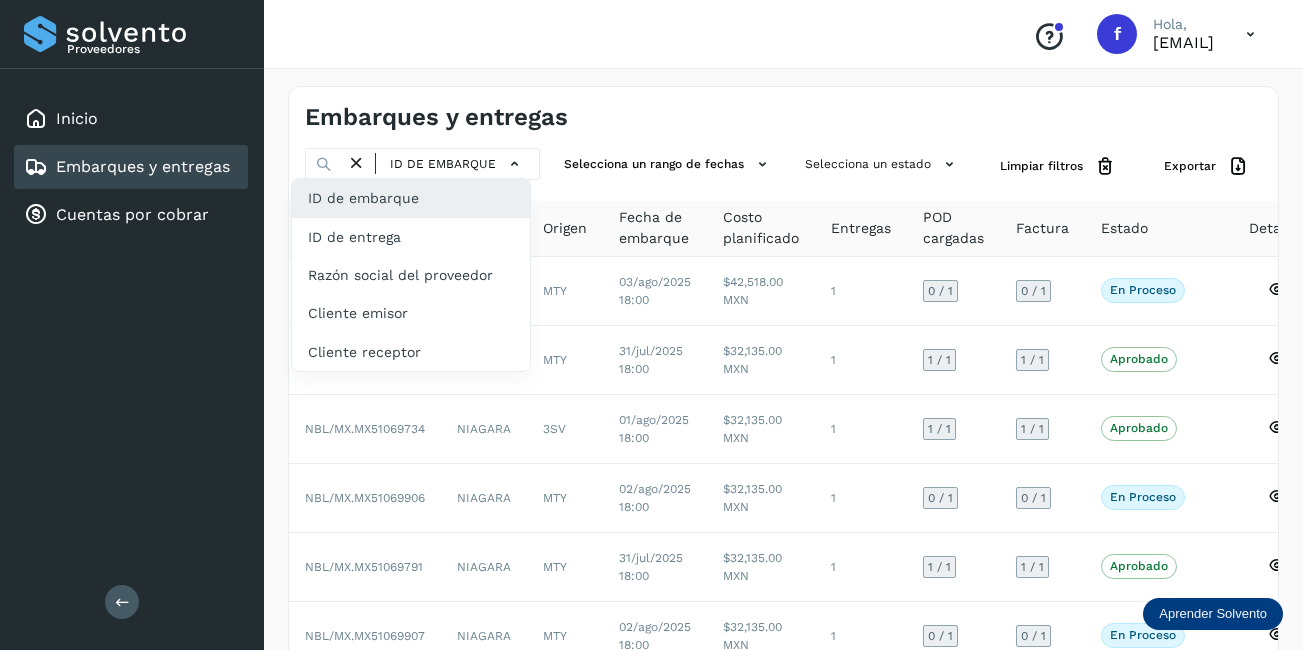 click at bounding box center (651, 325) 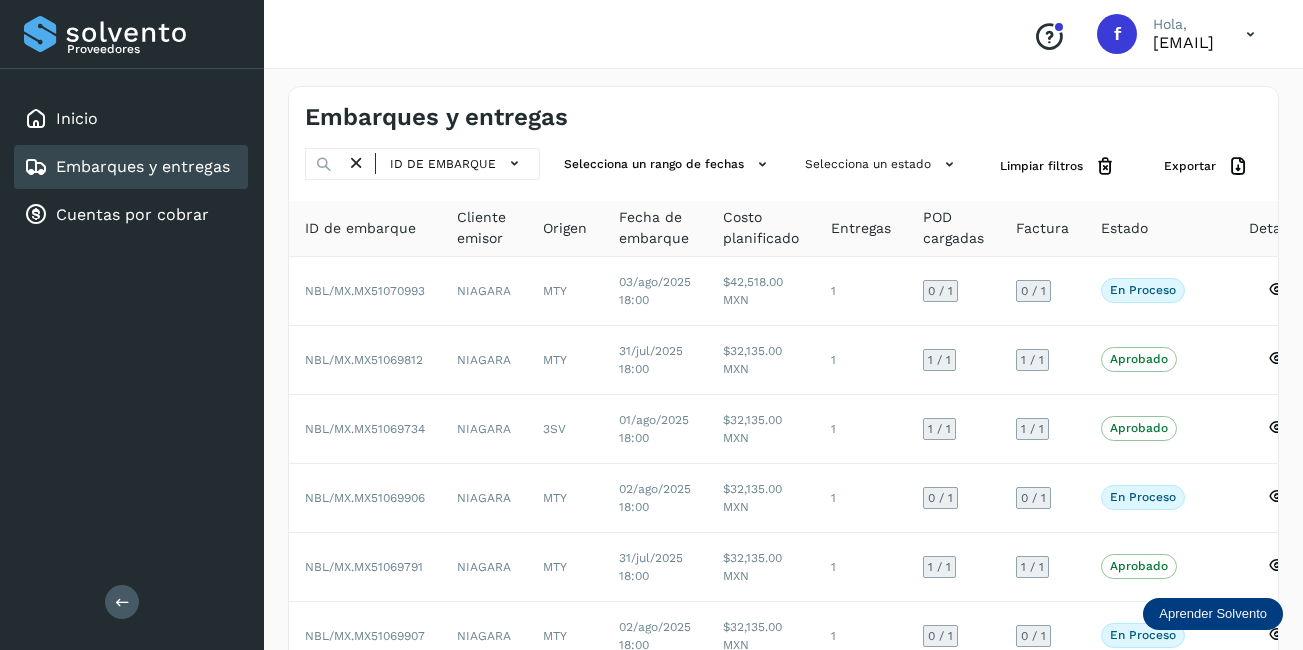 click at bounding box center [356, 163] 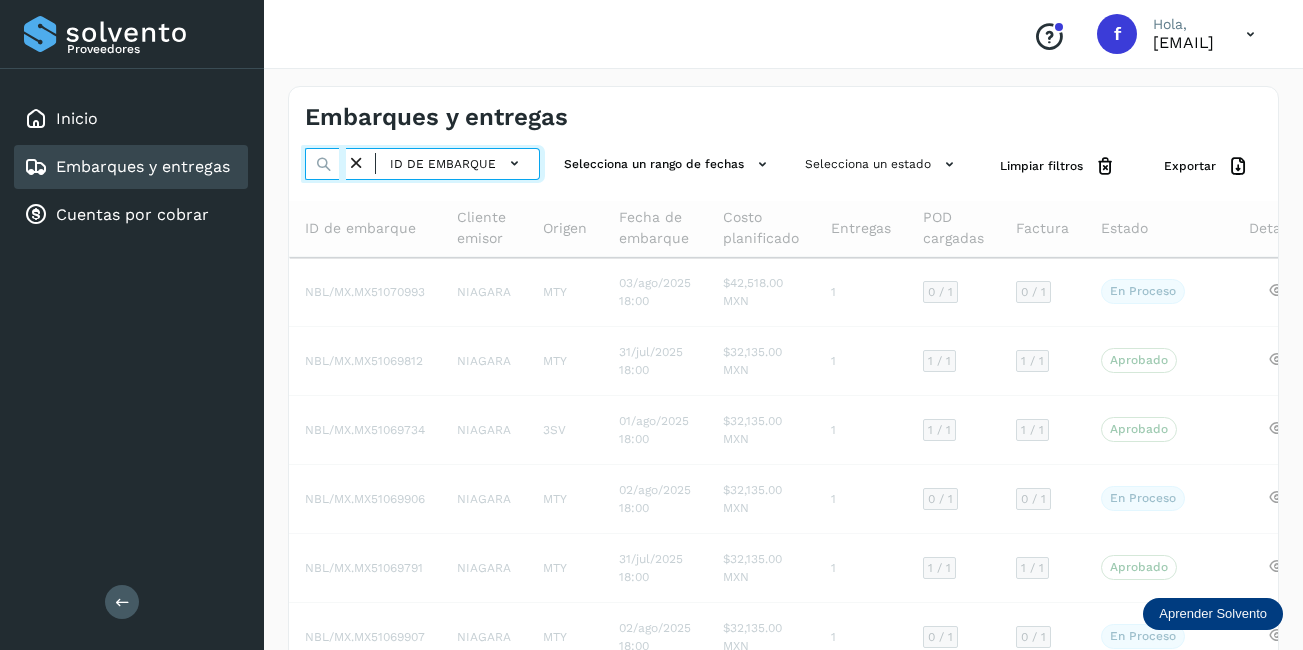 click at bounding box center [325, 164] 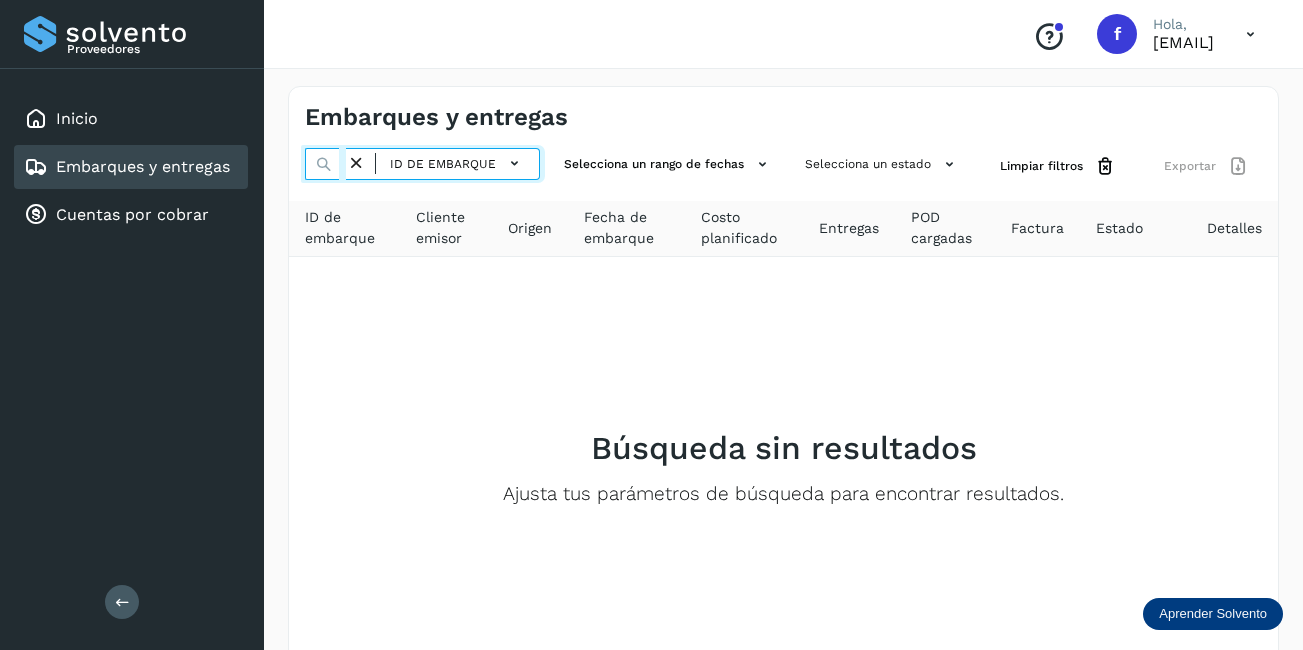 click at bounding box center [325, 164] 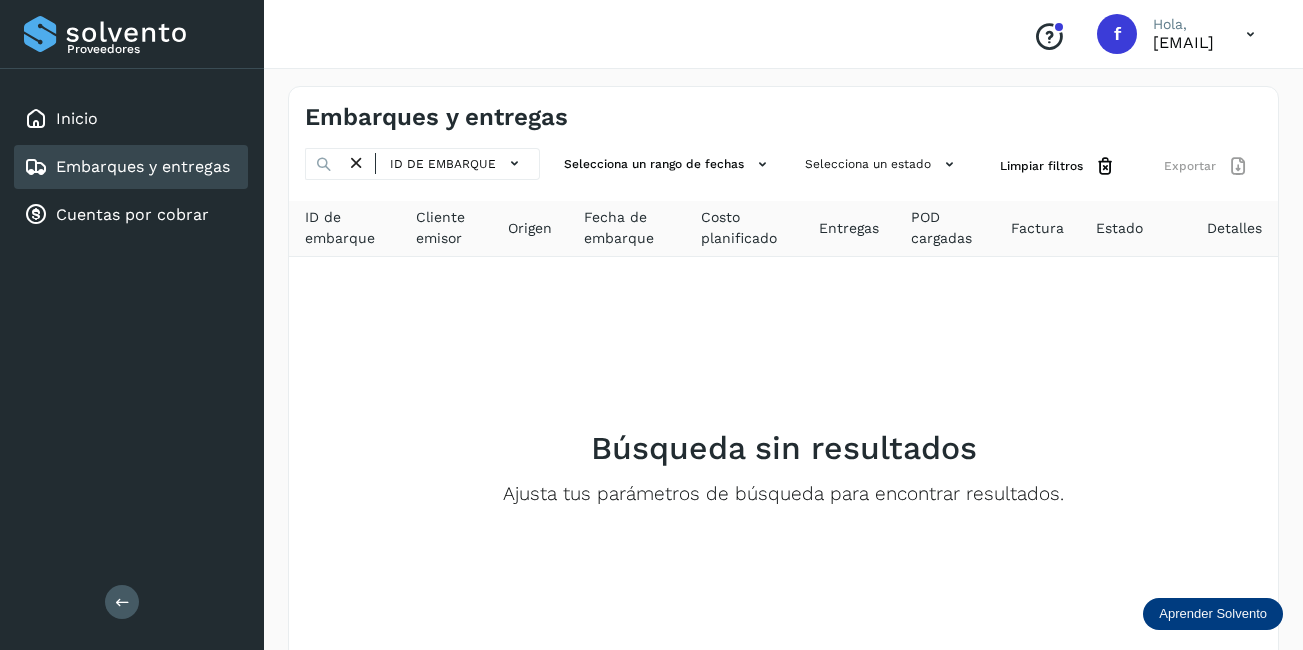 click at bounding box center (356, 163) 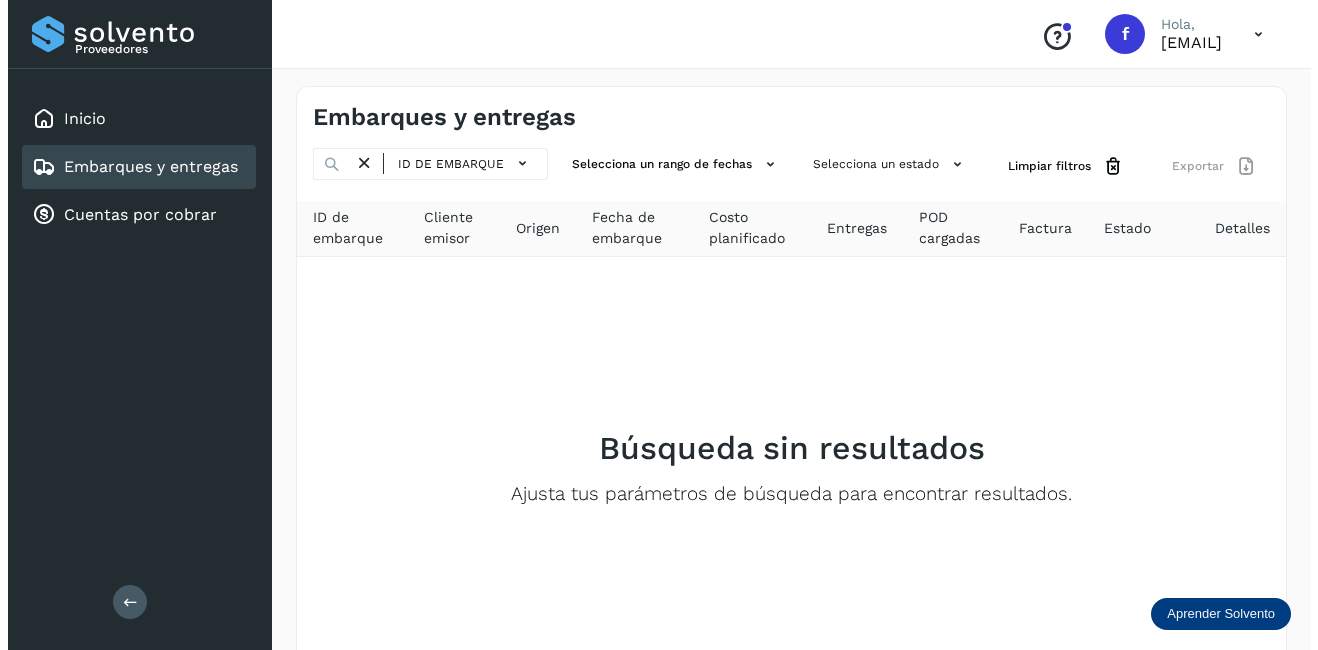scroll, scrollTop: 0, scrollLeft: 0, axis: both 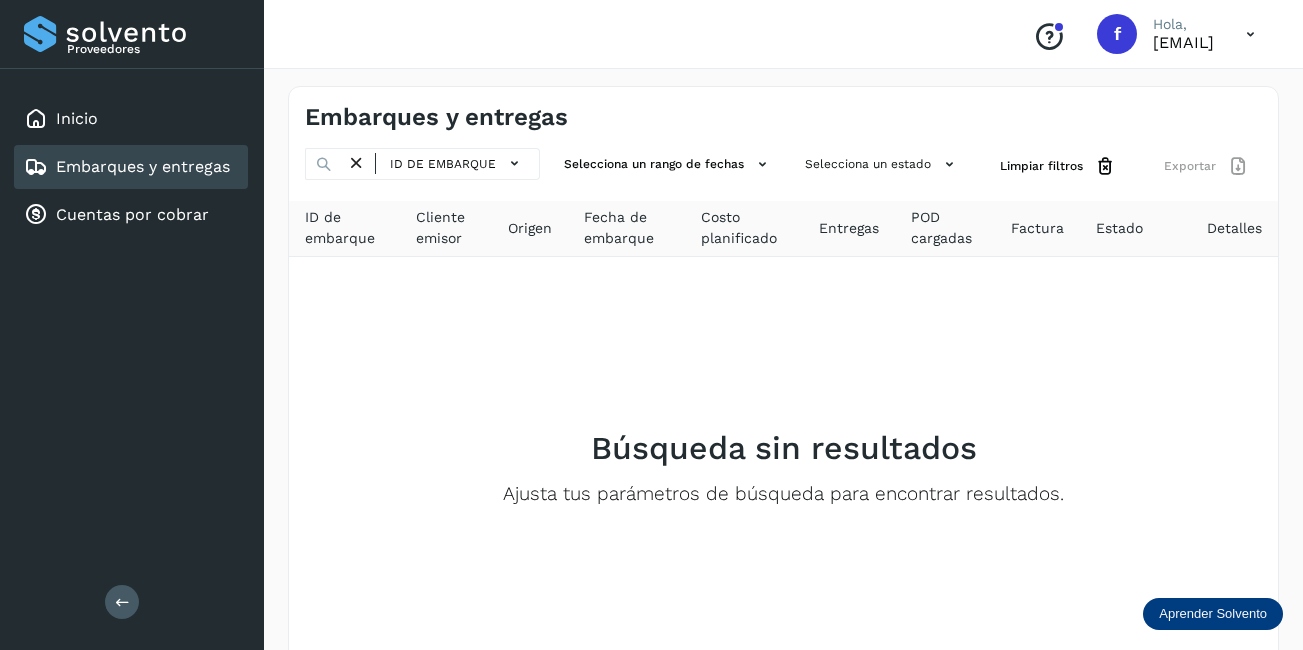 click at bounding box center [356, 163] 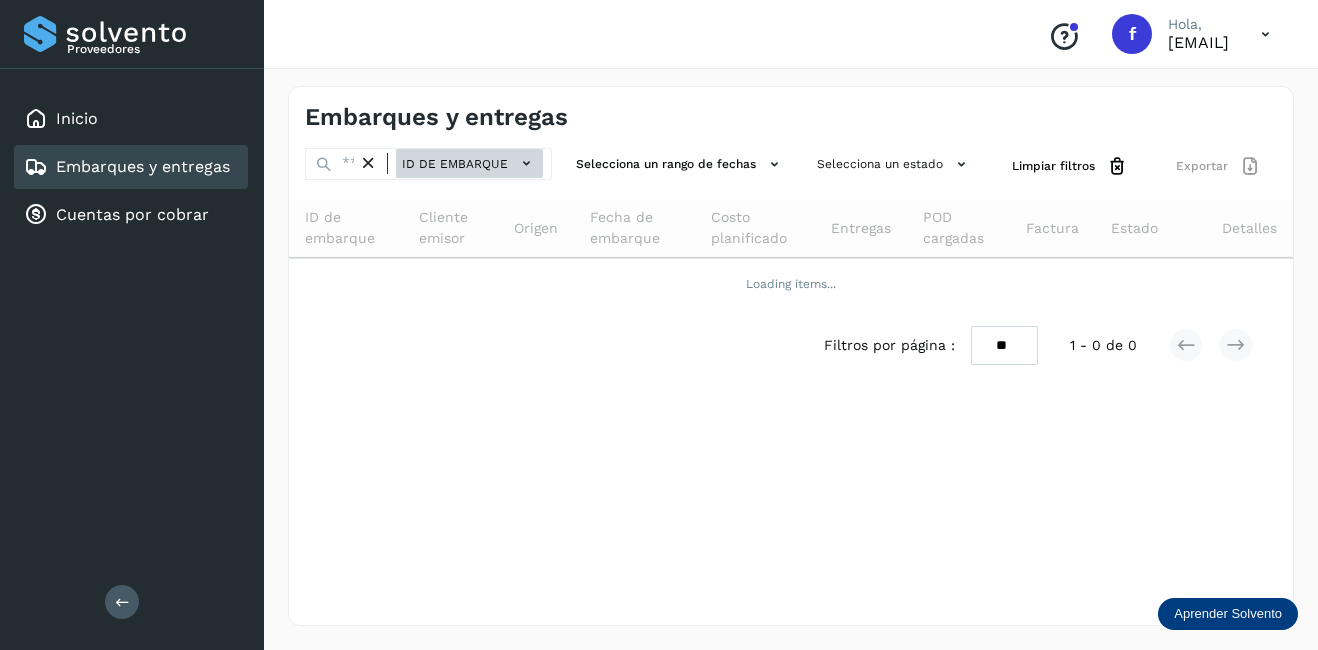 click on "ID de embarque" 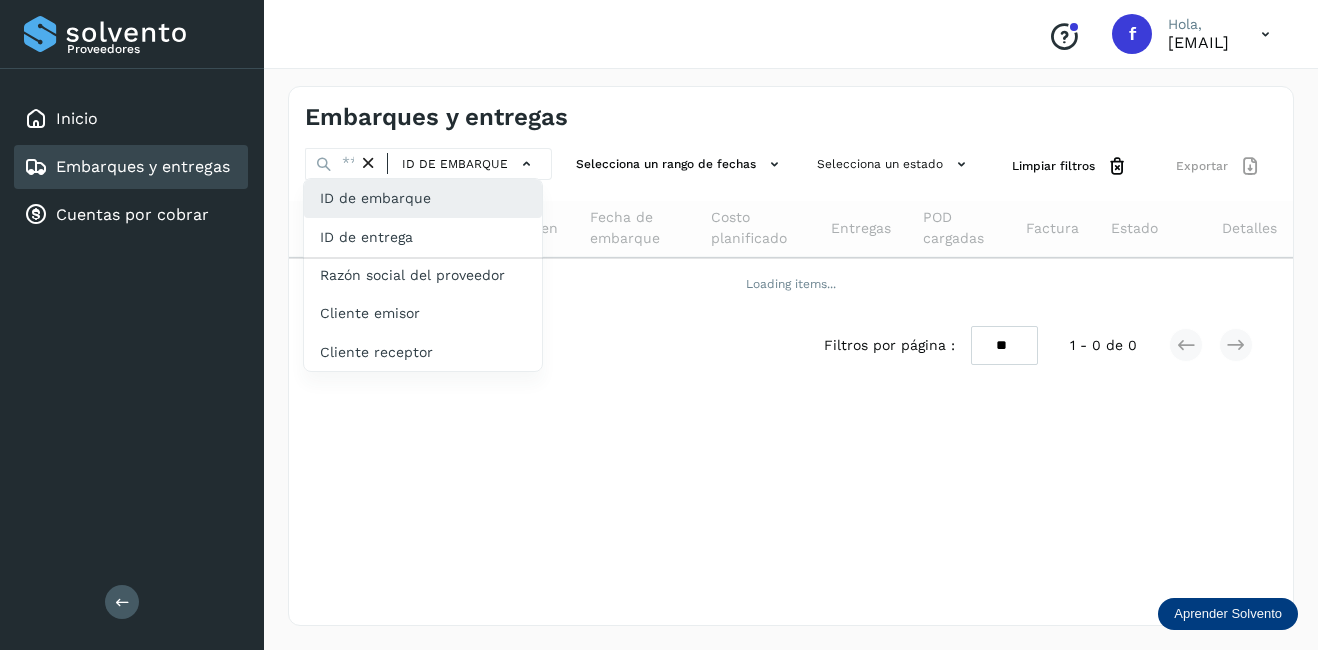 click on "ID de embarque" 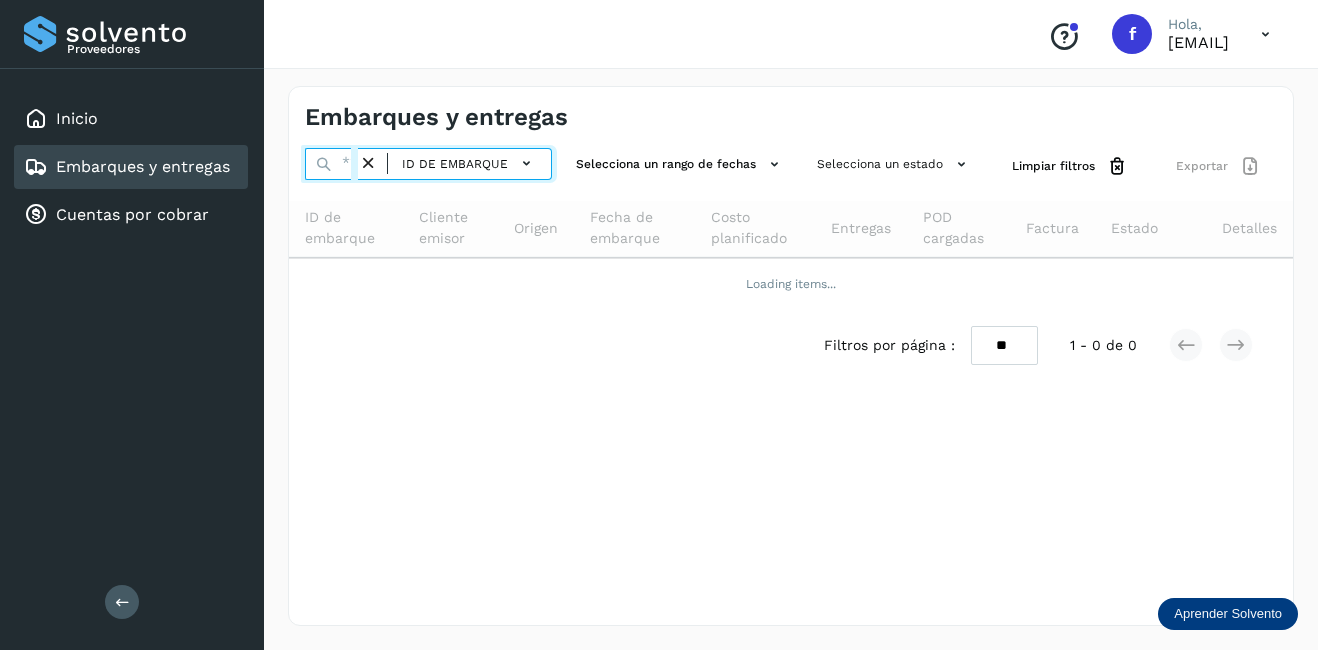 click at bounding box center [331, 164] 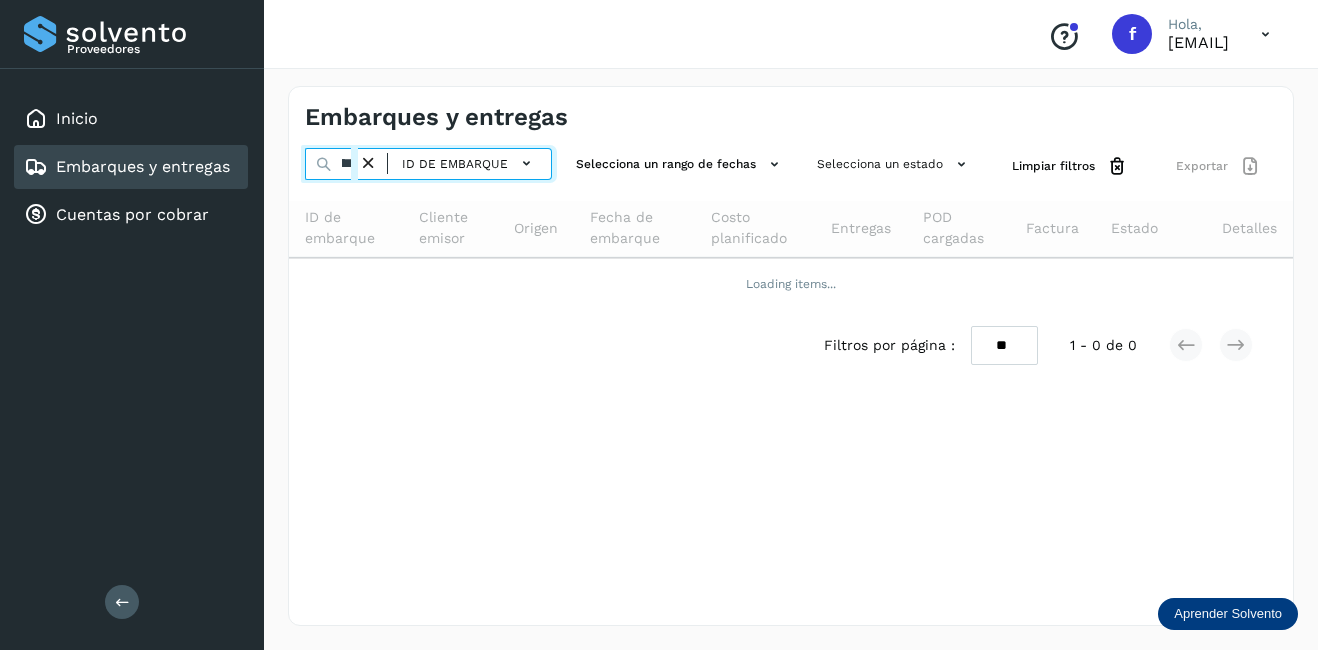 scroll, scrollTop: 0, scrollLeft: 53, axis: horizontal 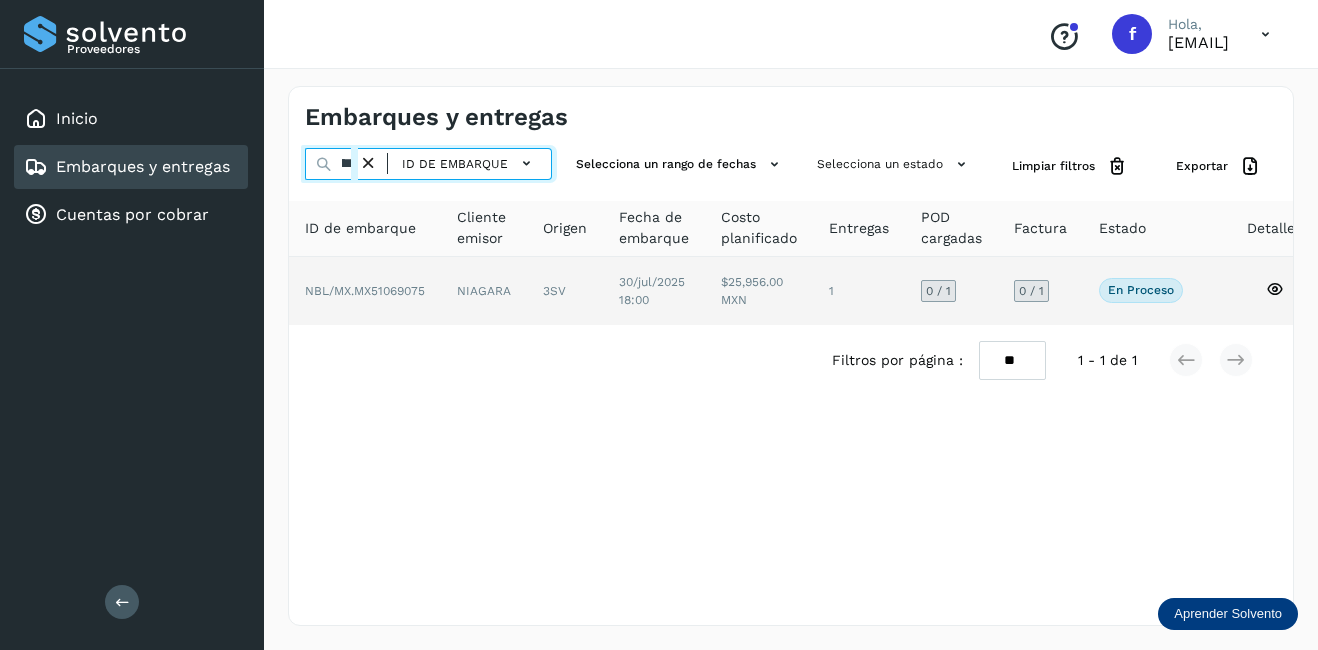 type on "********" 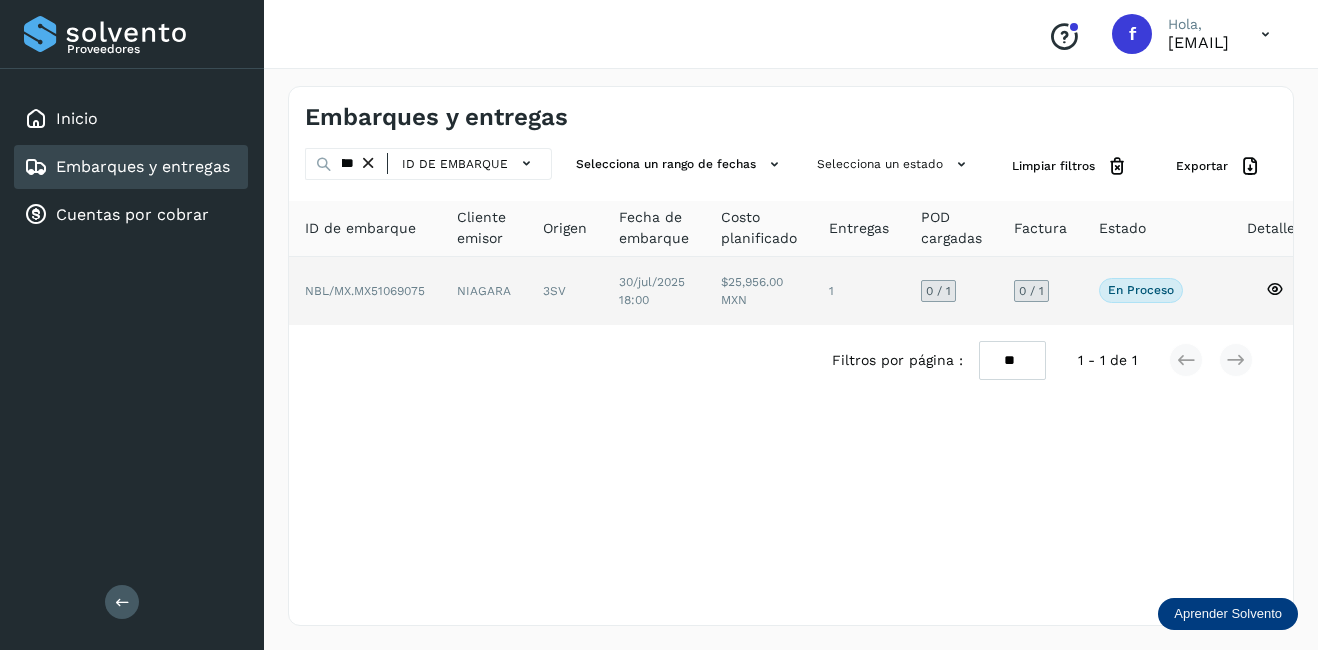 click on "NBL/MX.MX51069075" 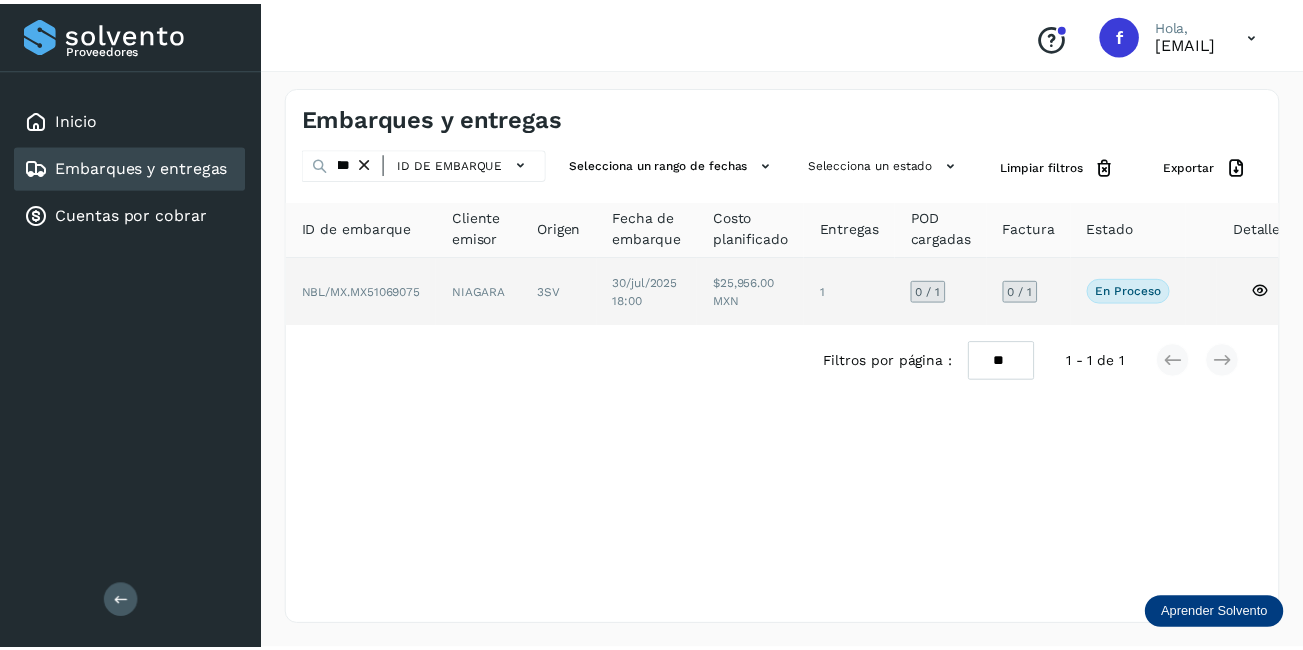 scroll, scrollTop: 0, scrollLeft: 0, axis: both 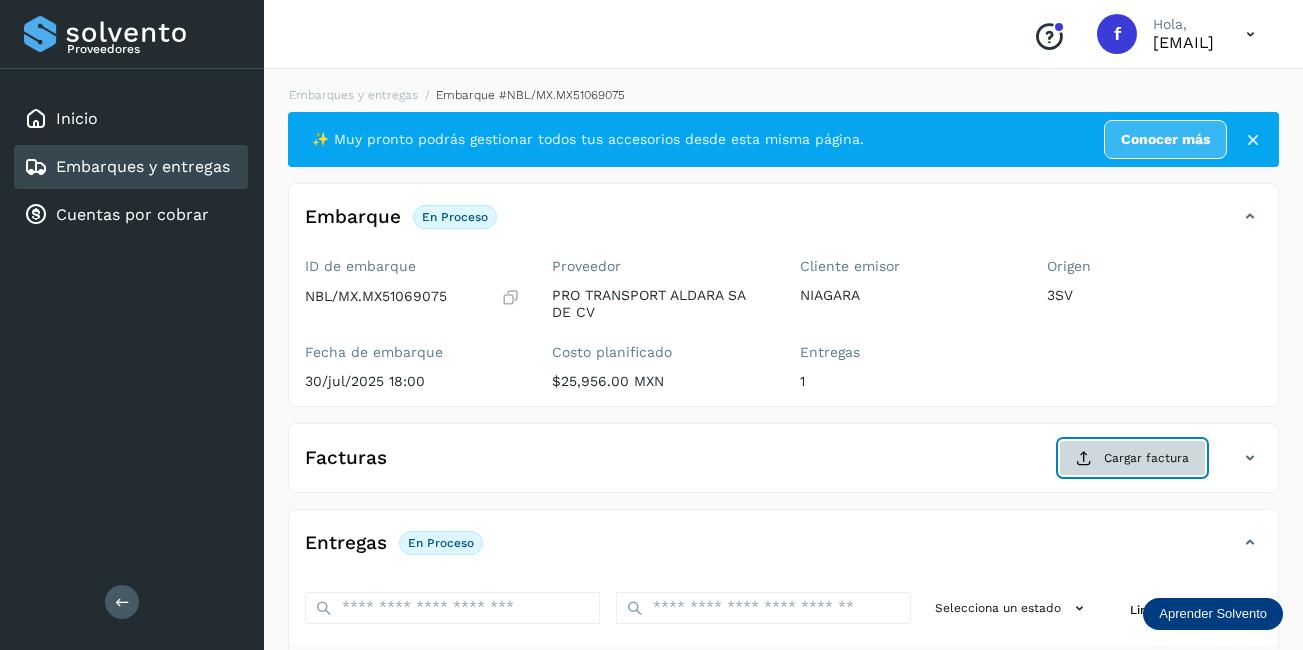 click on "Cargar factura" at bounding box center [1132, 458] 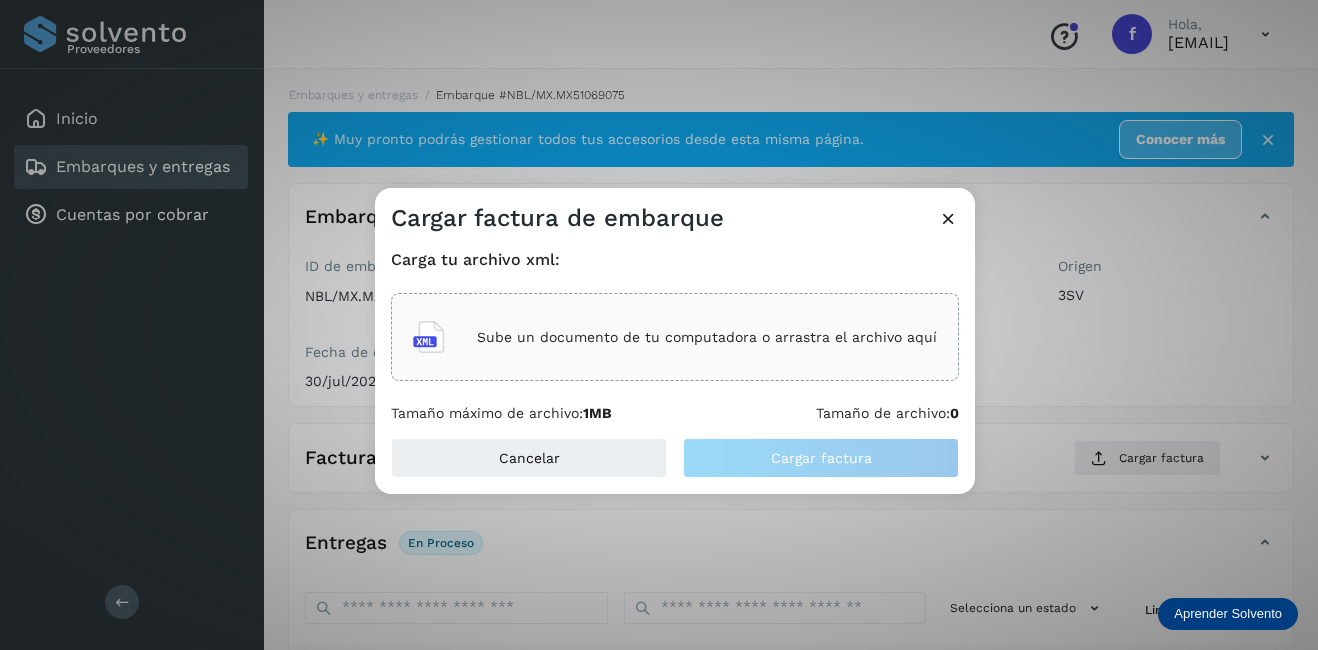 click on "Sube un documento de tu computadora o arrastra el archivo aquí" at bounding box center (707, 337) 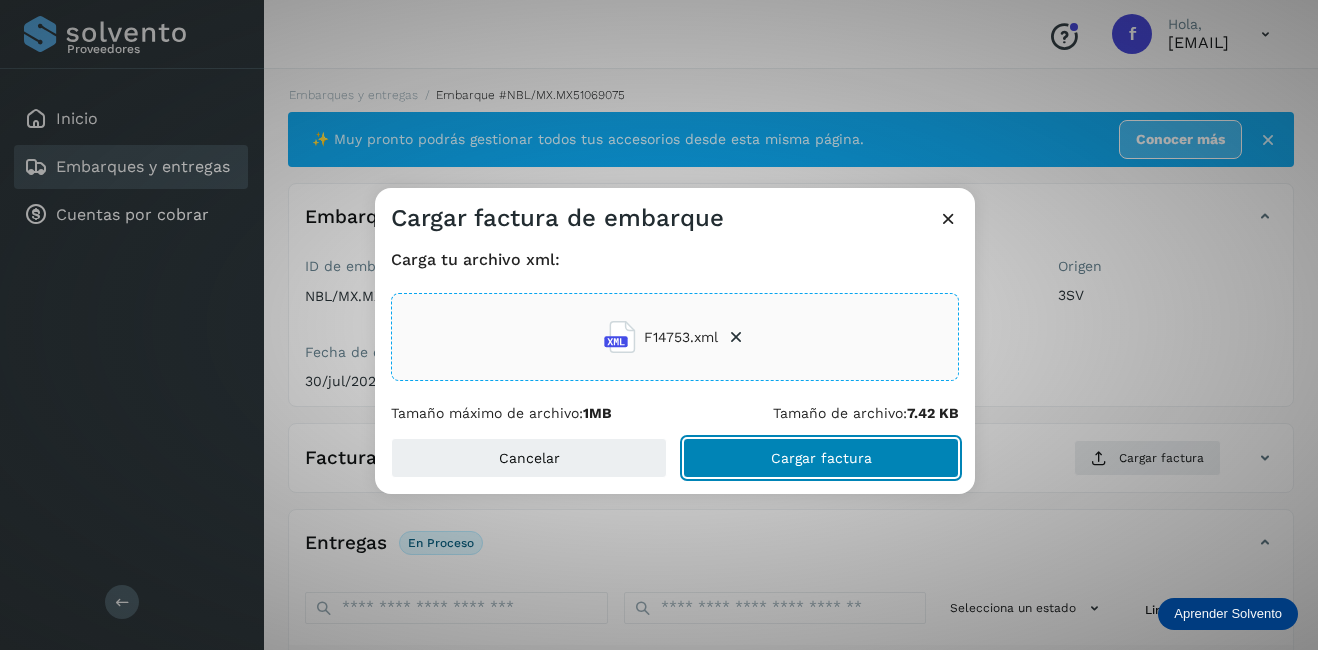 click on "Cargar factura" 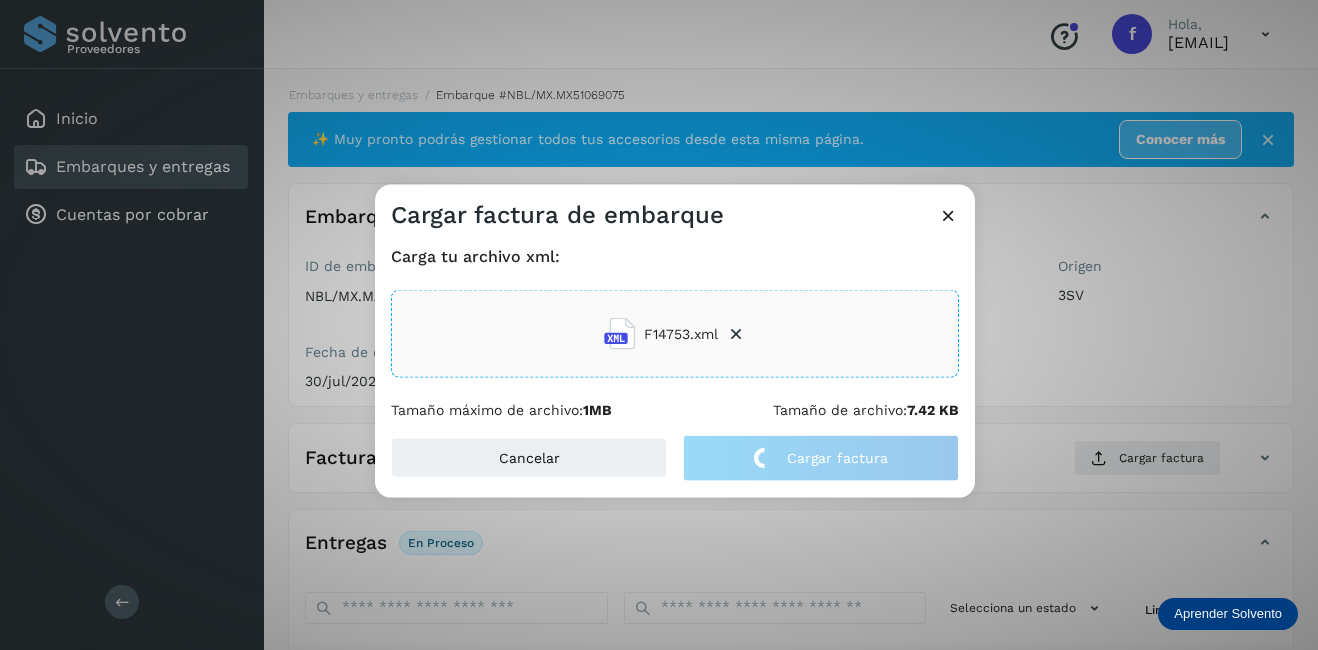 click on "Cargar factura de embarque Carga tu archivo xml: F14753.xml Tamaño máximo de archivo:  1MB Tamaño de archivo:  7.42 KB Cancelar Cargar factura" 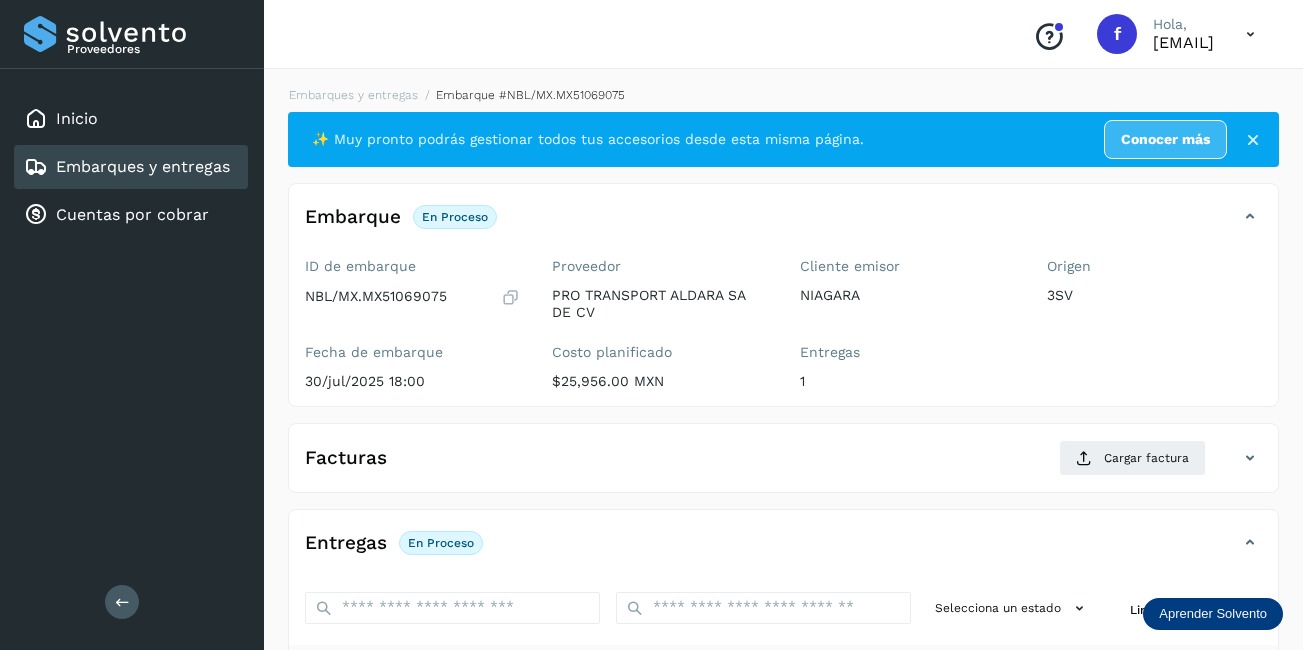 scroll, scrollTop: 313, scrollLeft: 0, axis: vertical 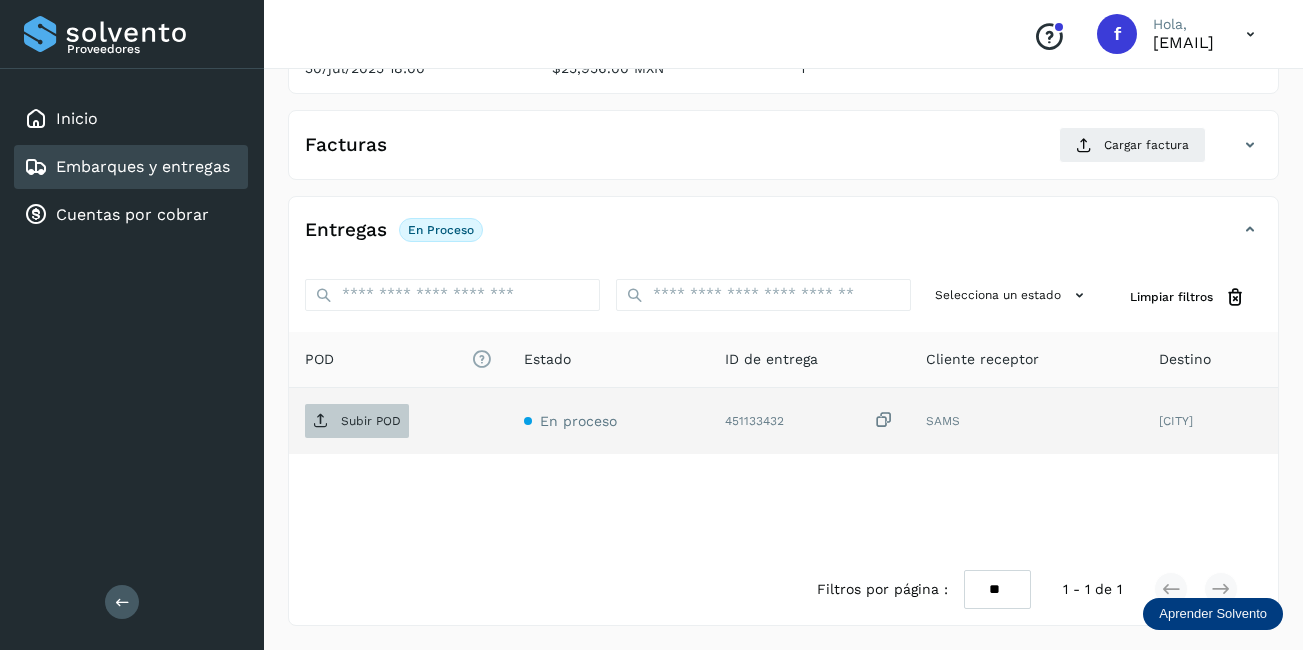 click on "Subir POD" at bounding box center (371, 421) 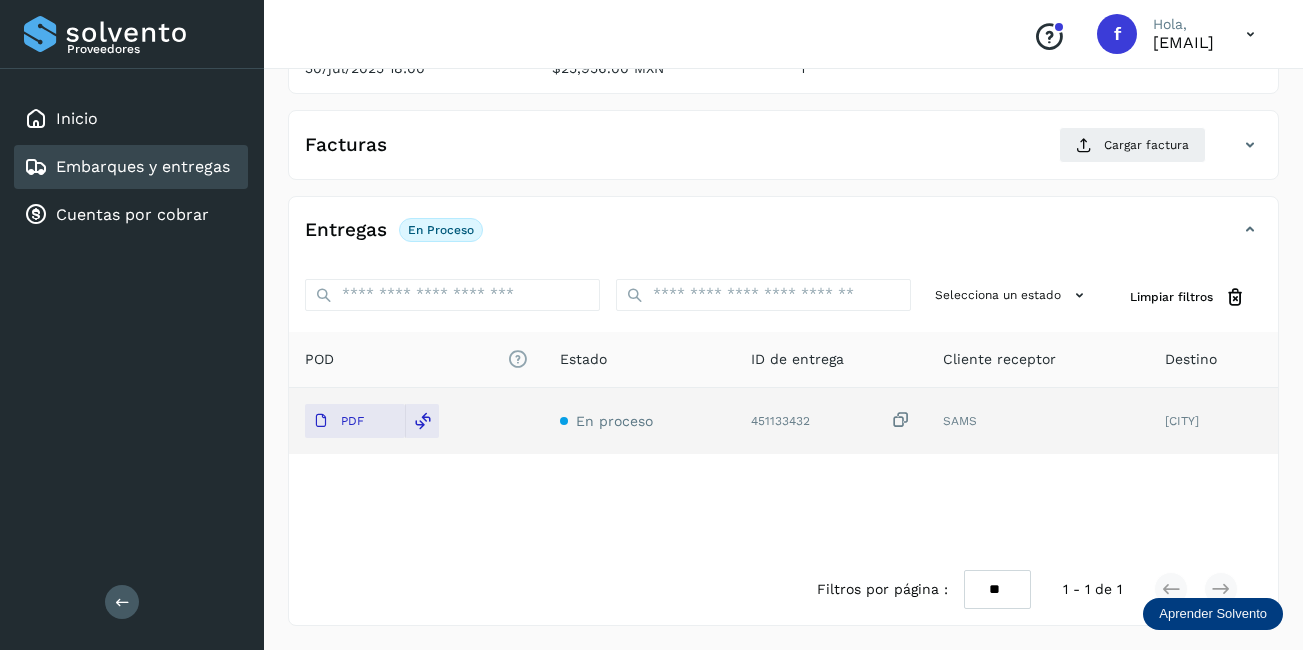 click on "Embarques y entregas" at bounding box center (143, 166) 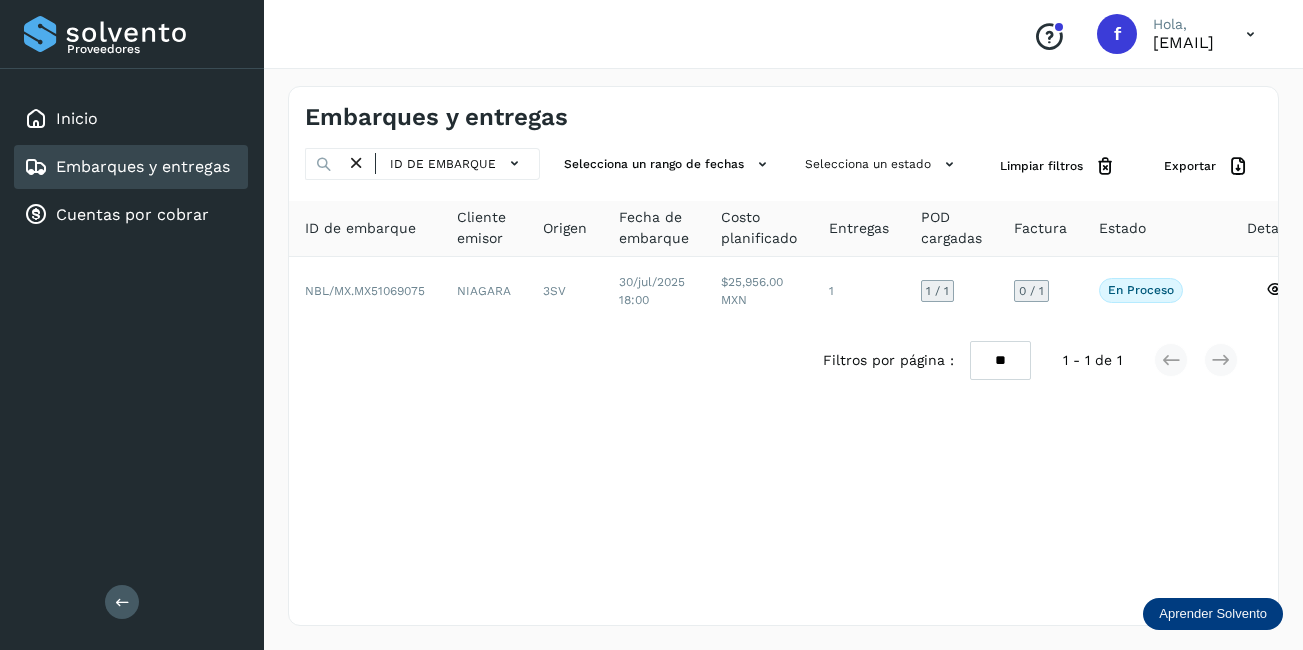 scroll, scrollTop: 0, scrollLeft: 0, axis: both 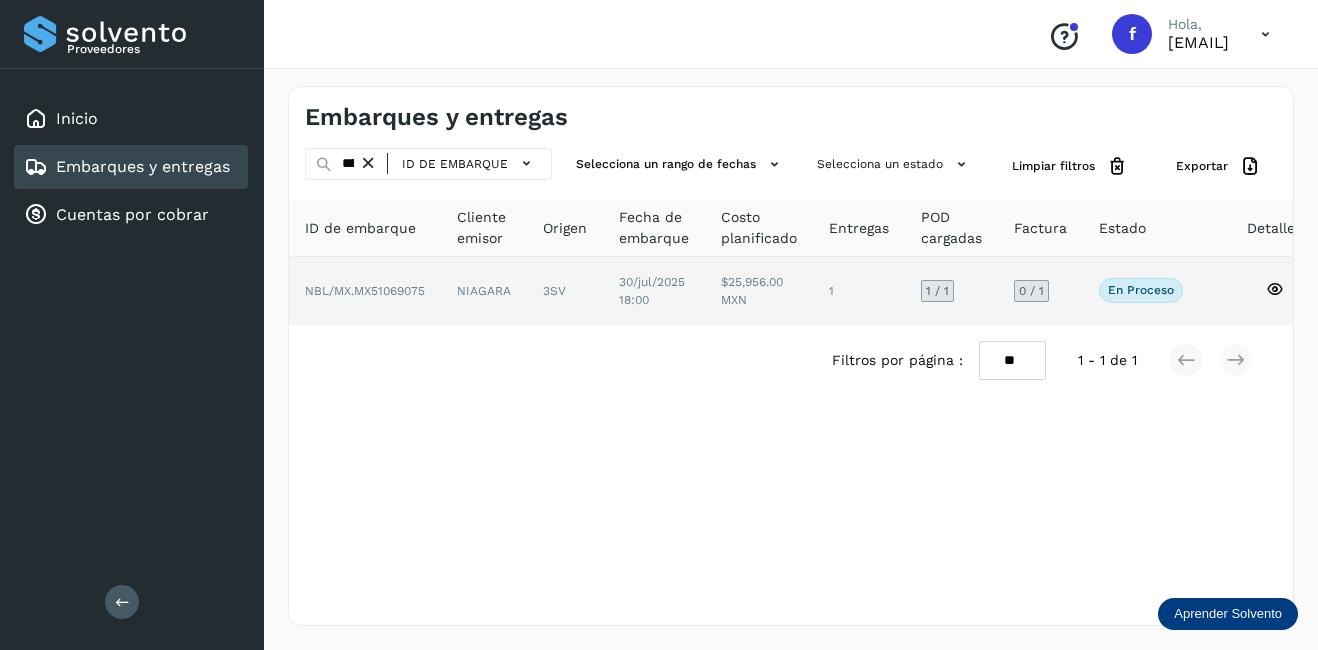 click on "NBL/MX.MX51069075" 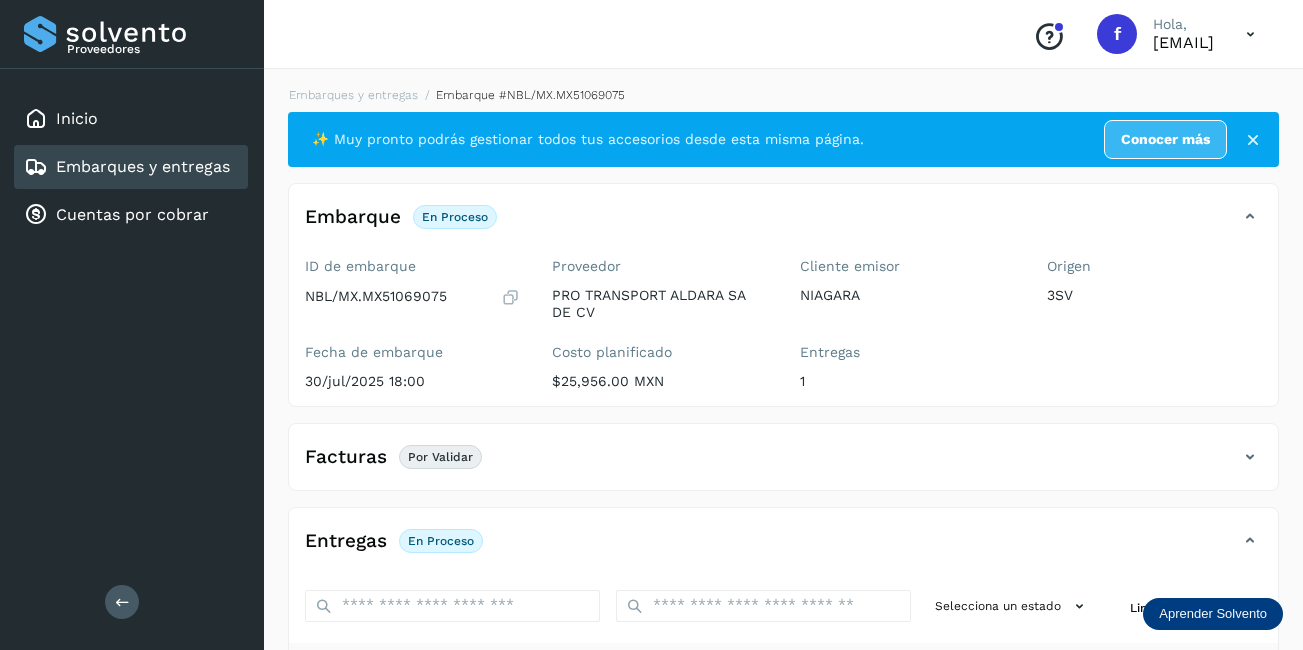scroll, scrollTop: 311, scrollLeft: 0, axis: vertical 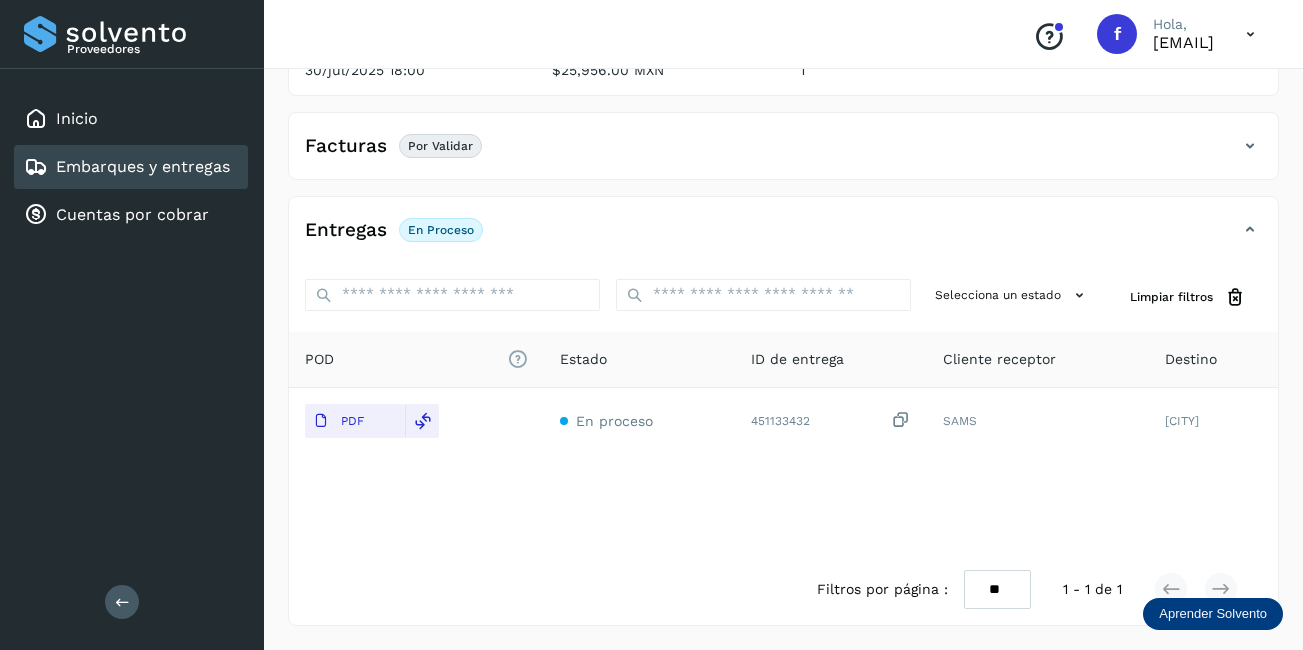 click on "Embarques y entregas" at bounding box center [143, 166] 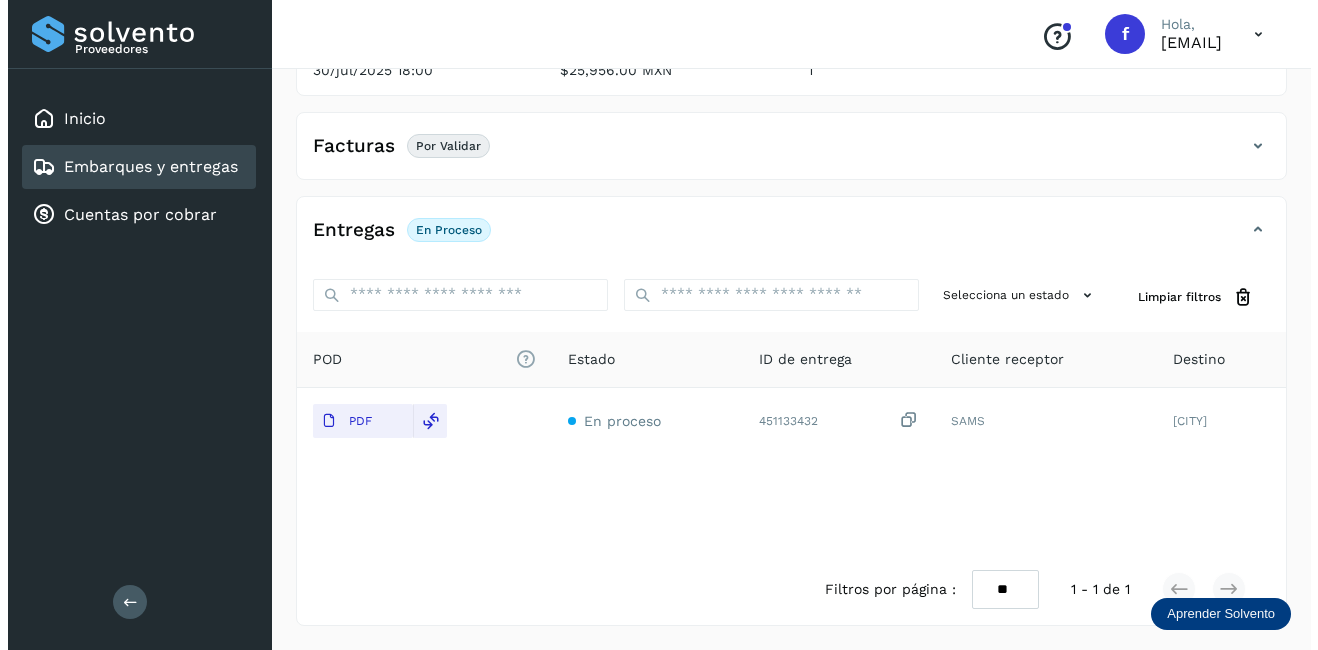 scroll, scrollTop: 0, scrollLeft: 0, axis: both 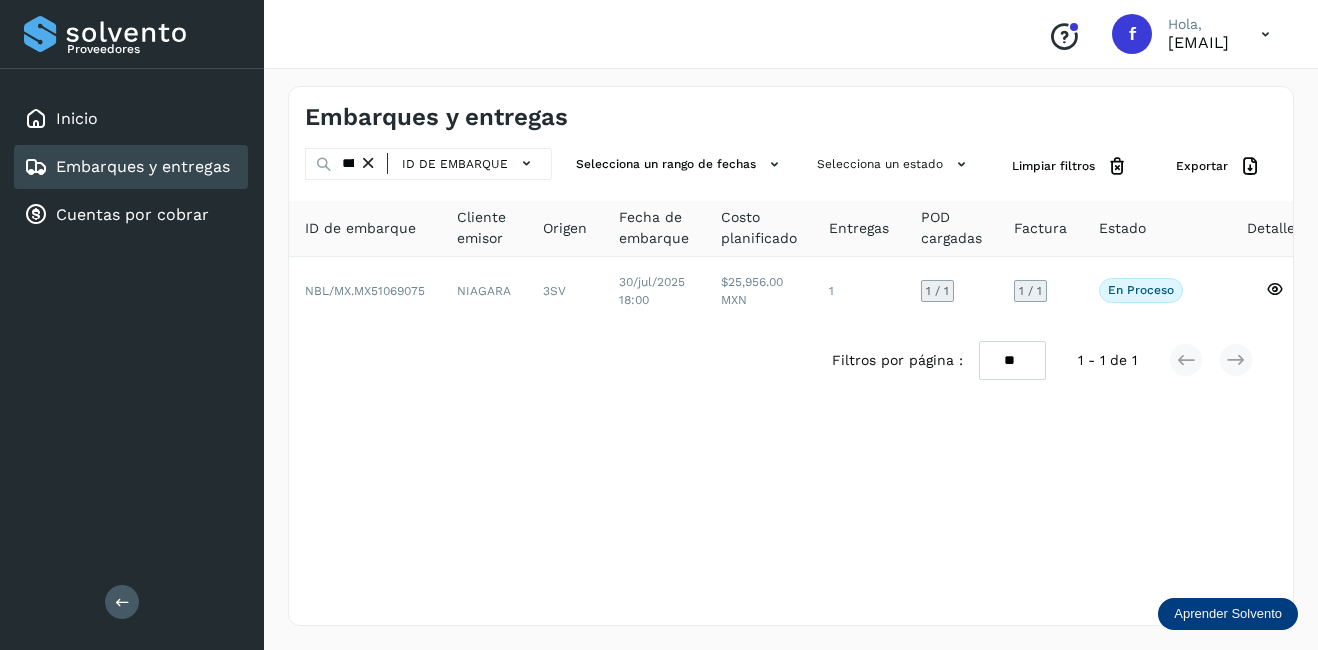 click at bounding box center (368, 163) 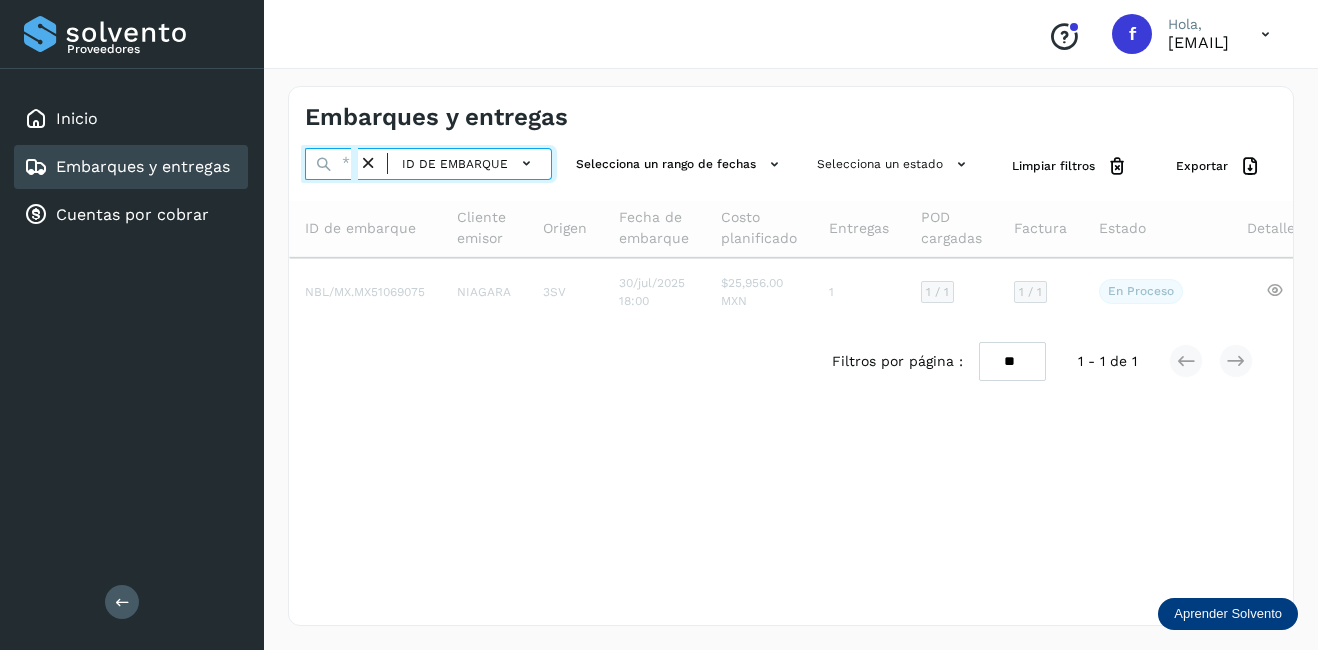 click at bounding box center (331, 164) 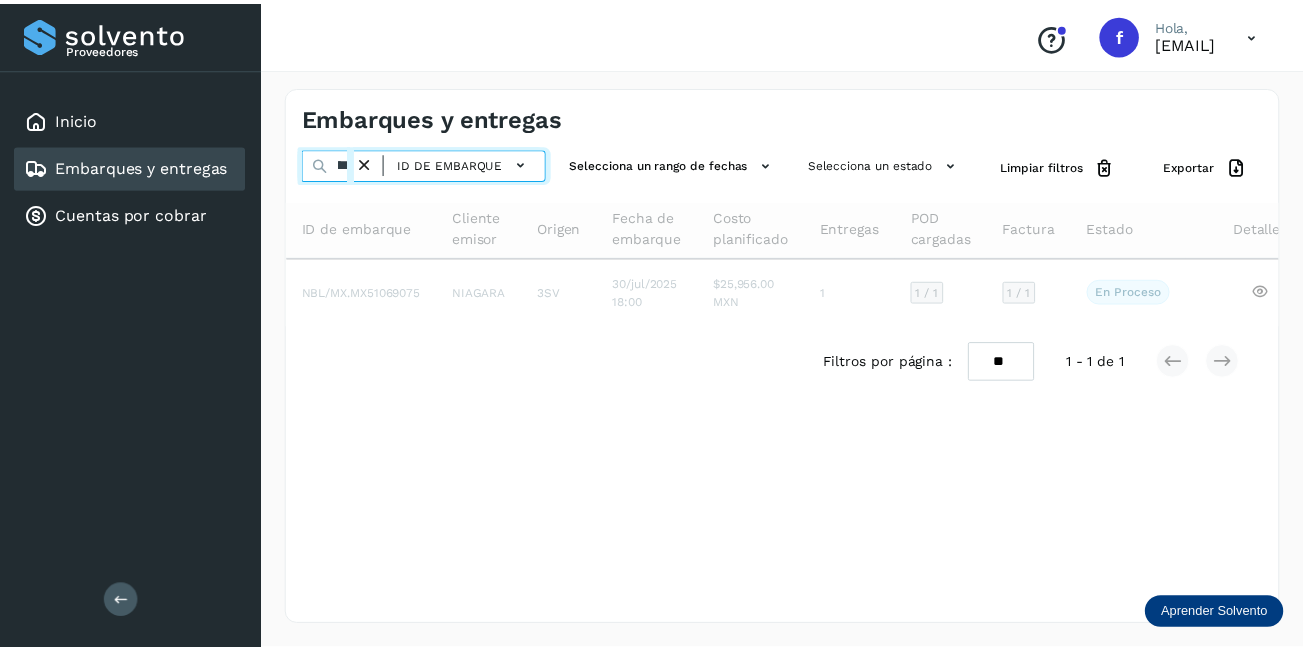 scroll, scrollTop: 0, scrollLeft: 48, axis: horizontal 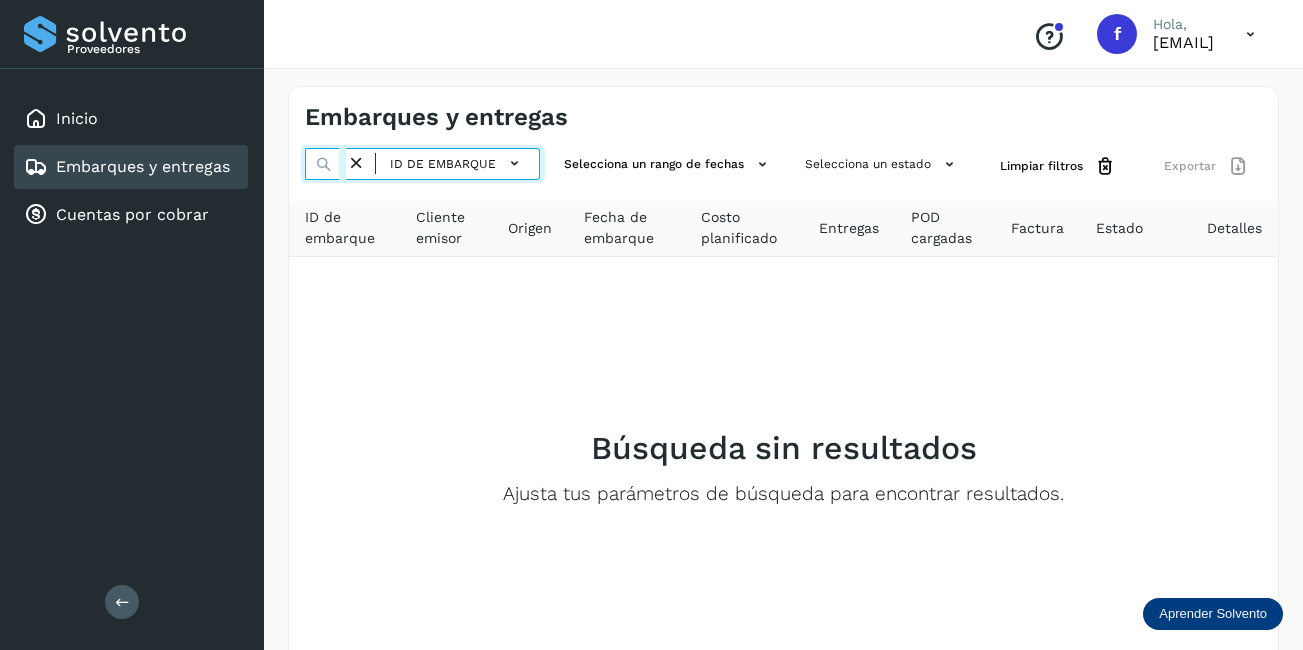 type on "********" 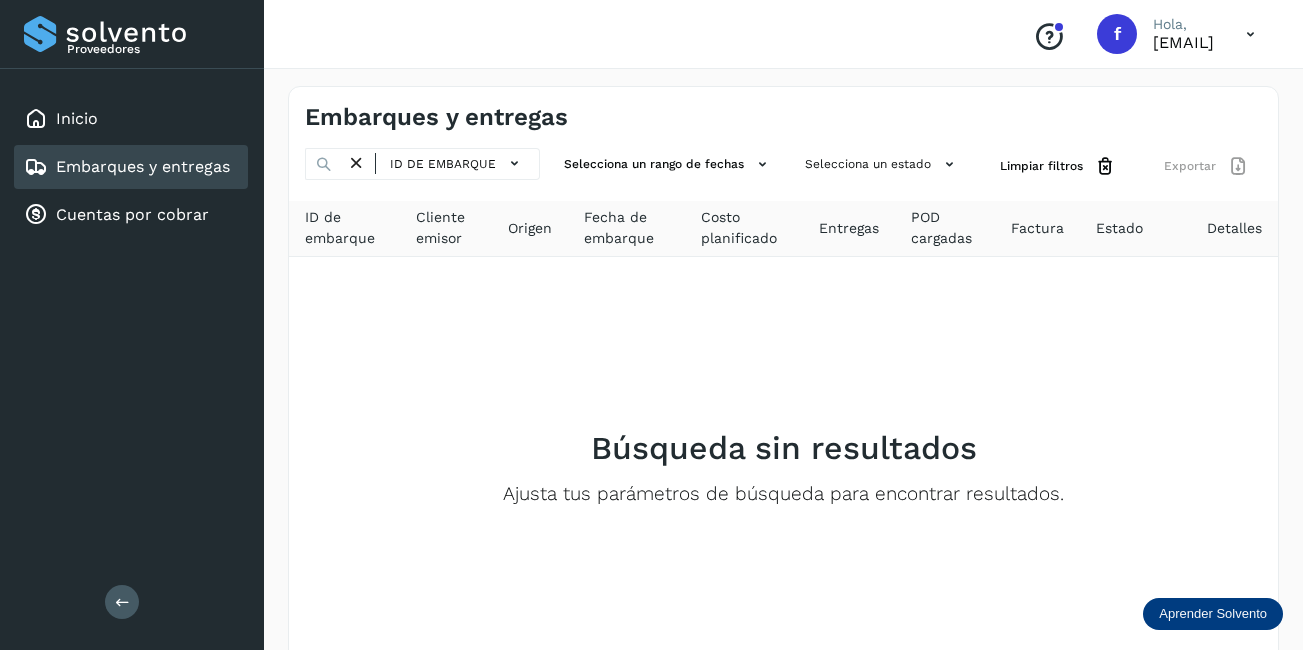 click at bounding box center [356, 163] 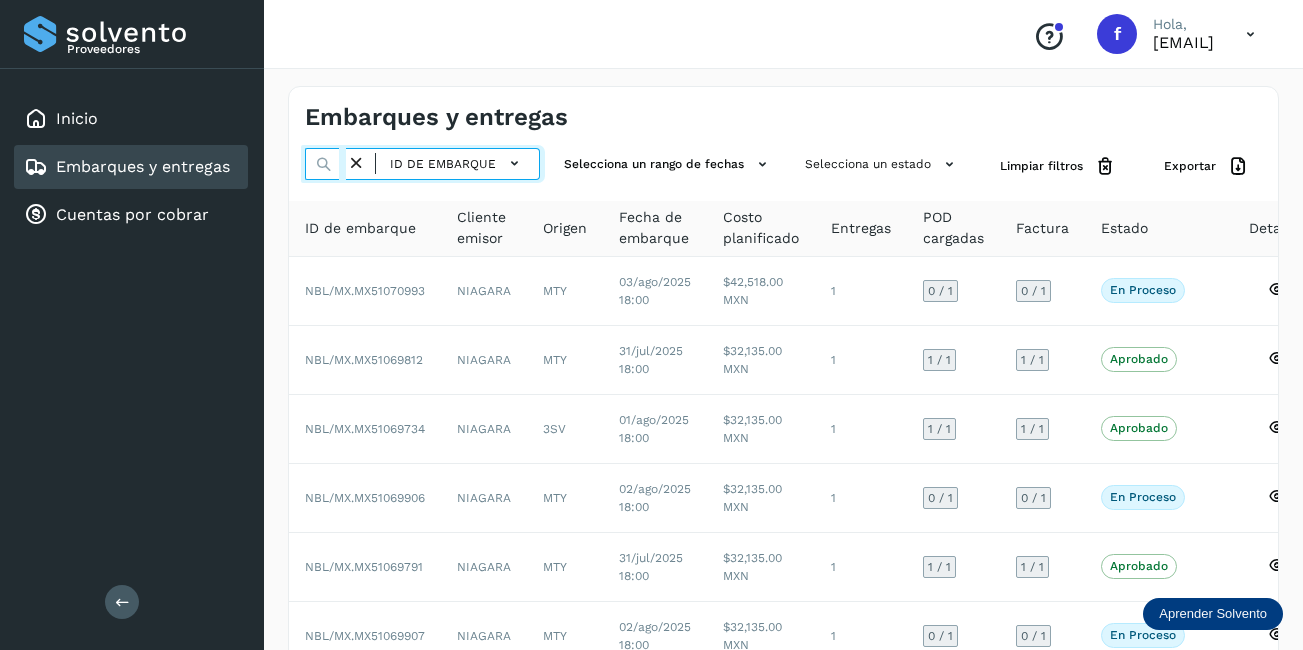 click at bounding box center (325, 164) 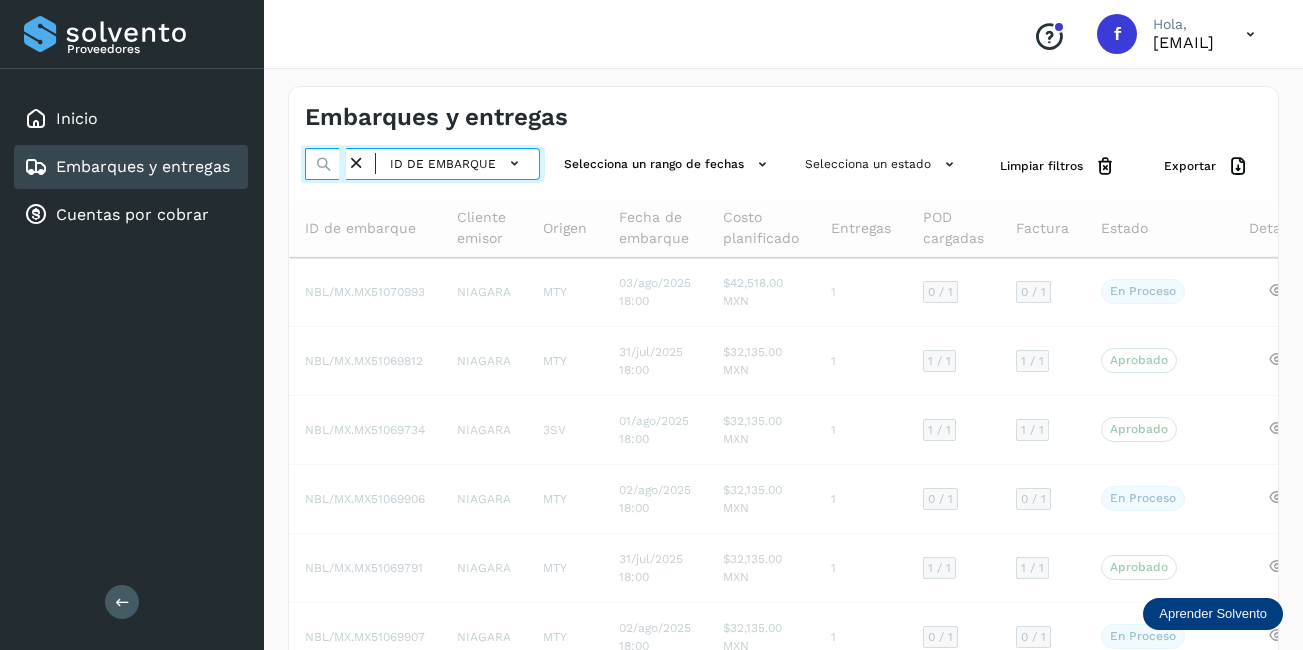scroll, scrollTop: 0, scrollLeft: 59, axis: horizontal 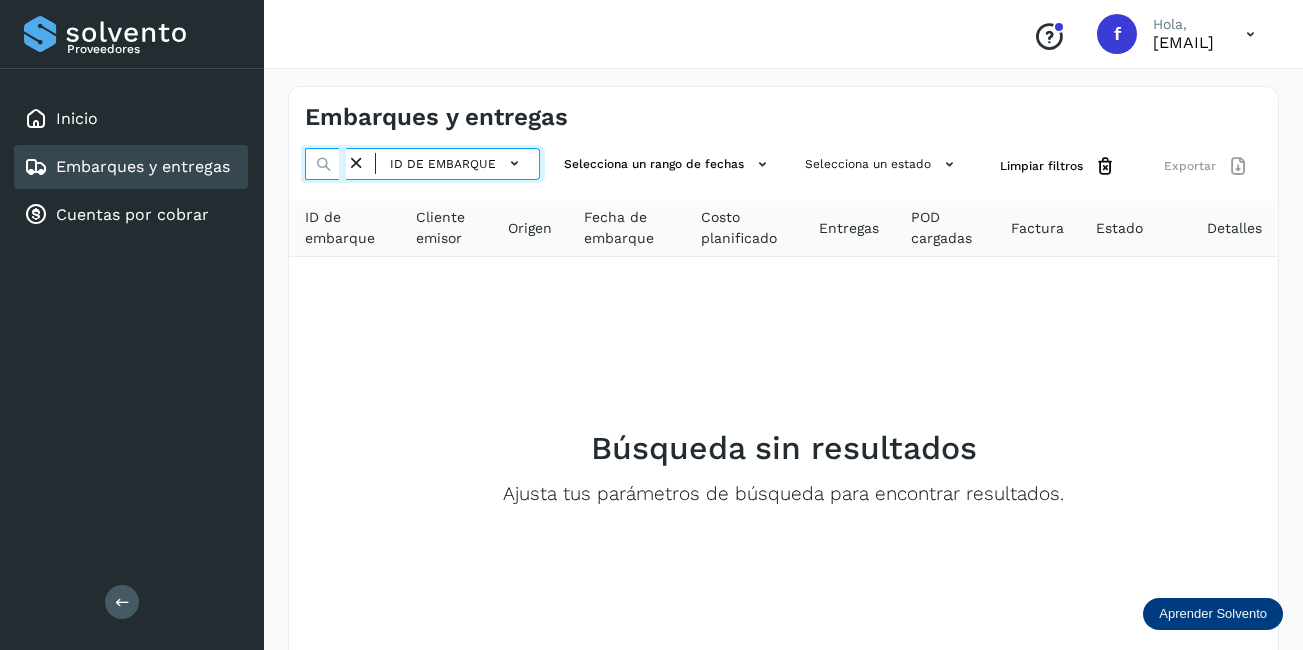 type on "********" 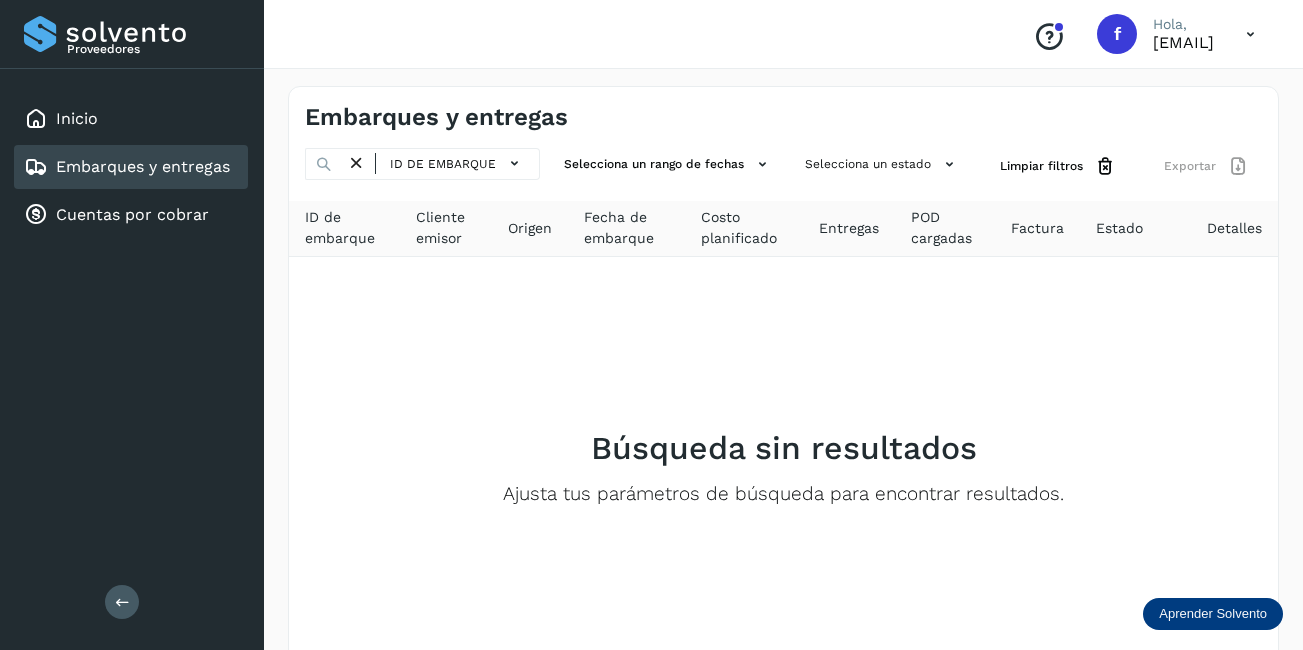 click at bounding box center [356, 163] 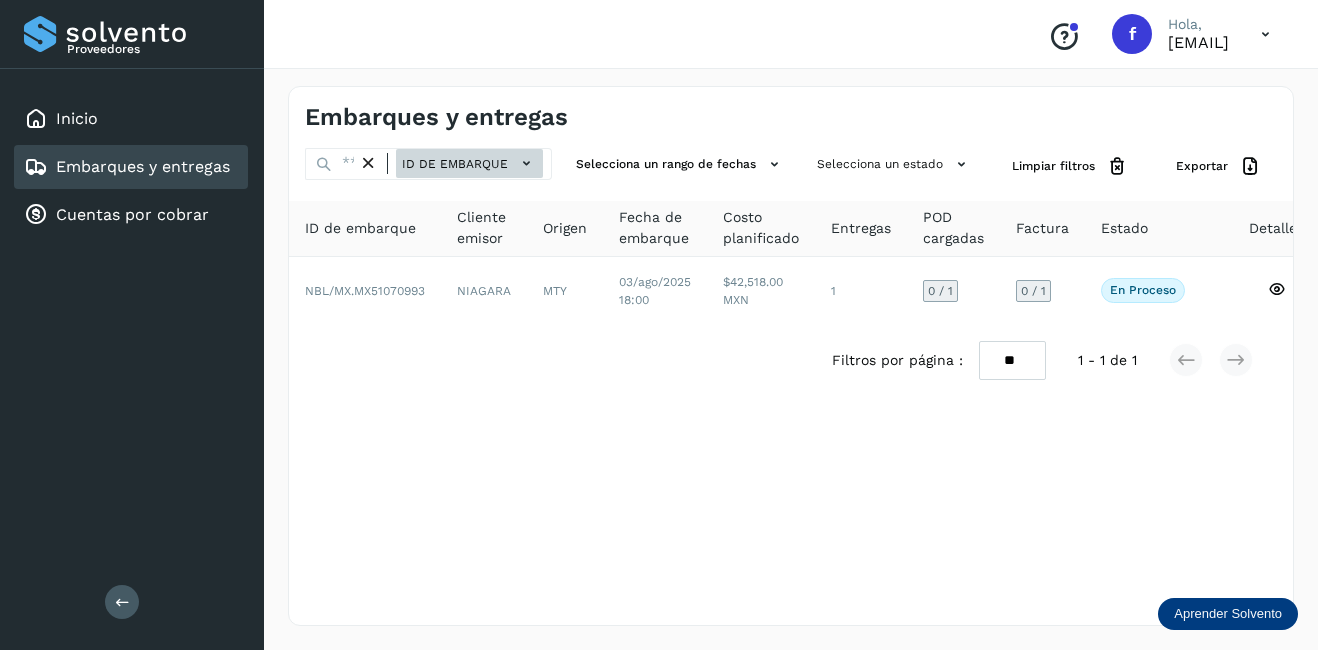 click on "ID de embarque" 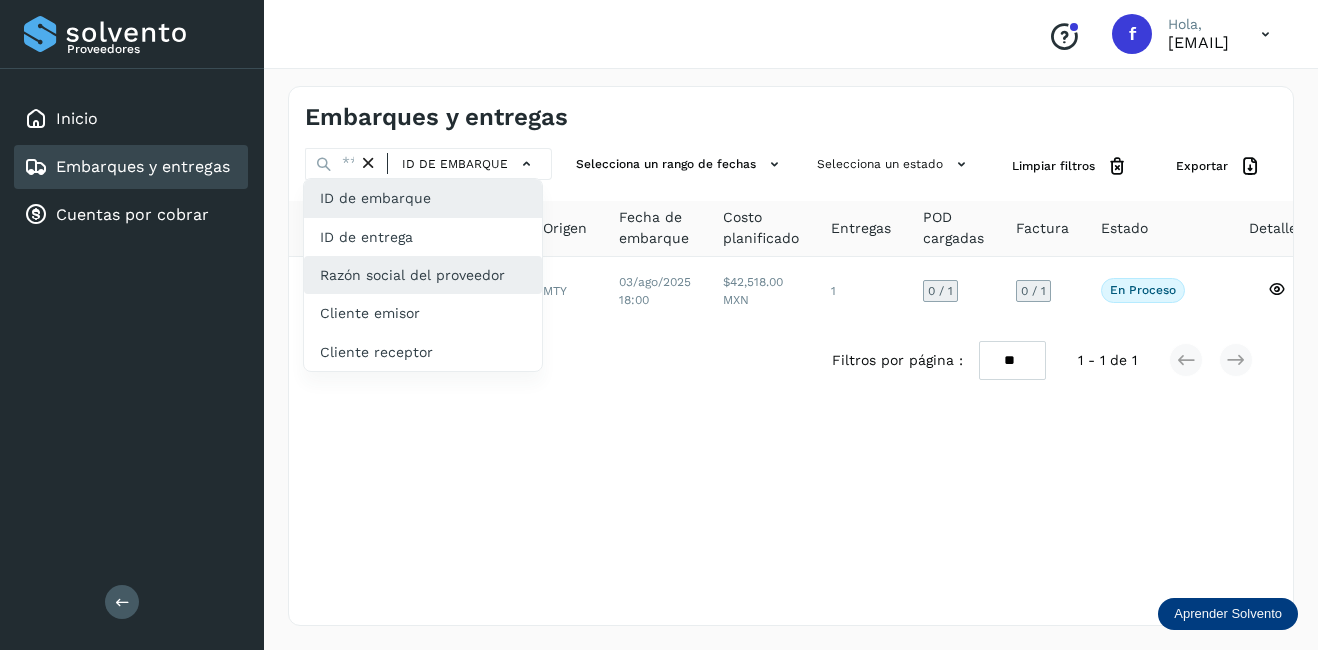 click on "Razón social del proveedor" 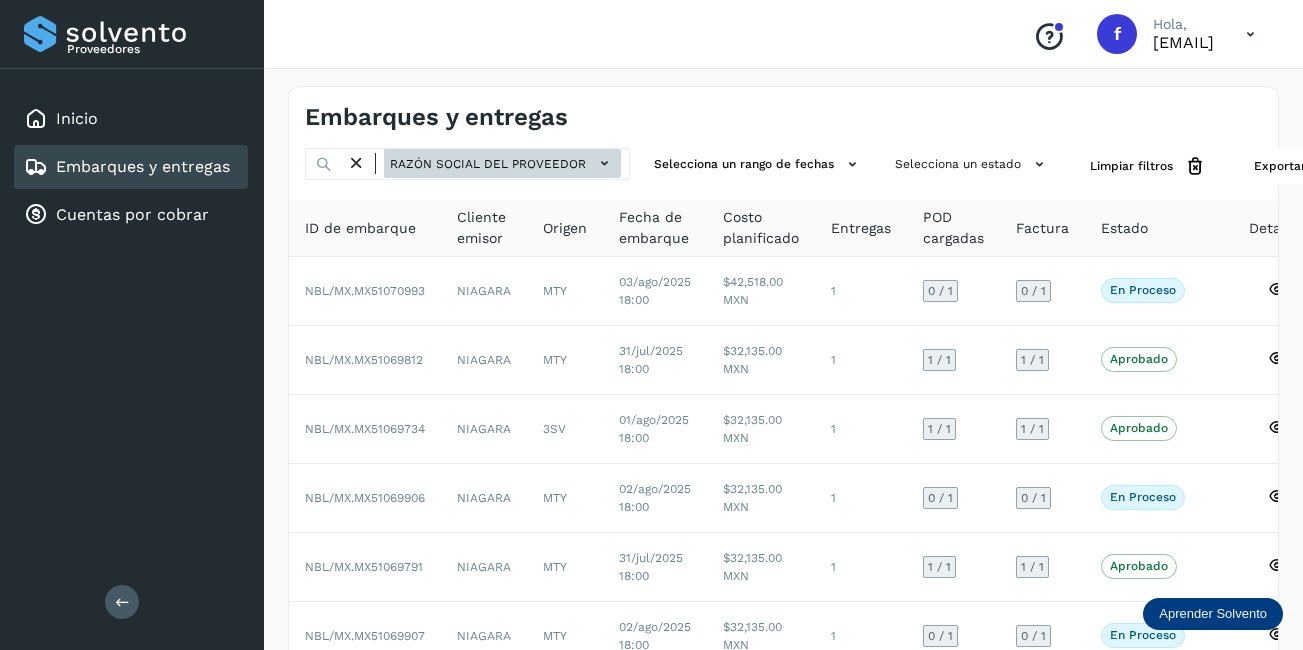 click on "Razón social del proveedor" 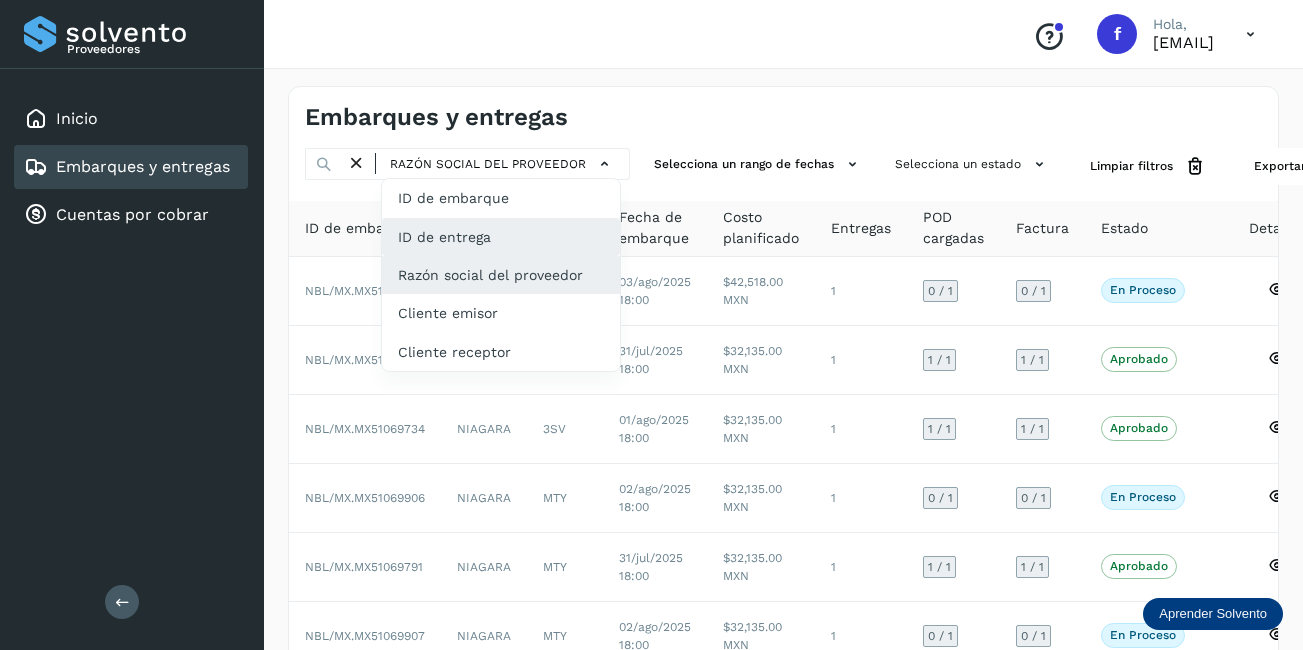 click on "ID de entrega" 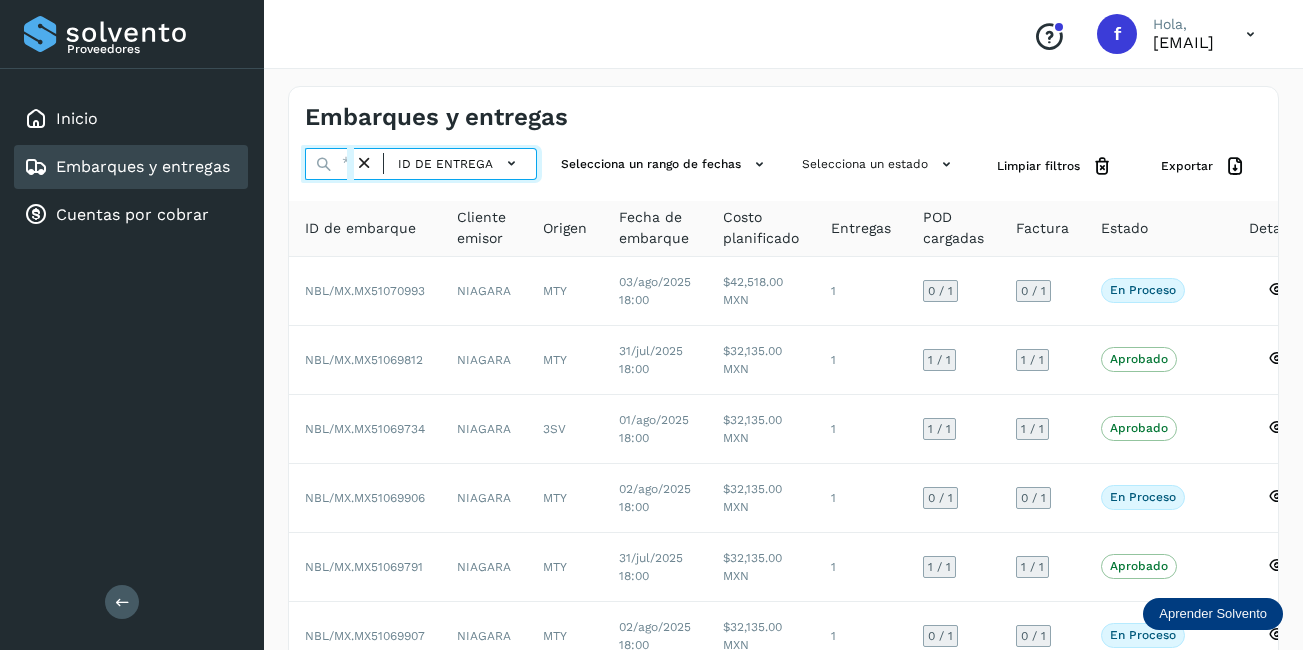 click at bounding box center (329, 164) 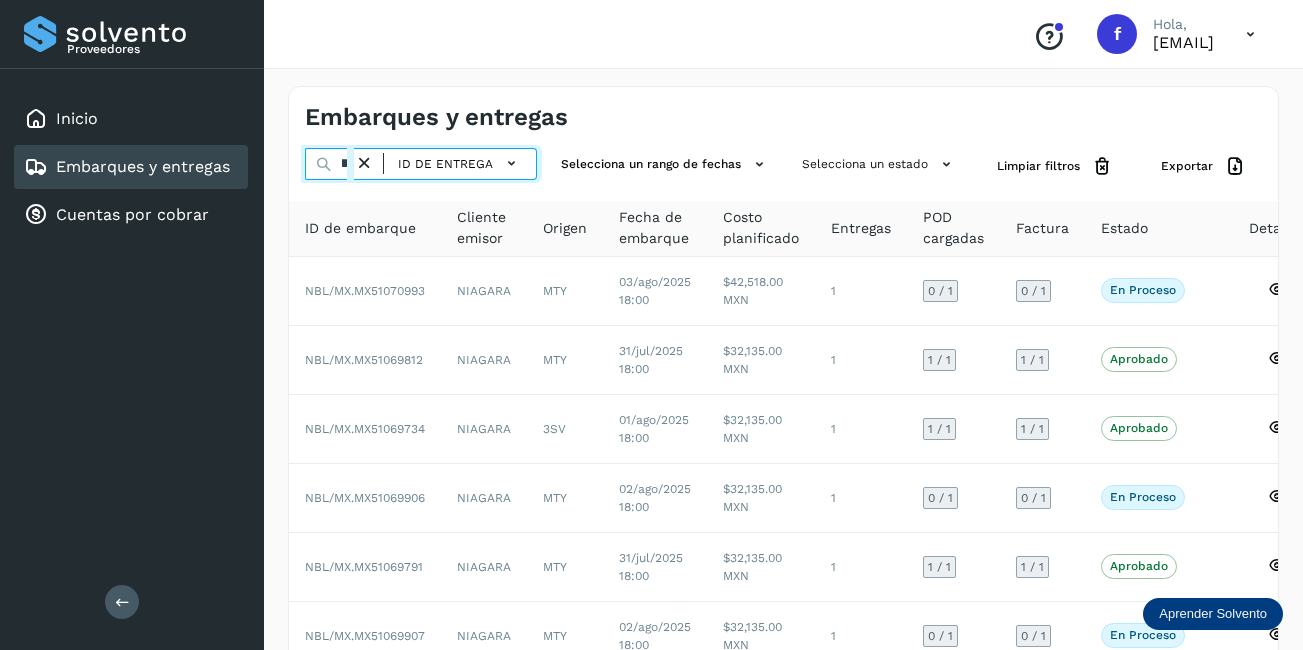 scroll, scrollTop: 0, scrollLeft: 78, axis: horizontal 